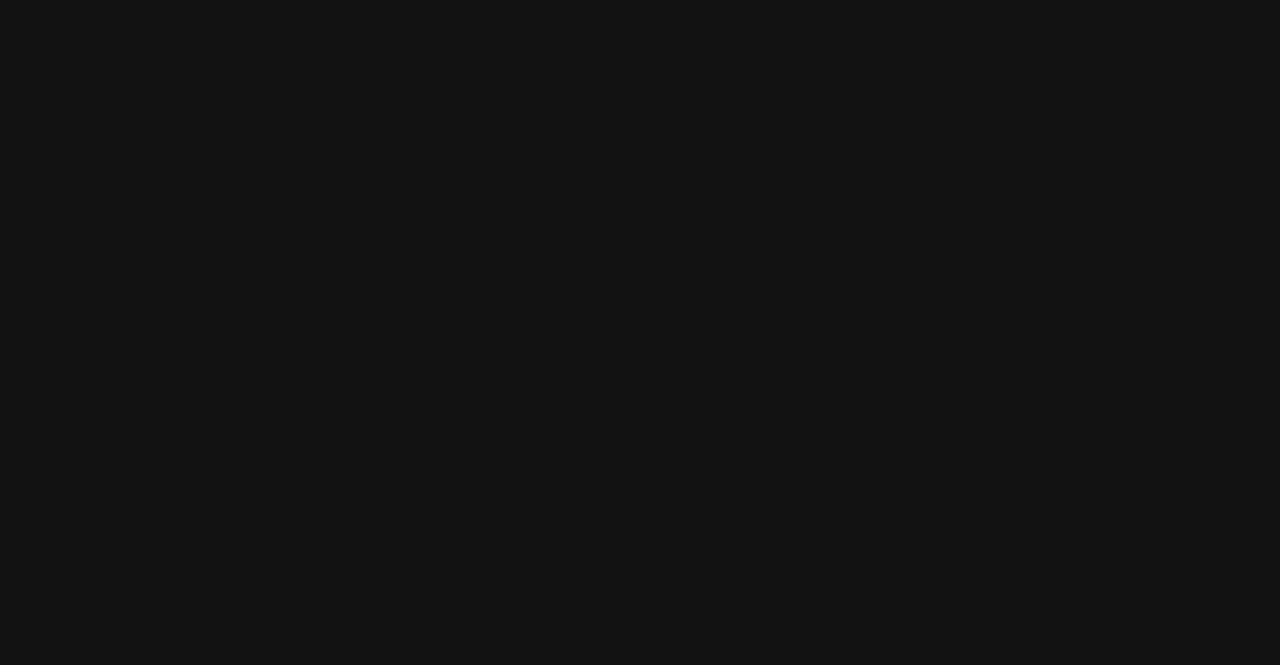 scroll, scrollTop: 0, scrollLeft: 0, axis: both 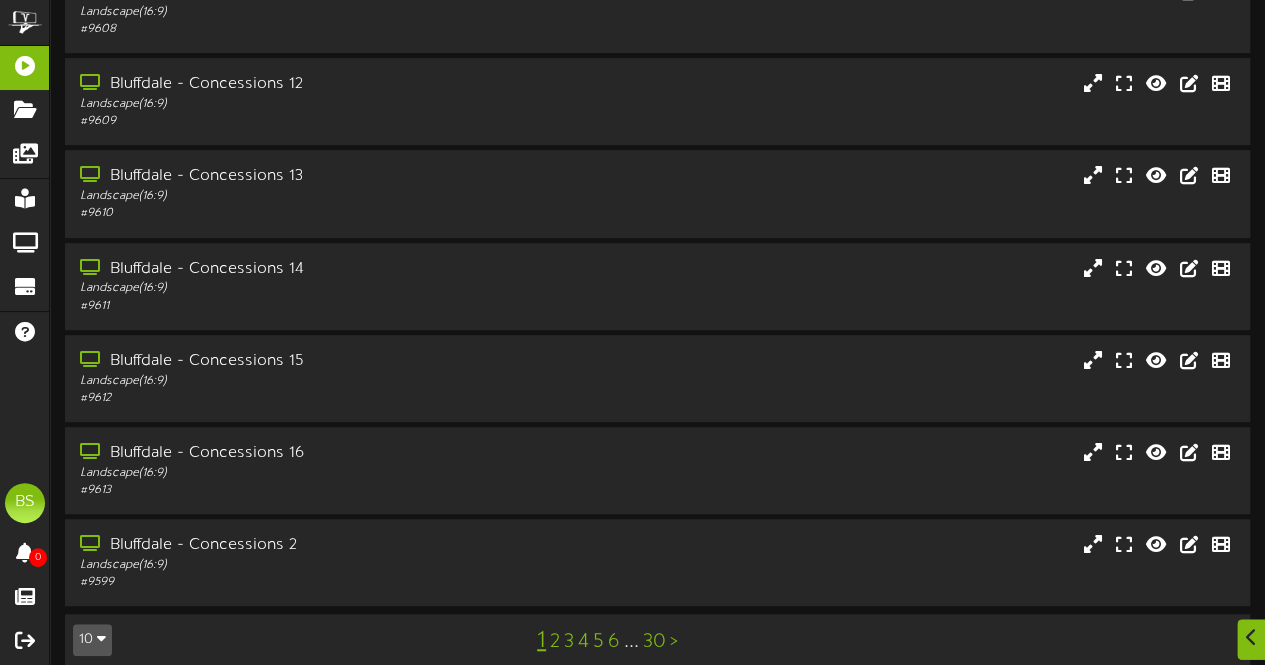 click on "10" at bounding box center (92, 640) 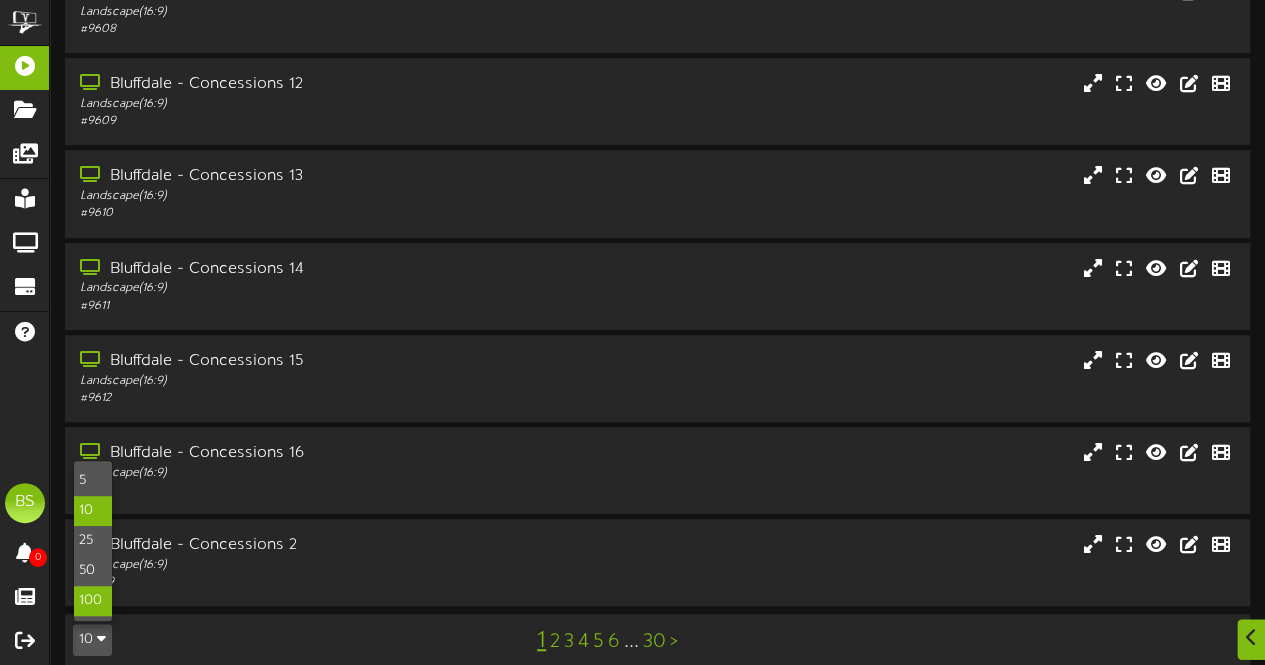 click on "100" at bounding box center [93, 601] 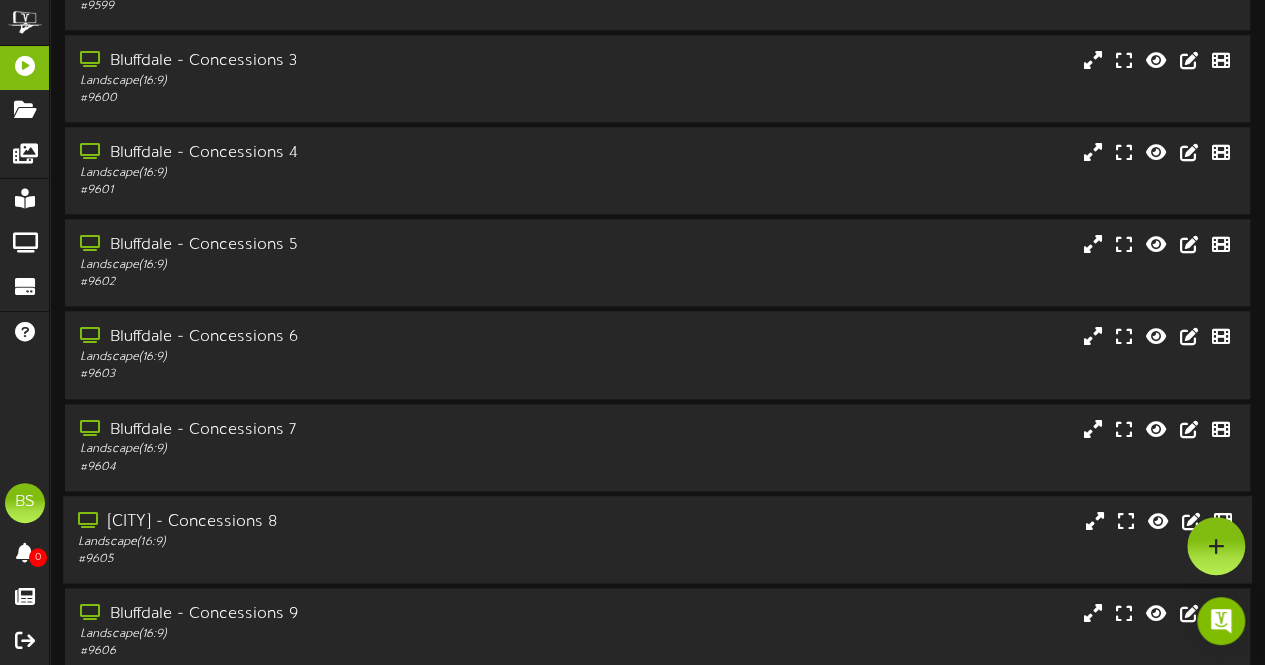 scroll, scrollTop: 900, scrollLeft: 0, axis: vertical 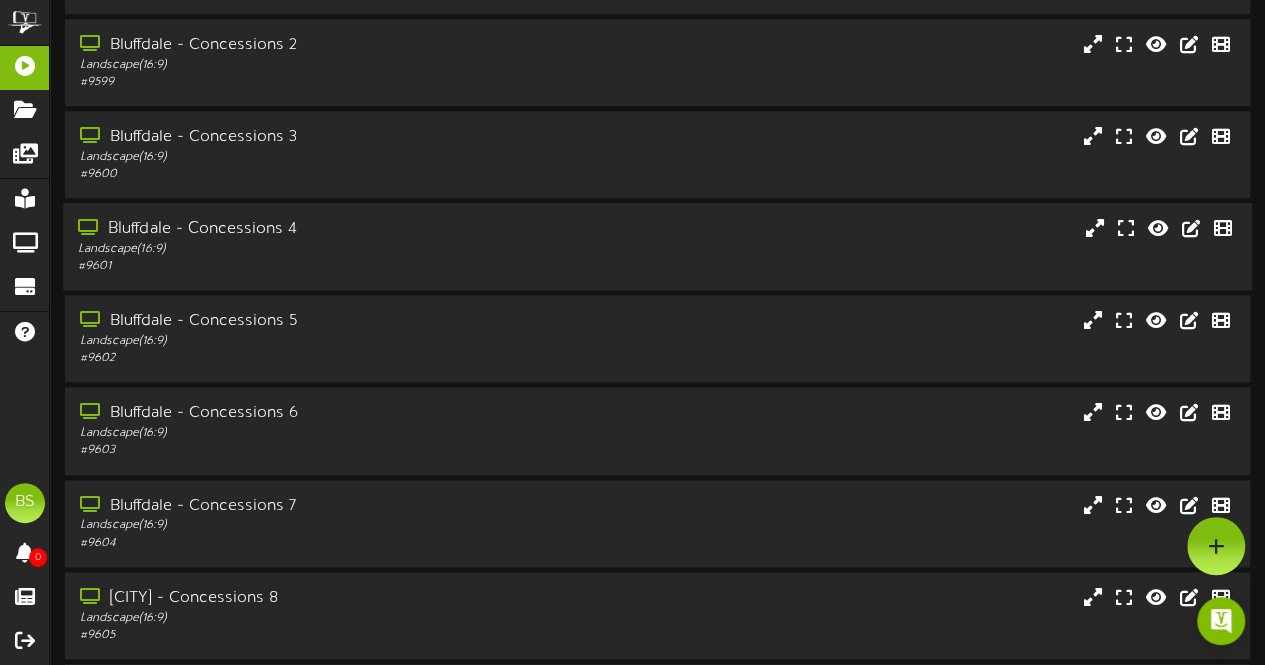 click on "Bluffdale - Concessions 4" at bounding box center (310, 229) 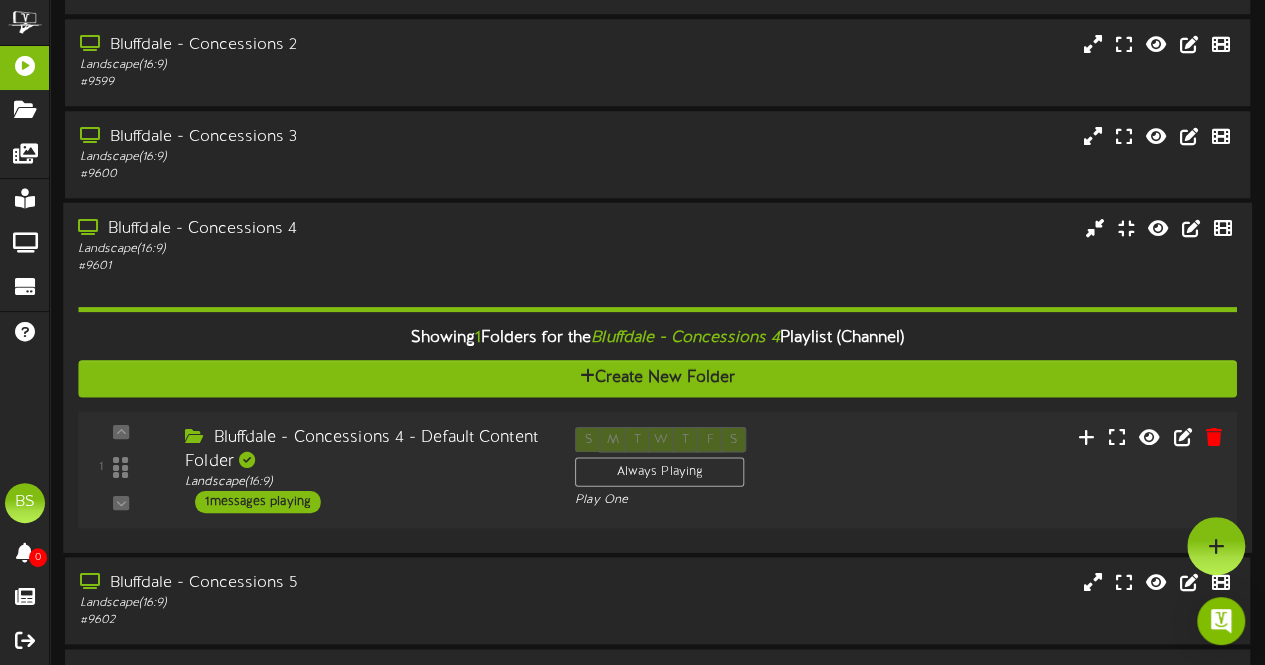 click on "1  messages playing" at bounding box center (258, 501) 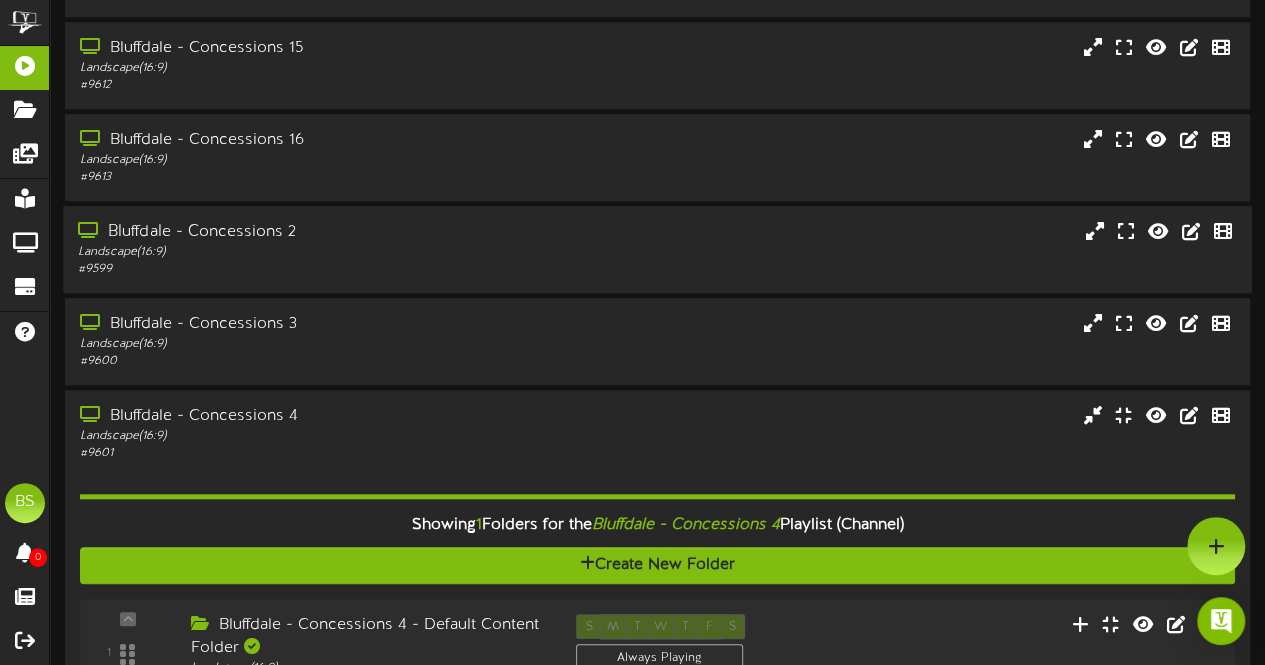 scroll, scrollTop: 700, scrollLeft: 0, axis: vertical 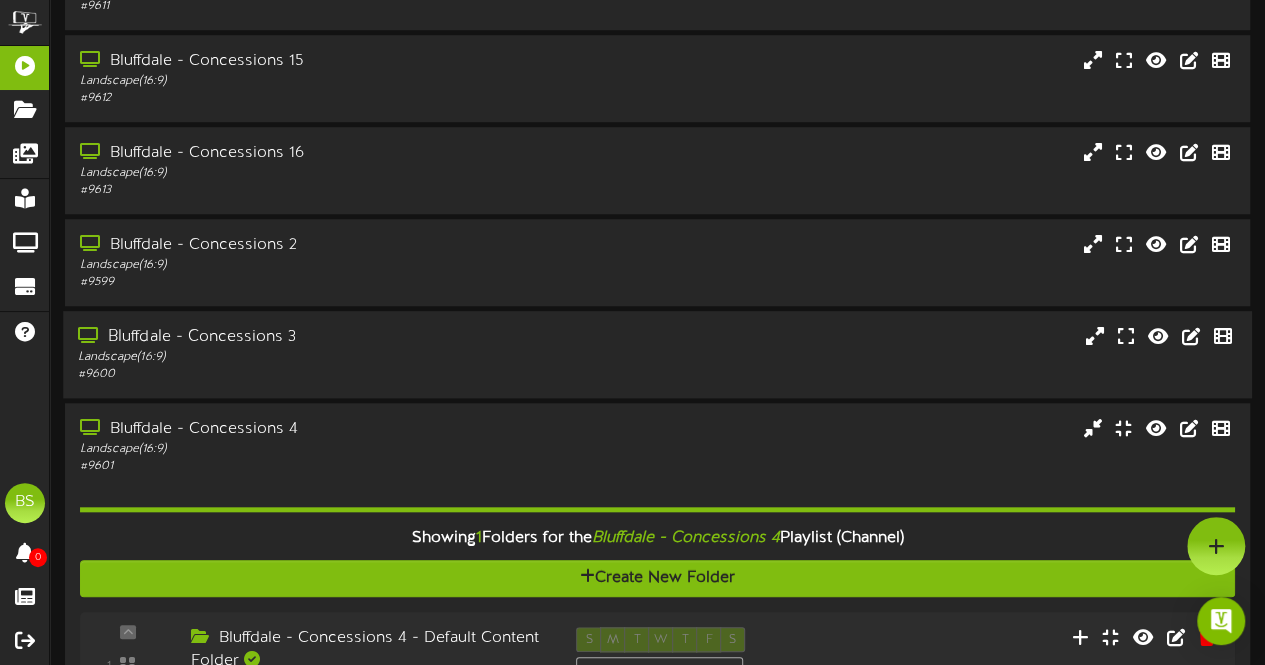 click on "Bluffdale - Concessions 3" at bounding box center [310, 337] 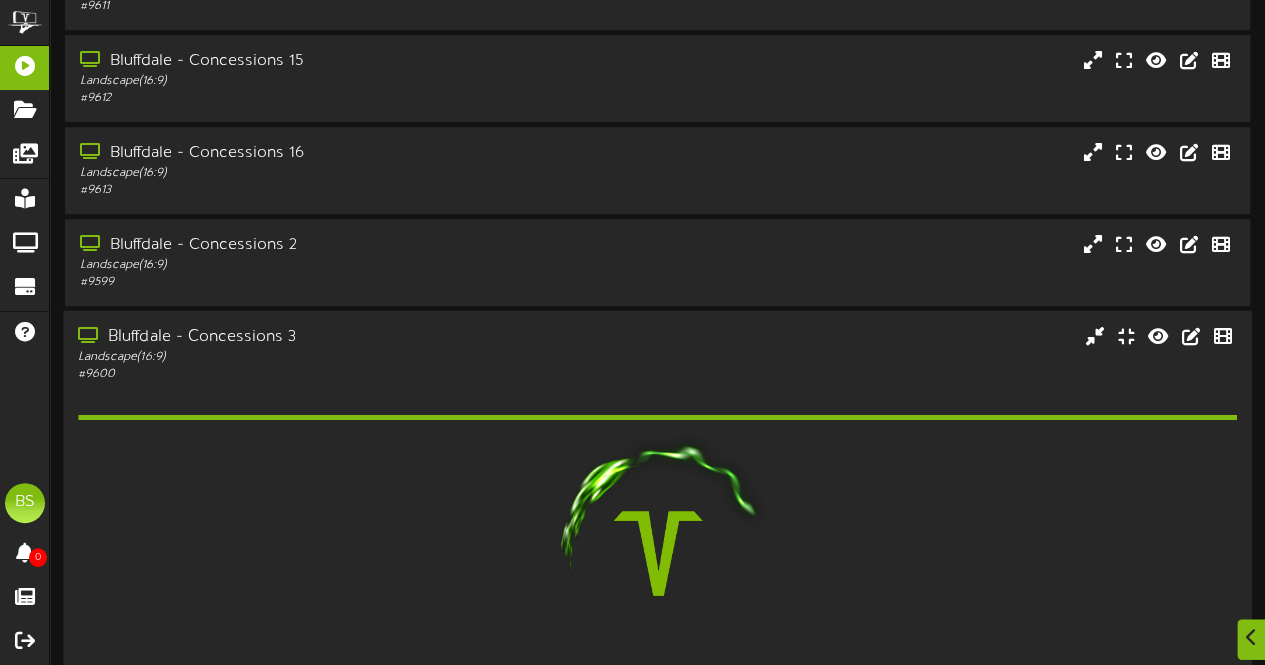 scroll, scrollTop: 1000, scrollLeft: 0, axis: vertical 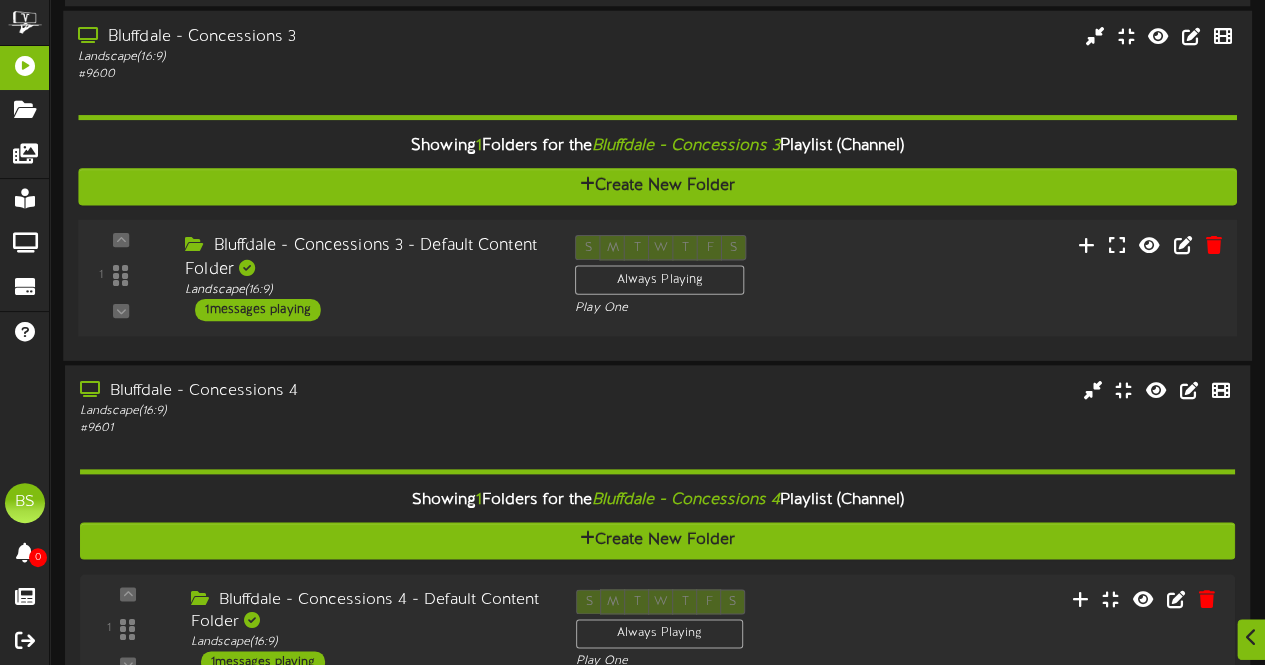 click on "1  messages playing" at bounding box center (258, 309) 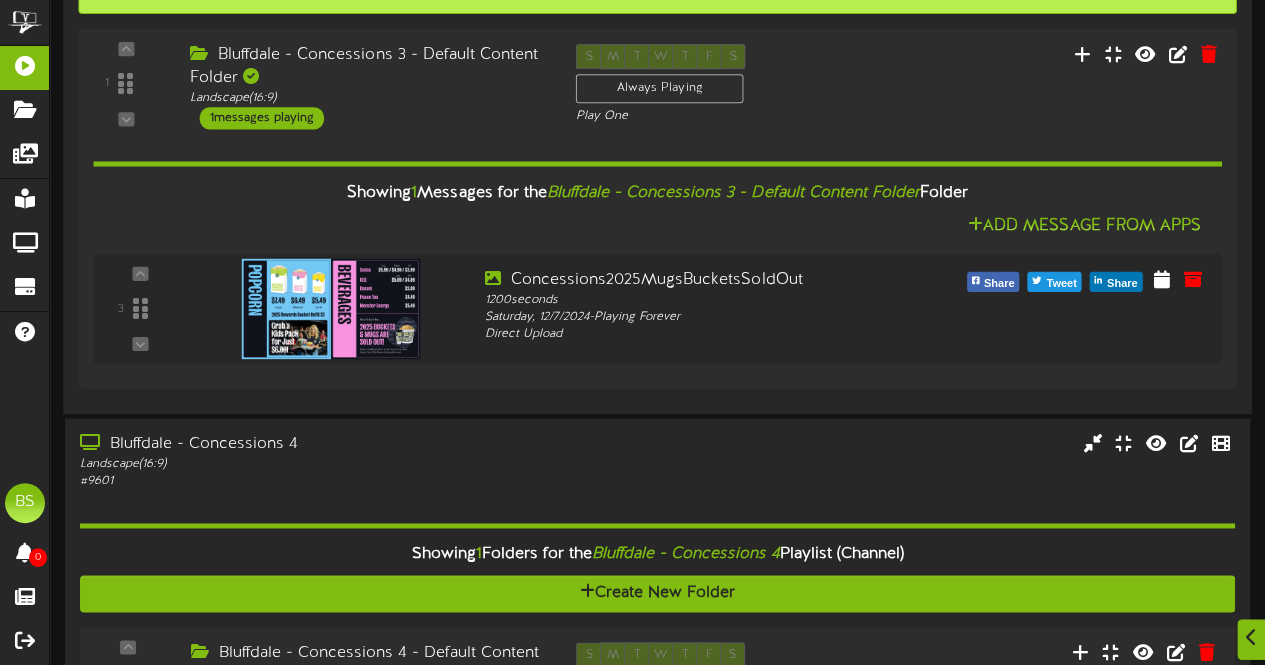 scroll, scrollTop: 1200, scrollLeft: 0, axis: vertical 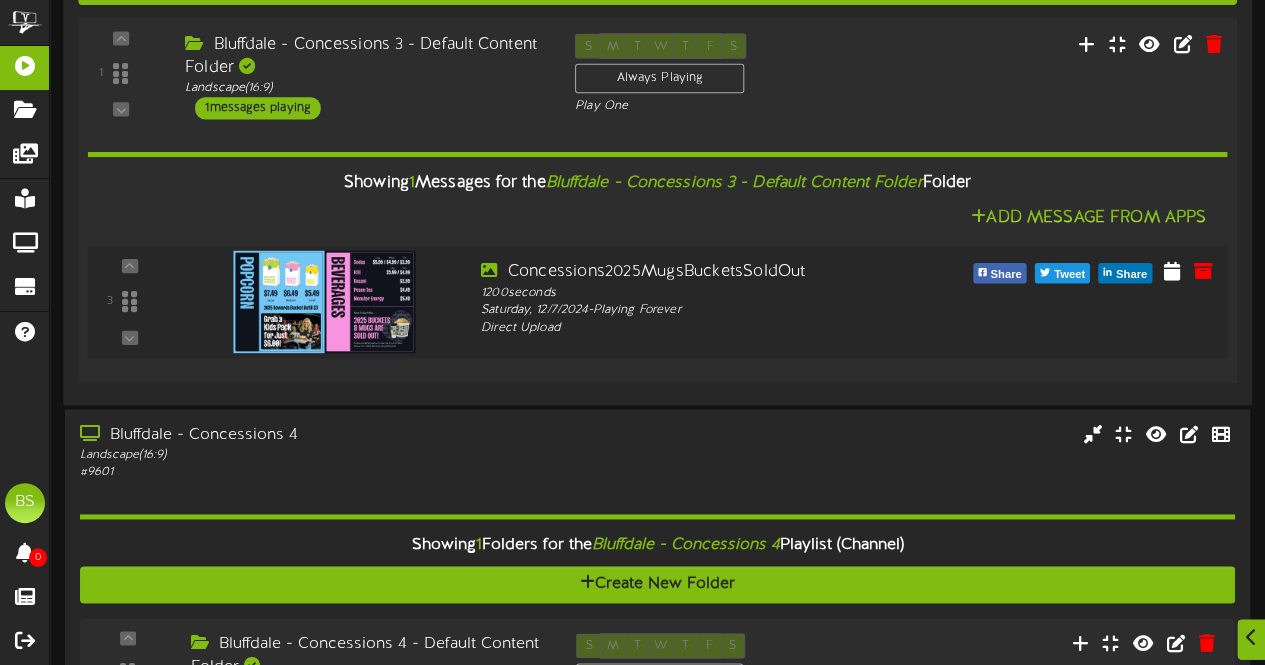 click at bounding box center [324, 301] 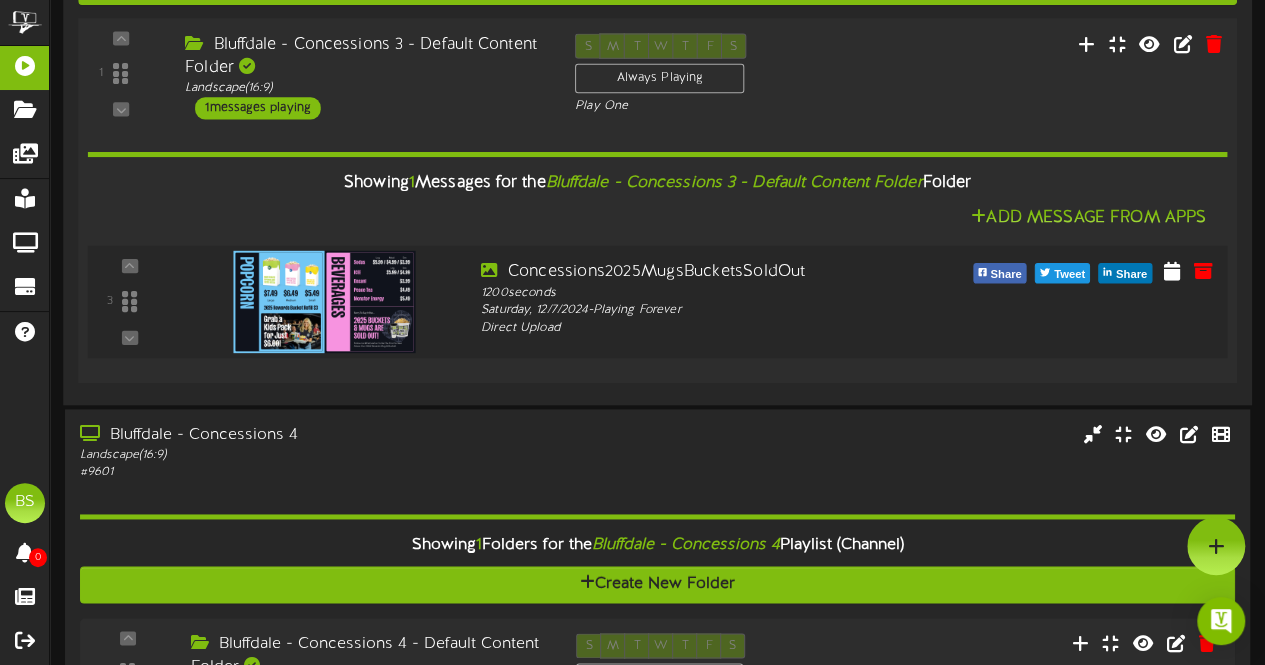 scroll, scrollTop: 1000, scrollLeft: 0, axis: vertical 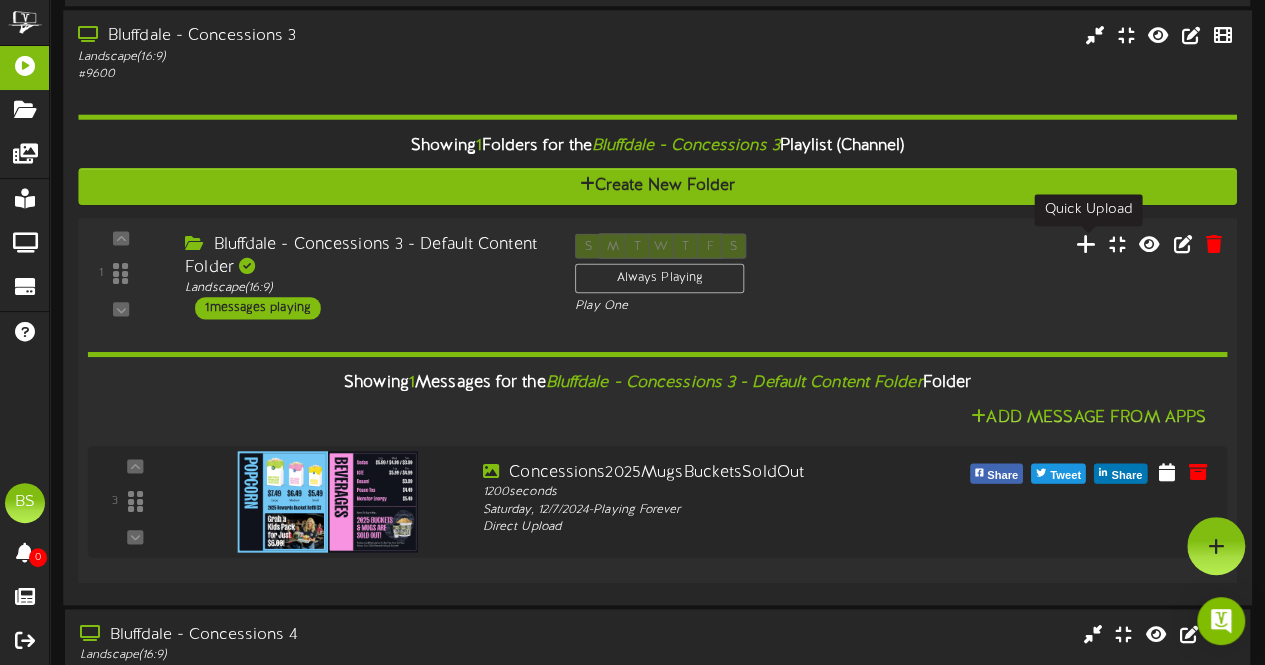 click at bounding box center [1086, 243] 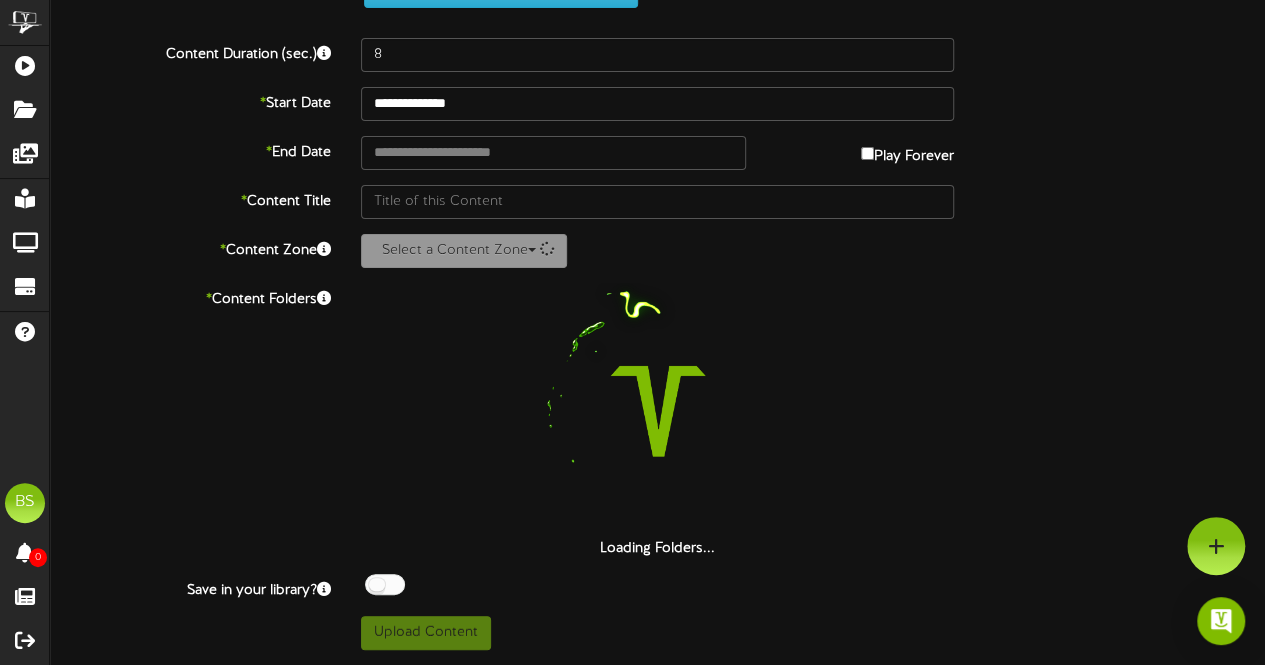 scroll, scrollTop: 82, scrollLeft: 0, axis: vertical 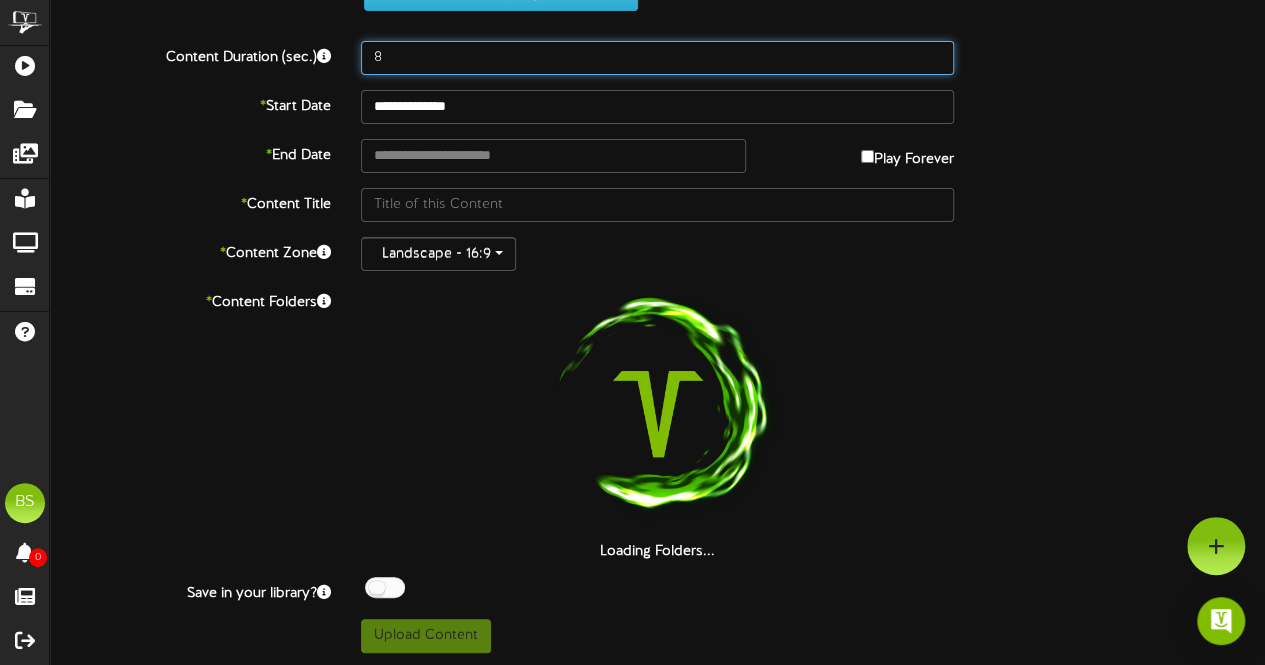 click on "8" at bounding box center (657, 58) 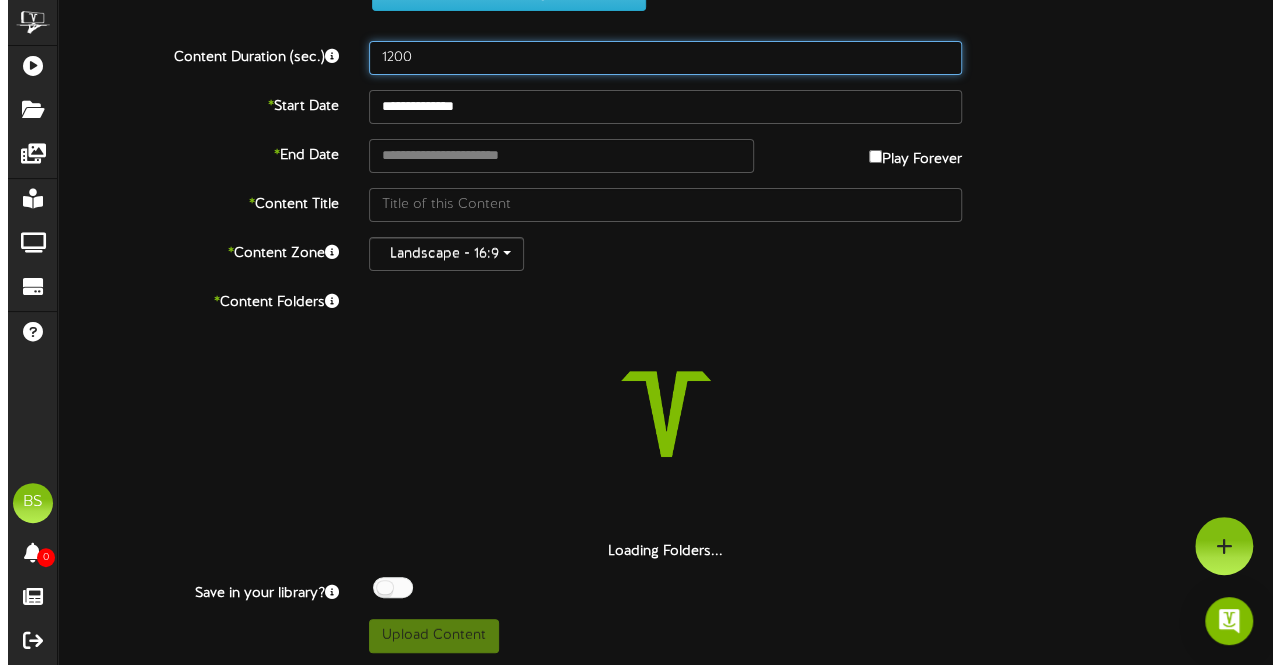 scroll, scrollTop: 0, scrollLeft: 0, axis: both 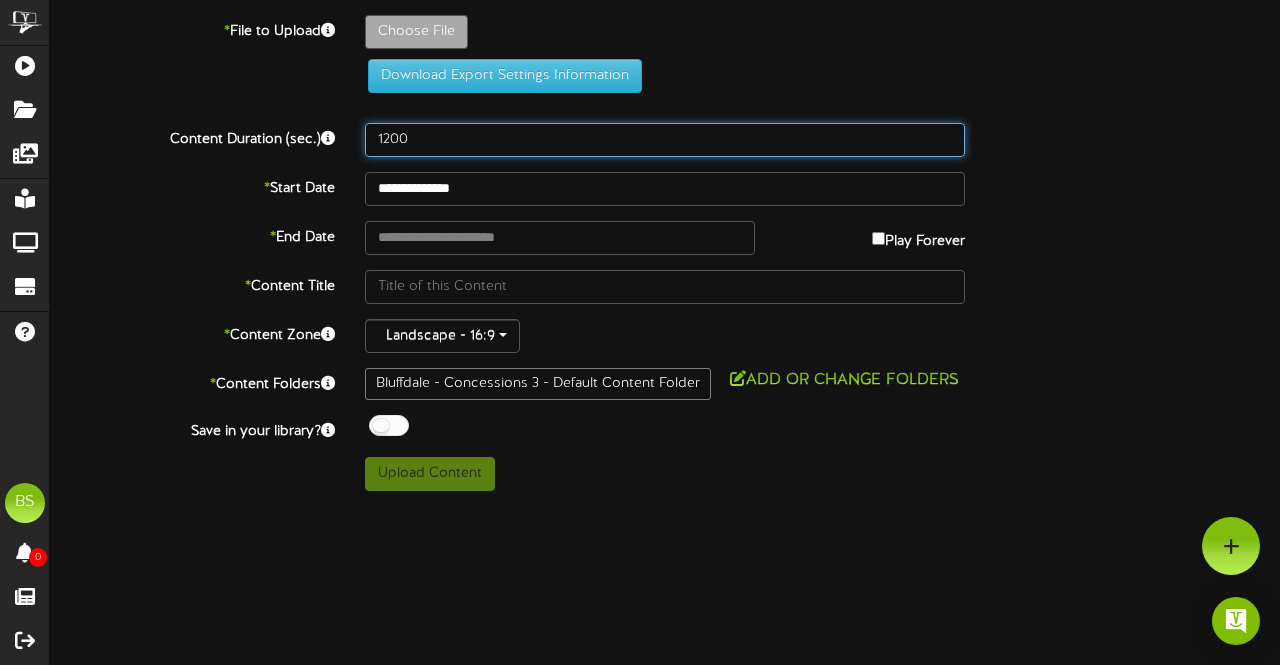 type on "1200" 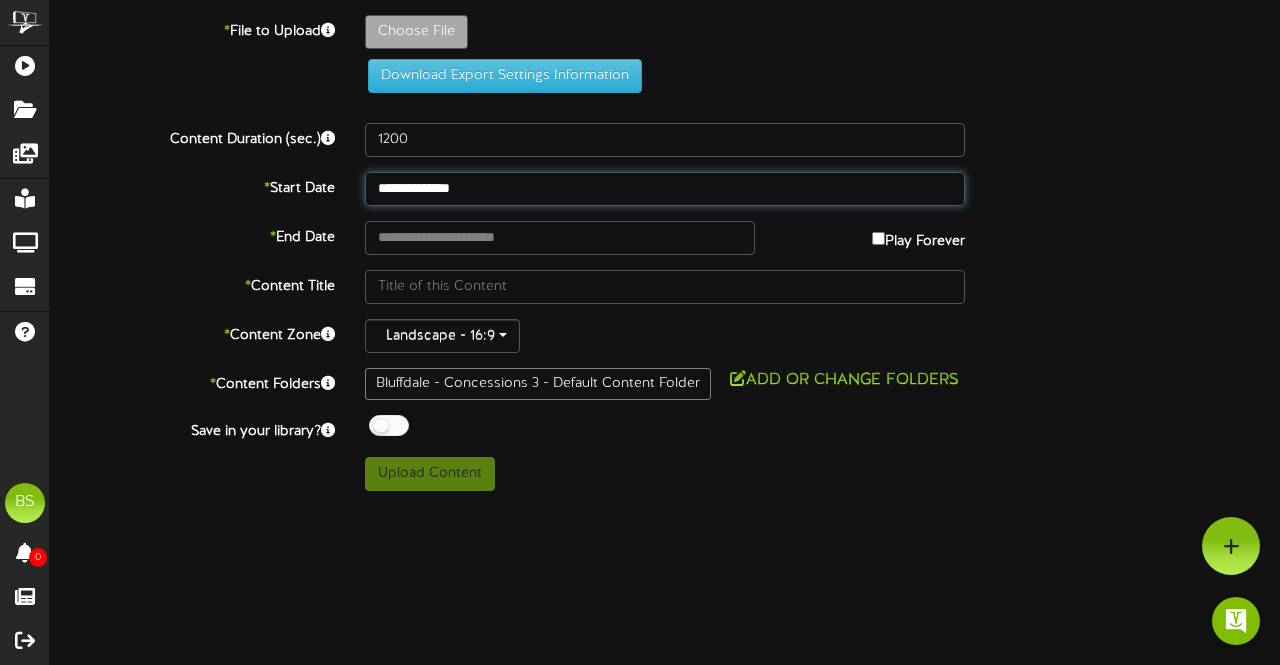 click on "**********" at bounding box center (665, 189) 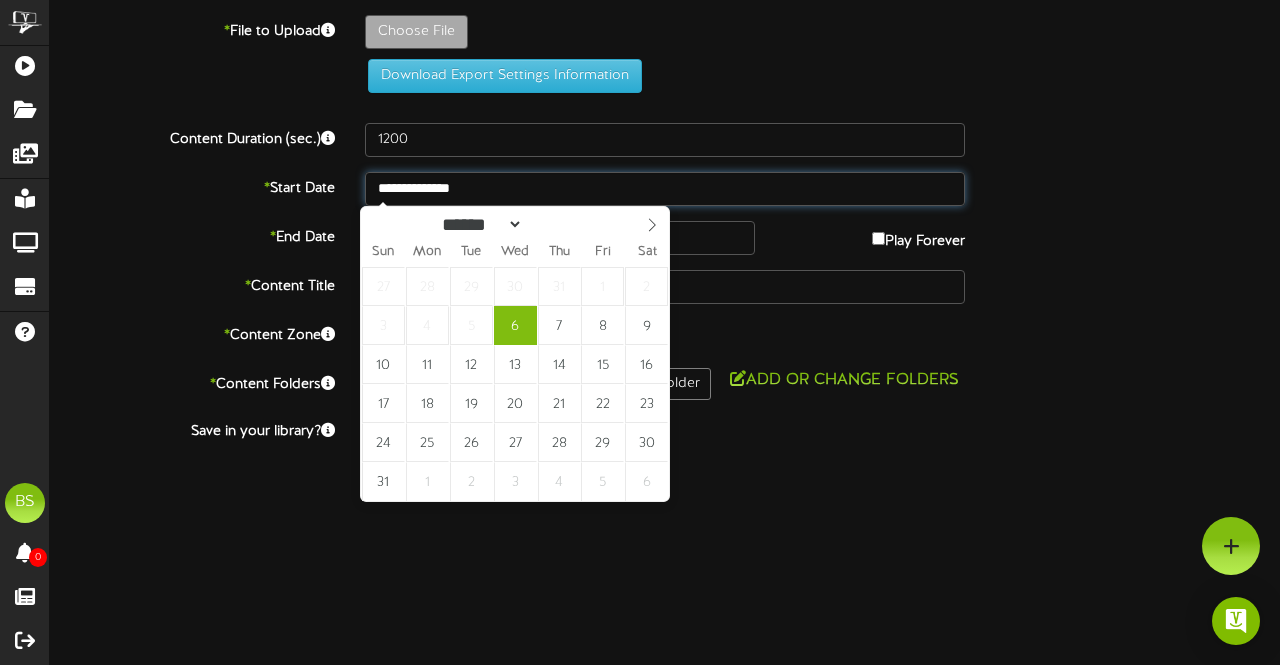 type on "**********" 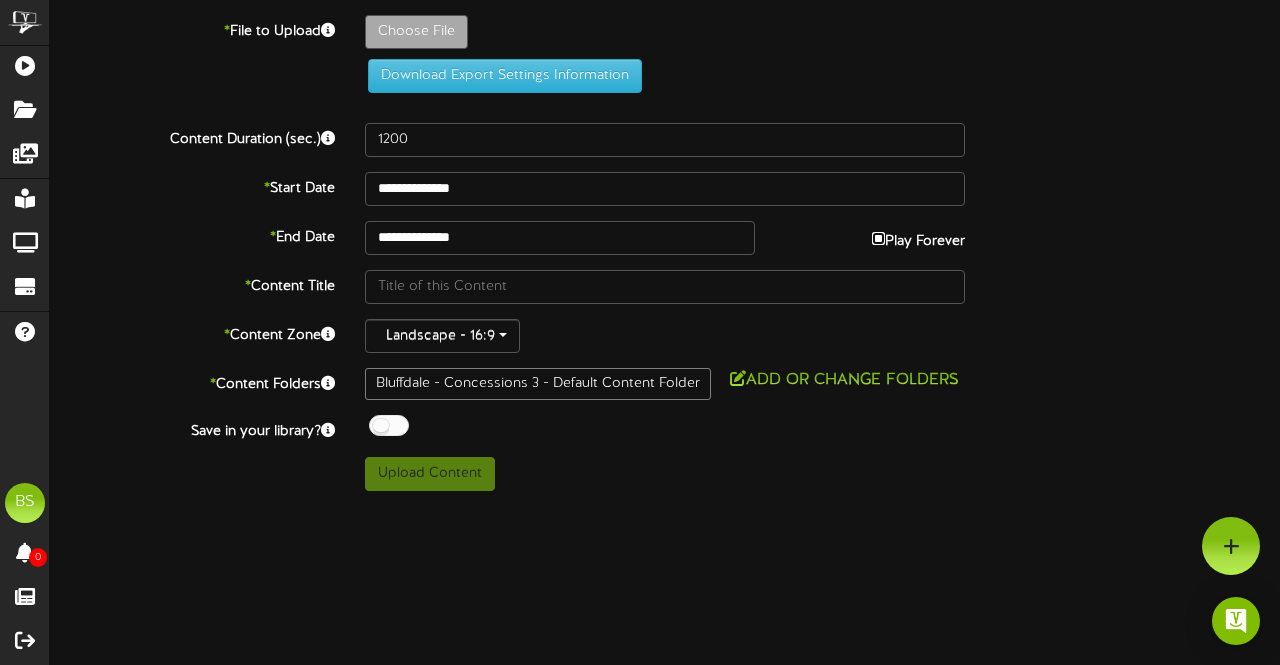 type 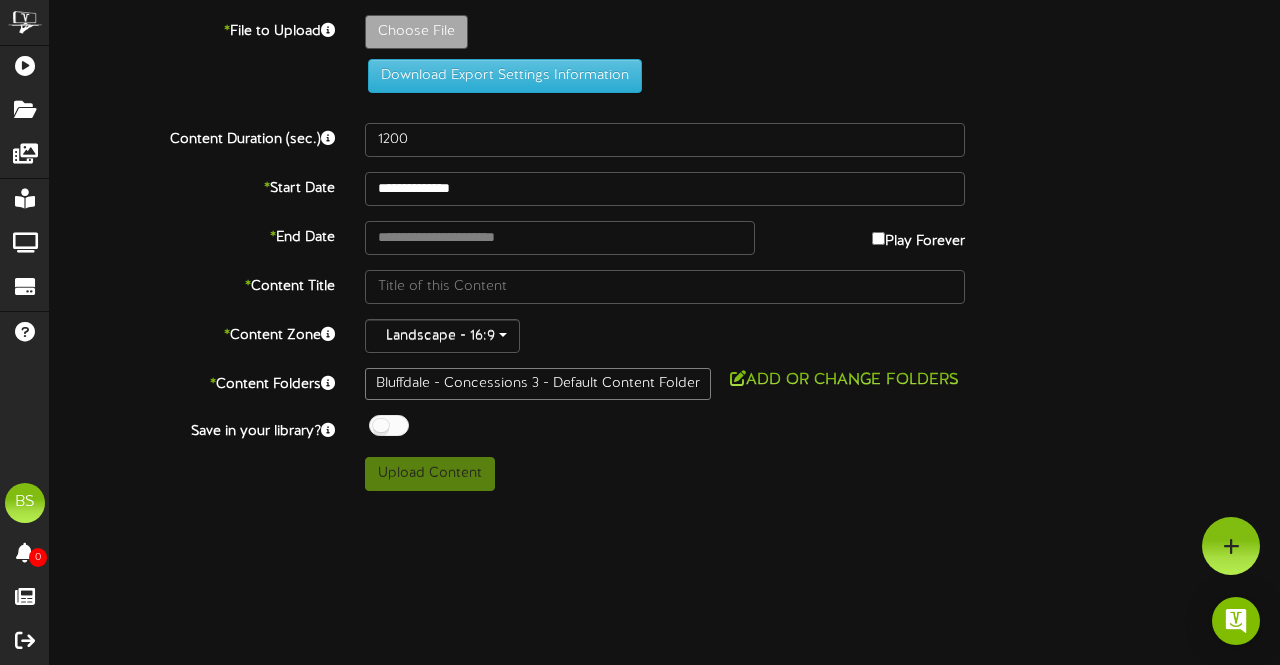 drag, startPoint x: 382, startPoint y: 419, endPoint x: 384, endPoint y: 403, distance: 16.124516 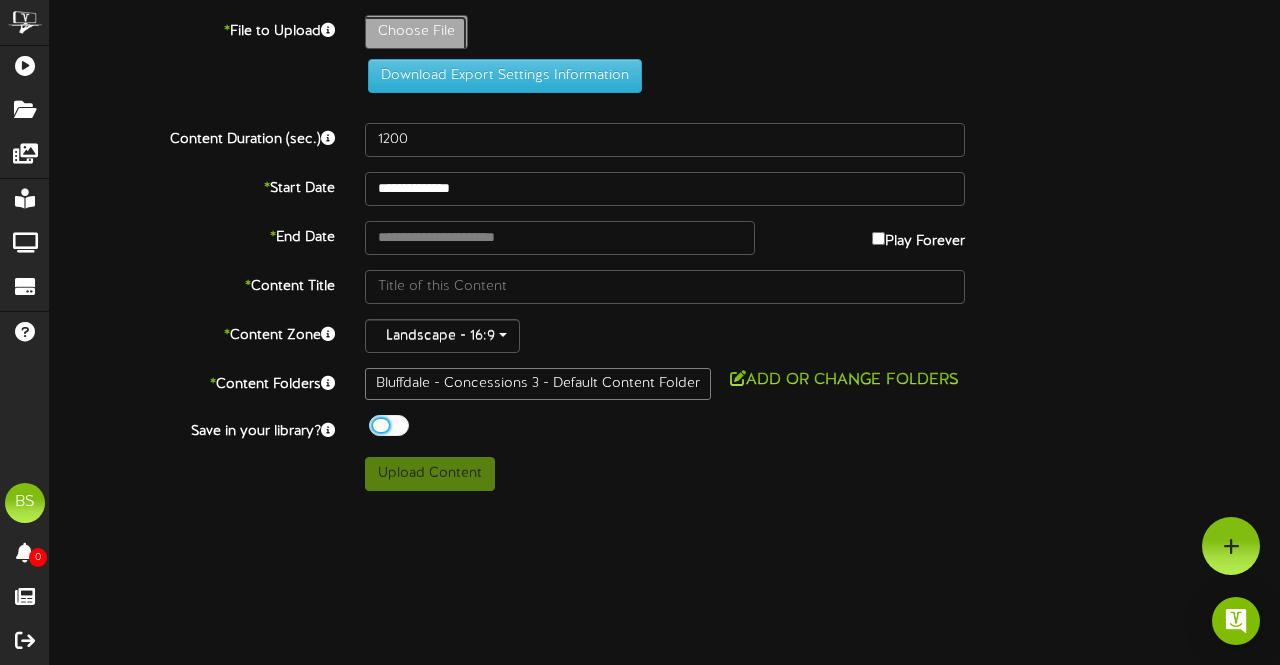click on "Choose File" at bounding box center (-621, 87) 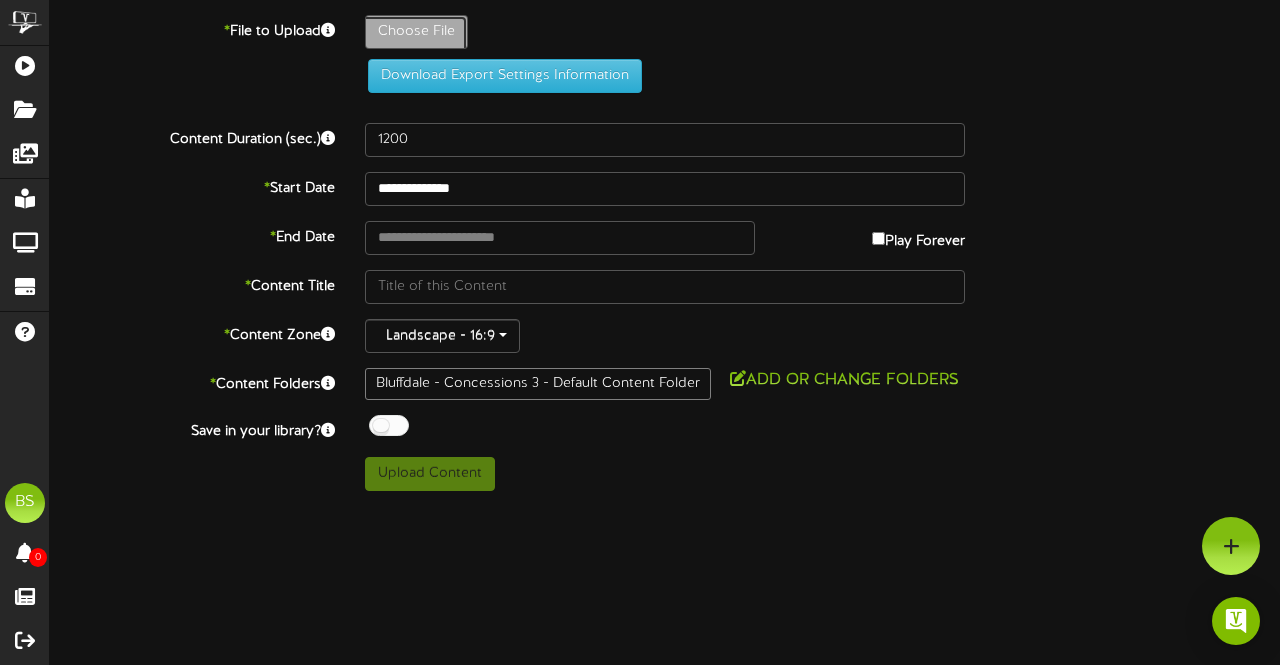 type on "**********" 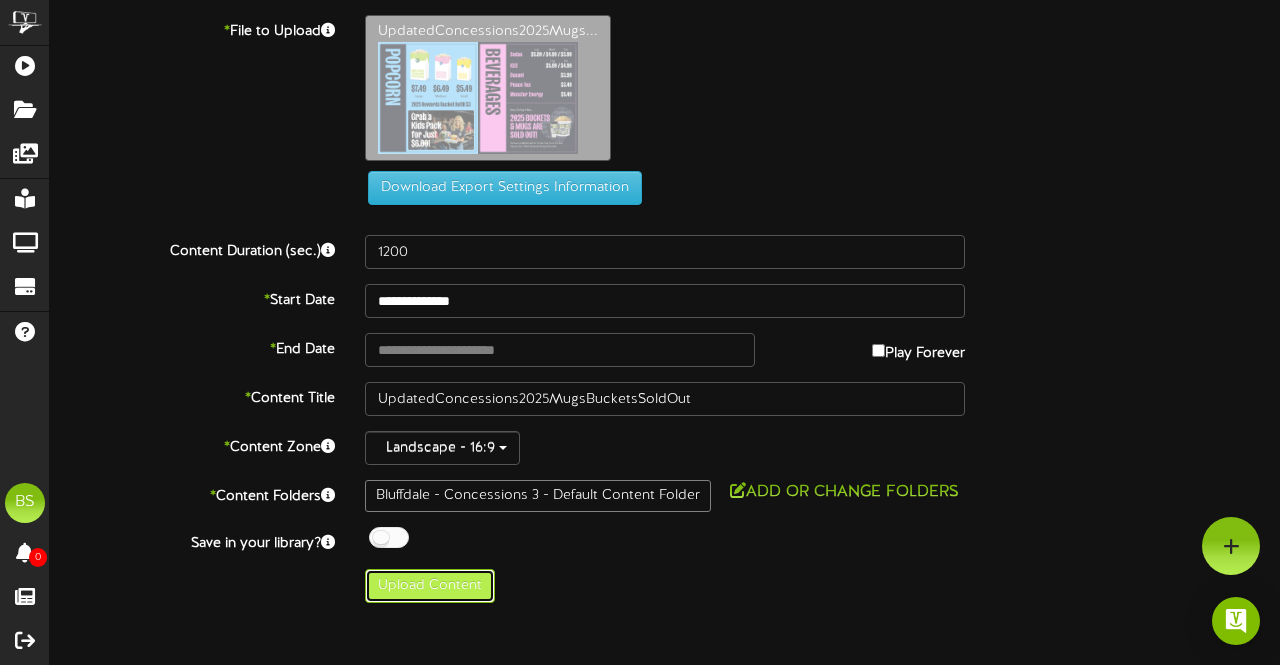 click on "Upload Content" at bounding box center [430, 586] 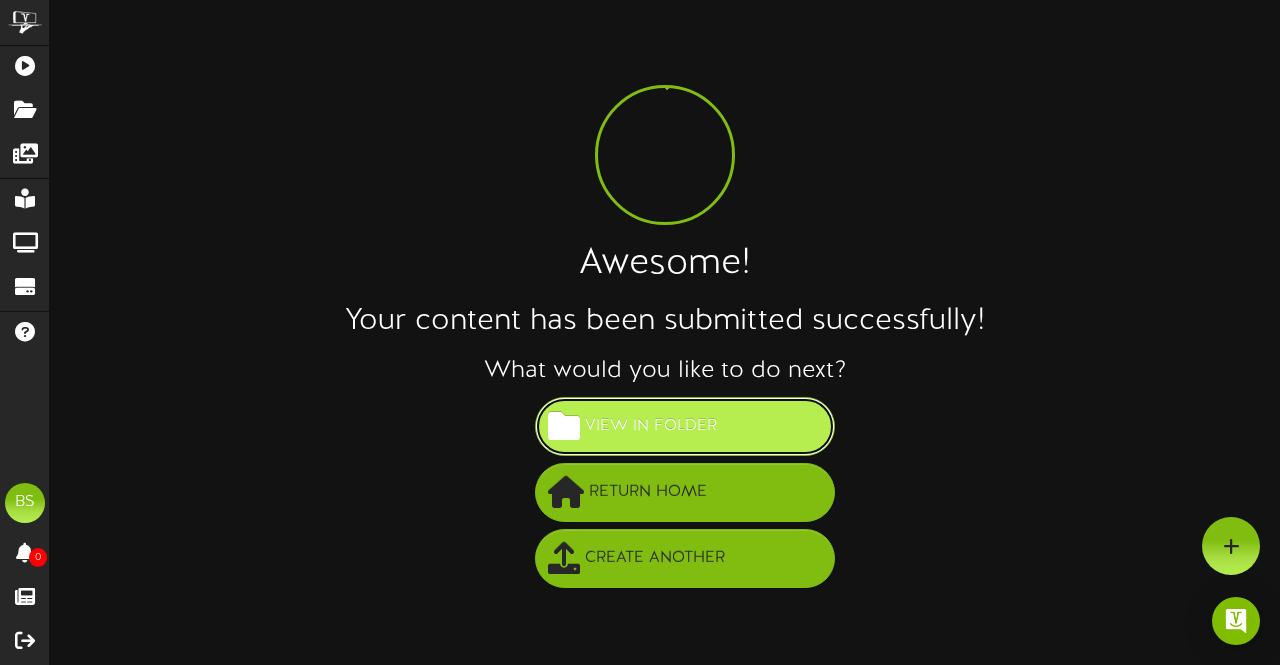 click on "View in Folder" at bounding box center (651, 426) 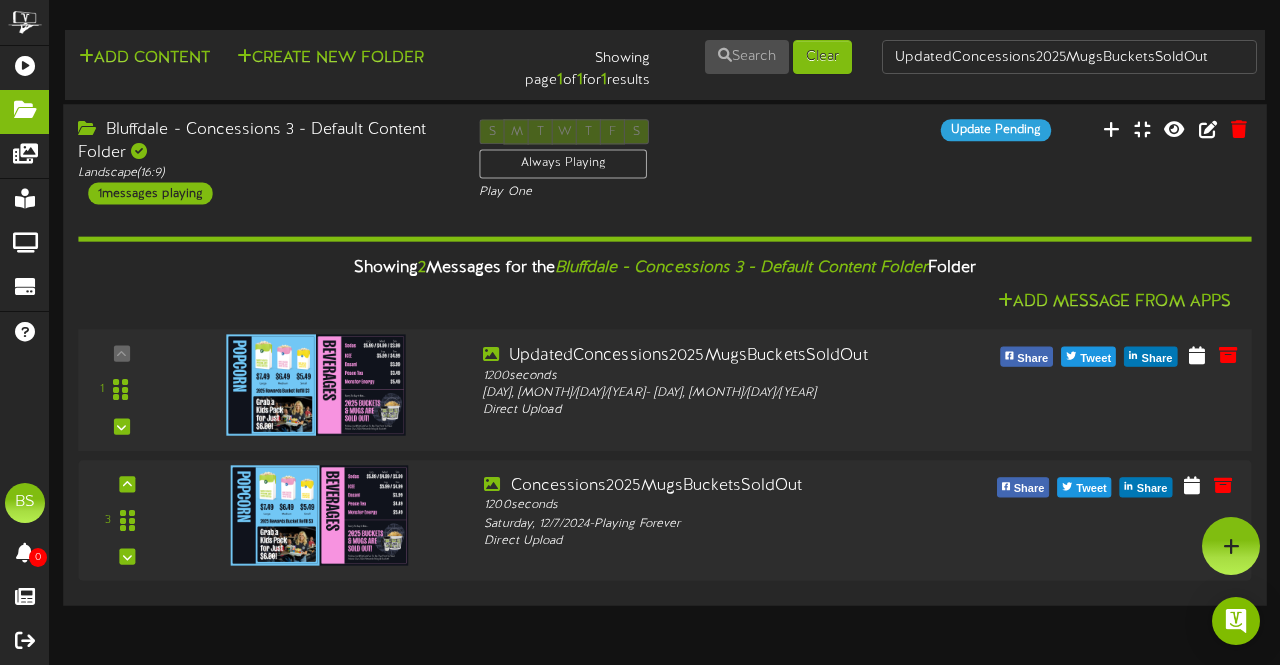 click at bounding box center (316, 384) 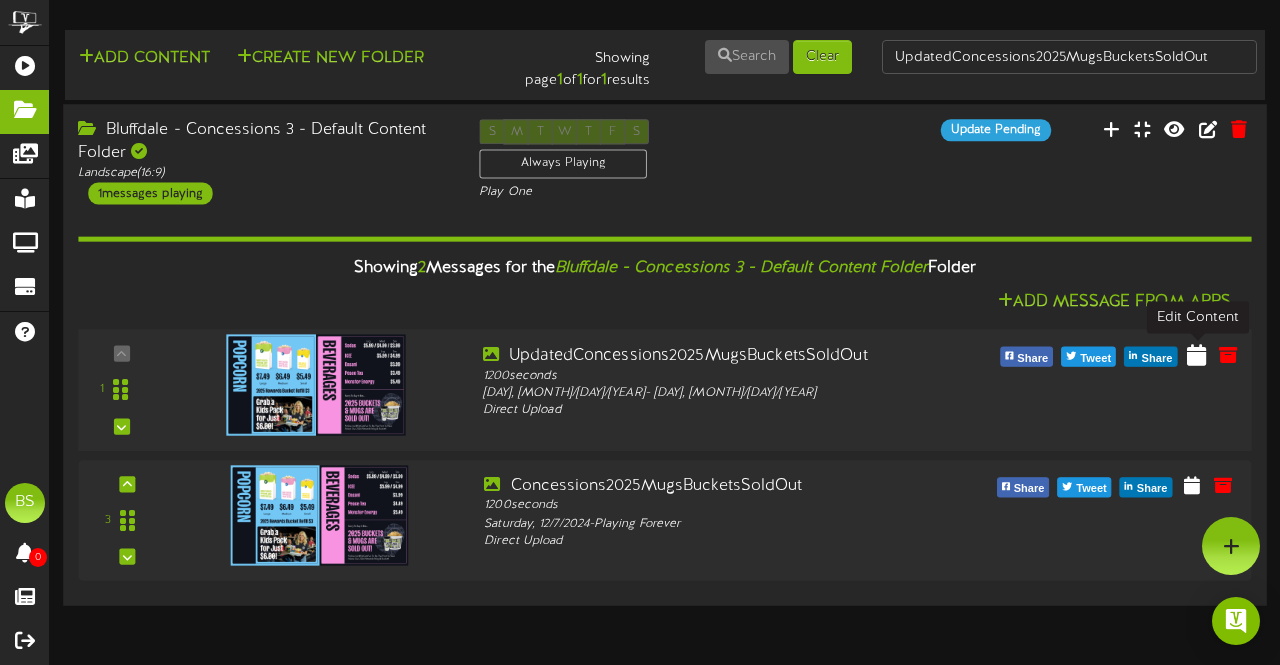 click at bounding box center (1196, 353) 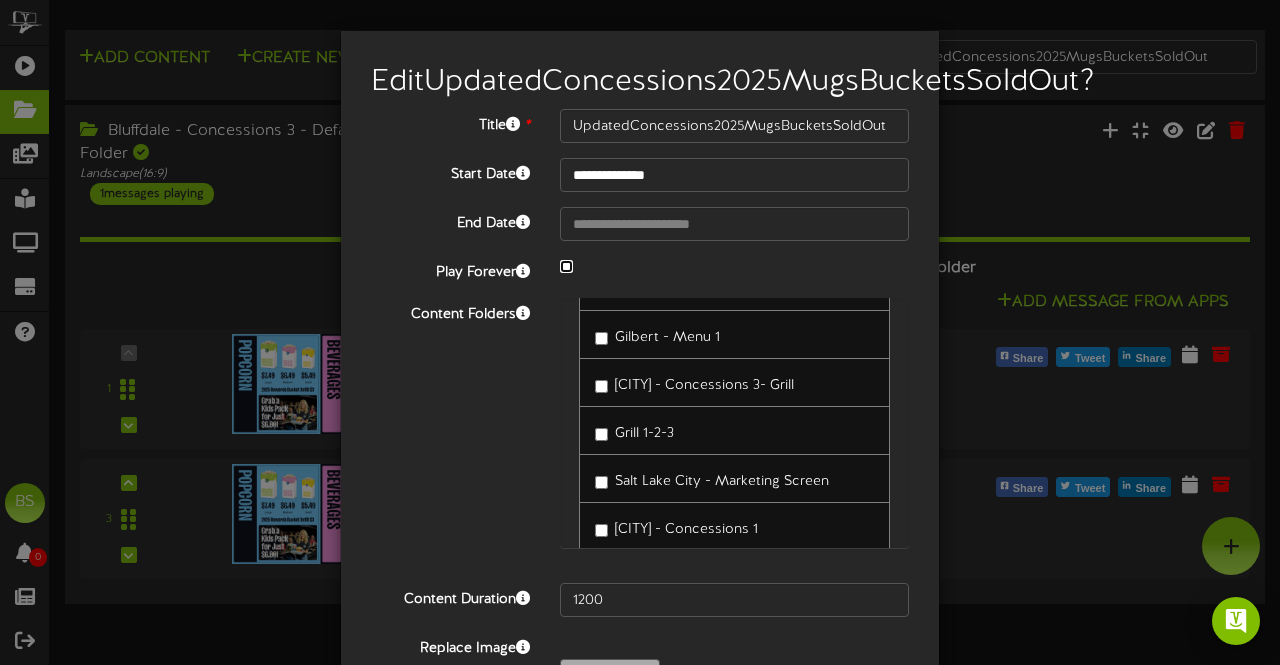 scroll, scrollTop: 300, scrollLeft: 0, axis: vertical 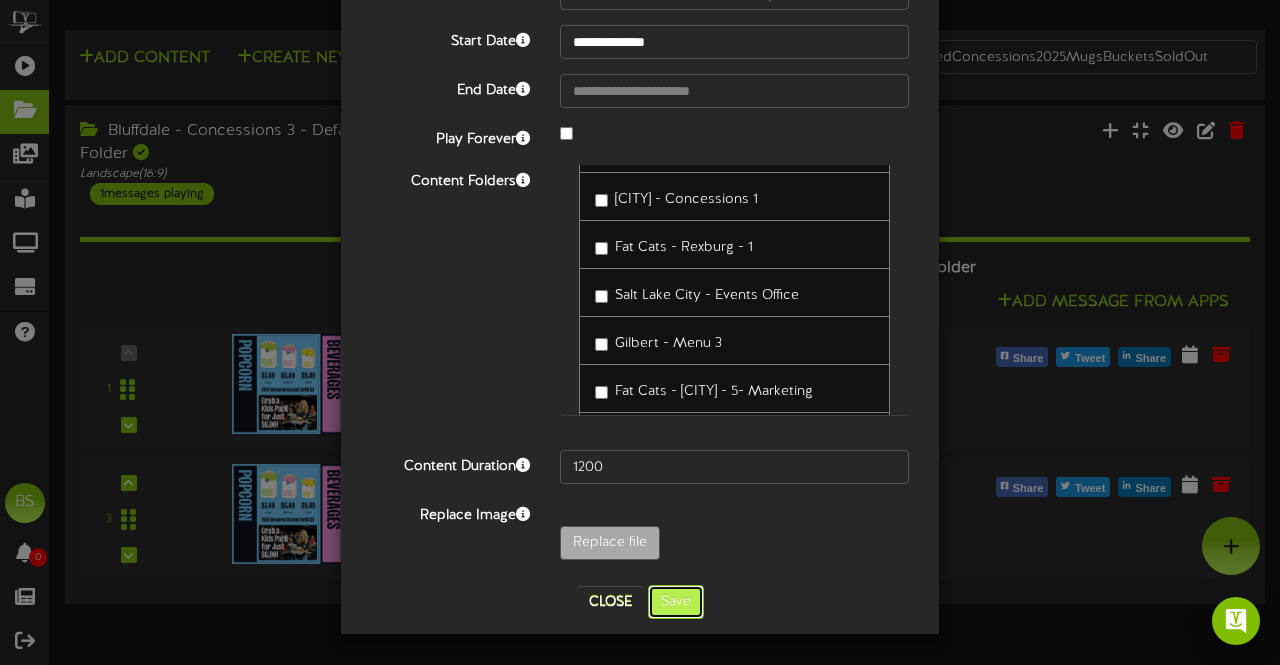 click on "Save" at bounding box center [676, 602] 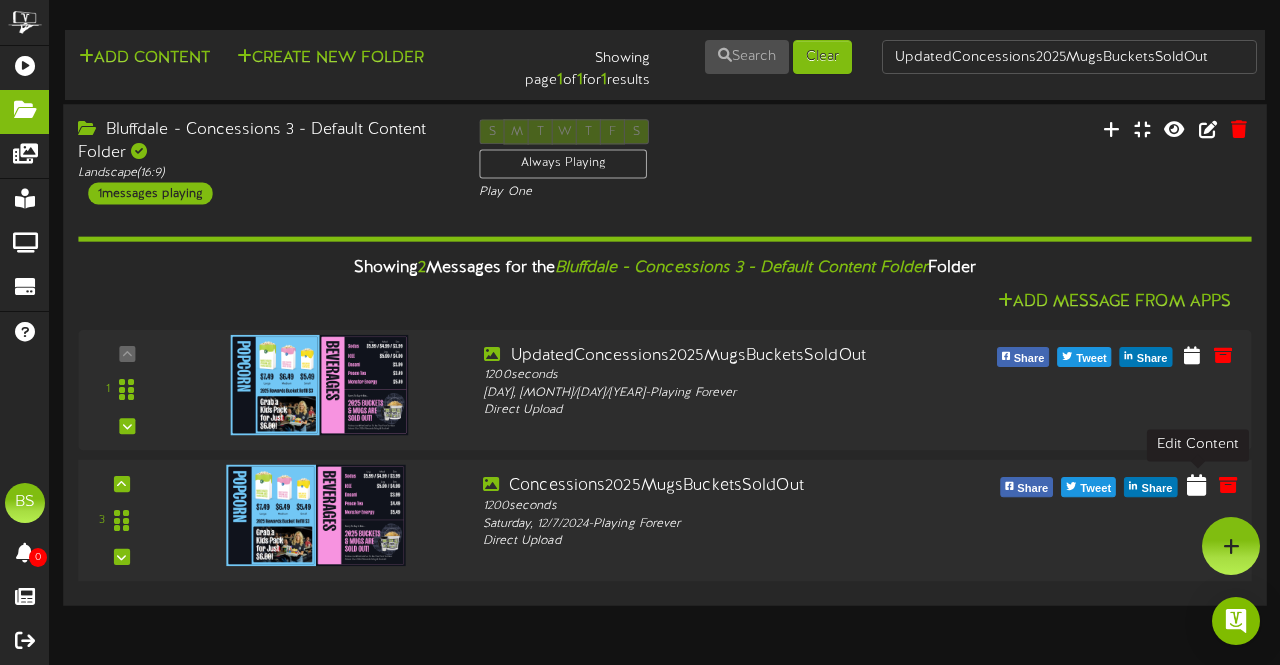 click at bounding box center [1196, 484] 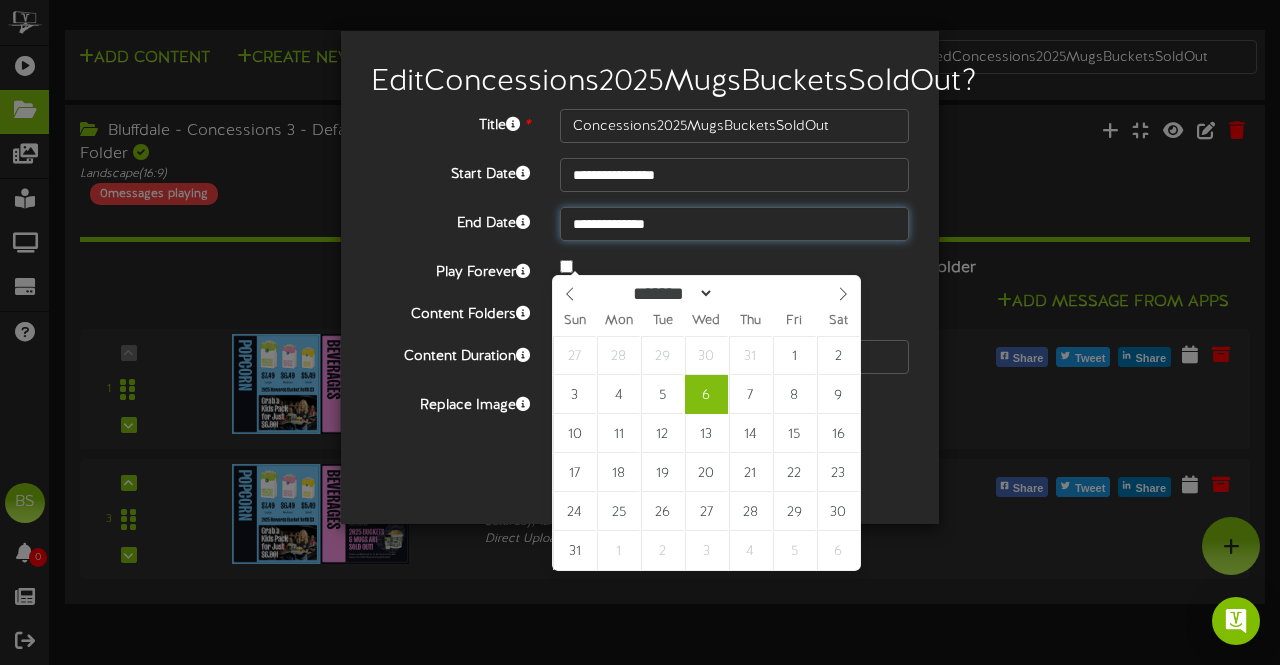 click on "**********" at bounding box center [734, 224] 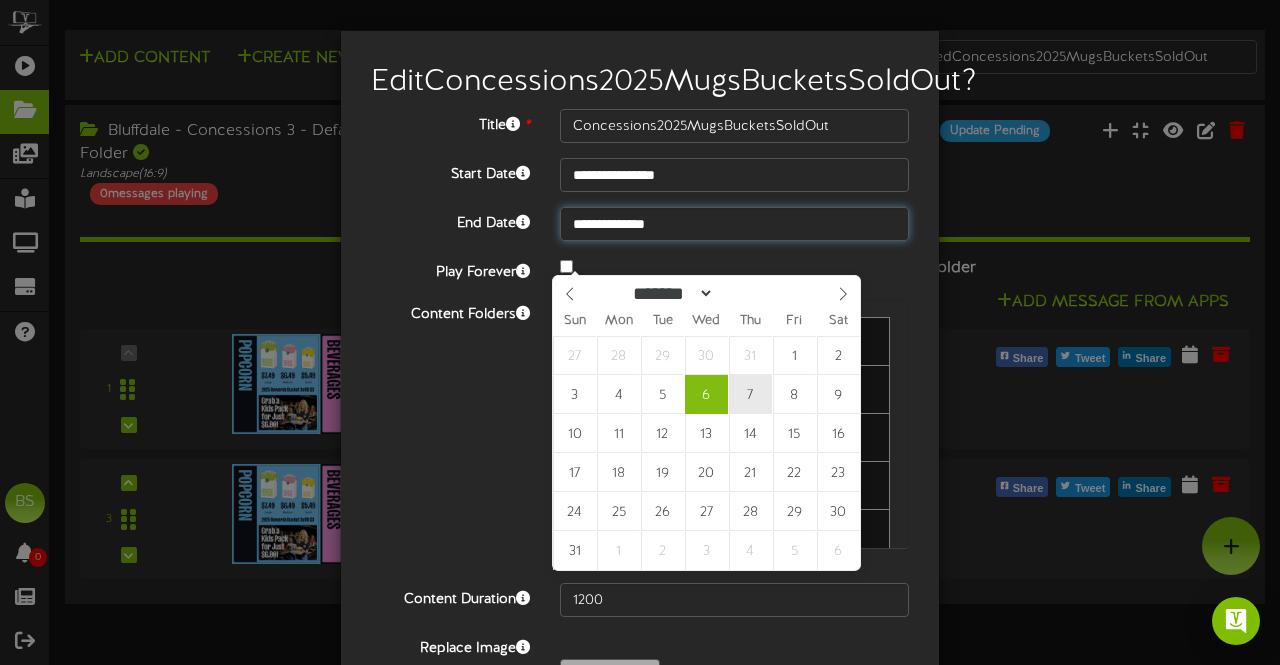 type on "**********" 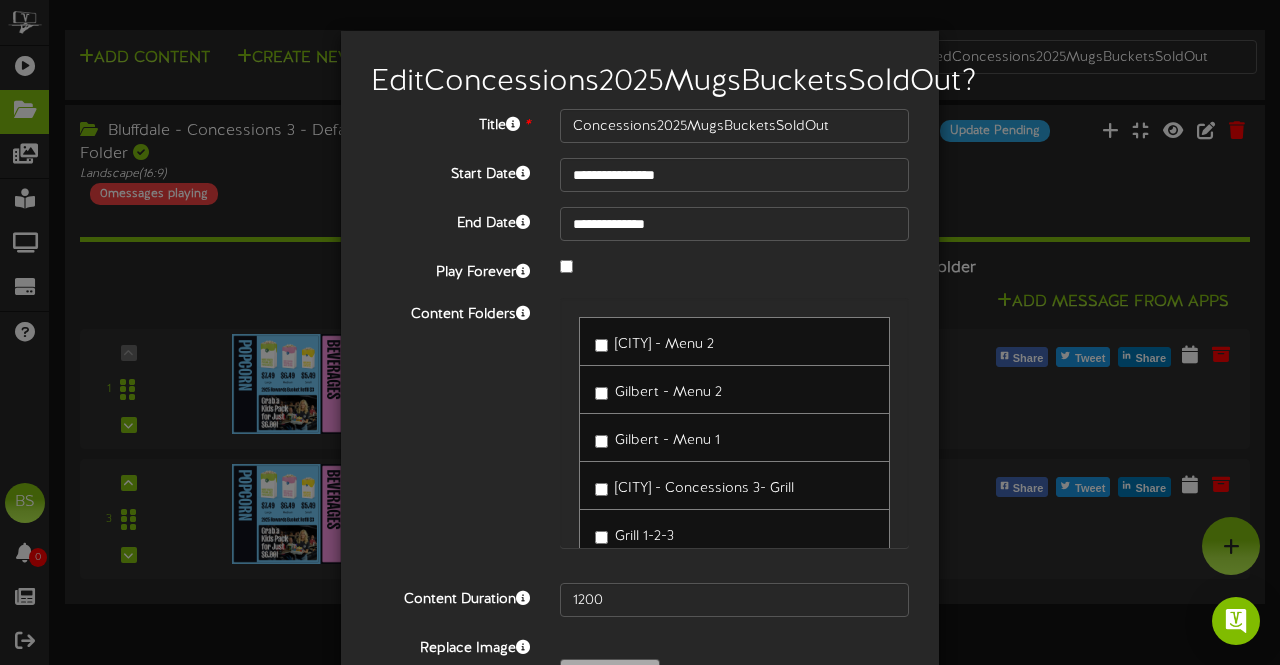 click on "Content Folders
[CITY] - Menu 2
[CITY] - Menu 2
[CITY] - Menu 1
Grill 1-2-3" at bounding box center [640, 433] 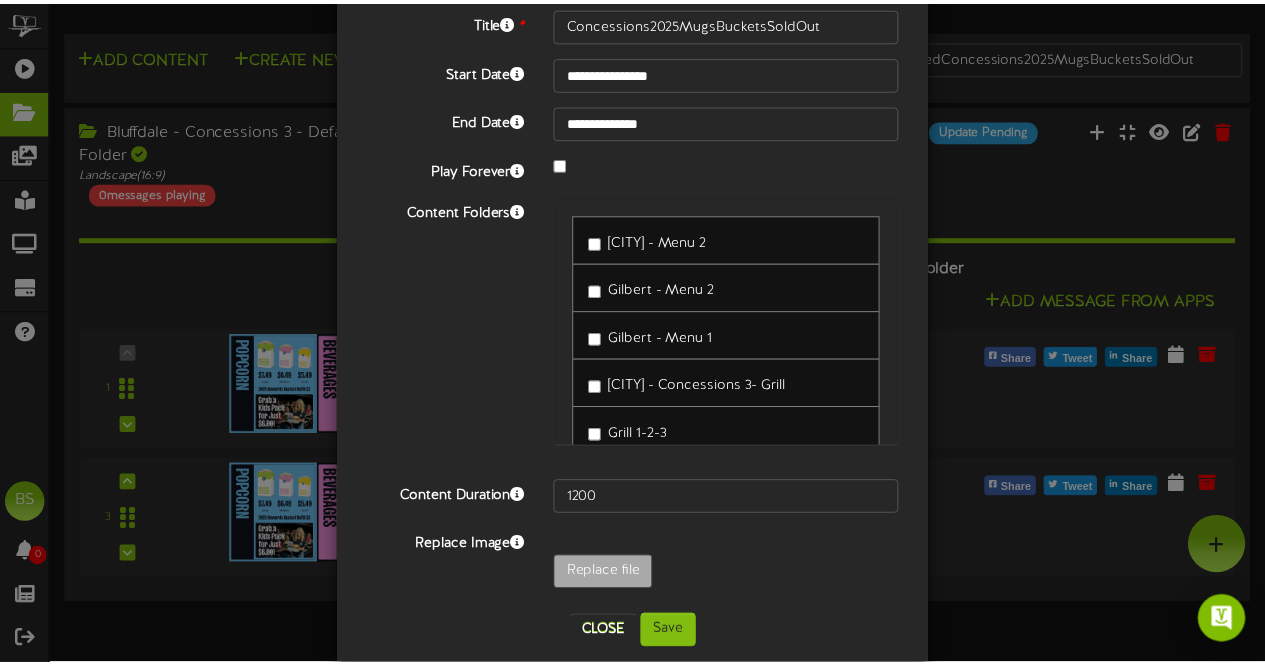 scroll, scrollTop: 163, scrollLeft: 0, axis: vertical 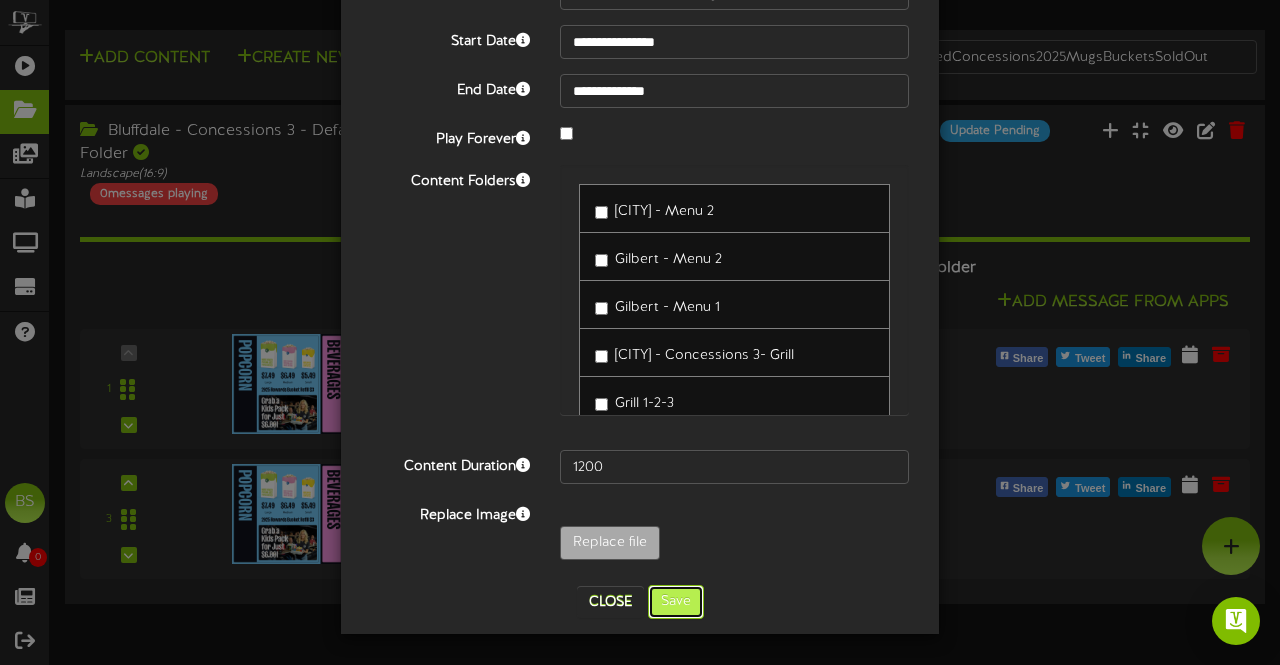 click on "Save" at bounding box center [676, 602] 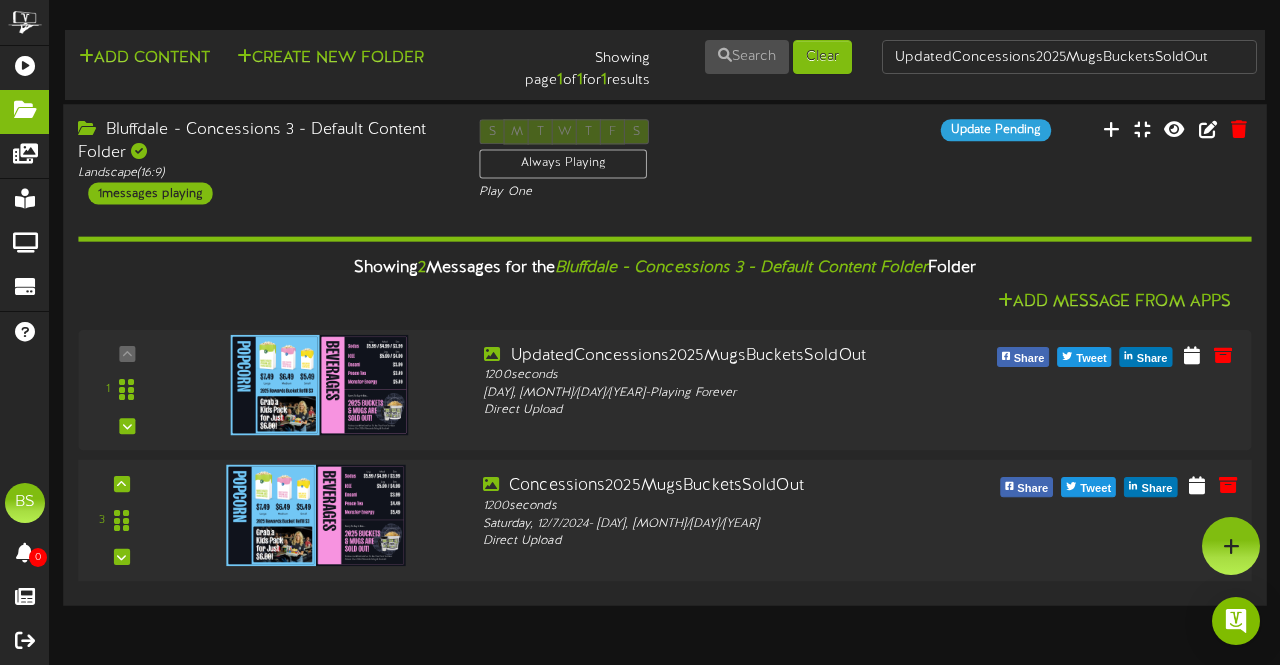 click at bounding box center (316, 514) 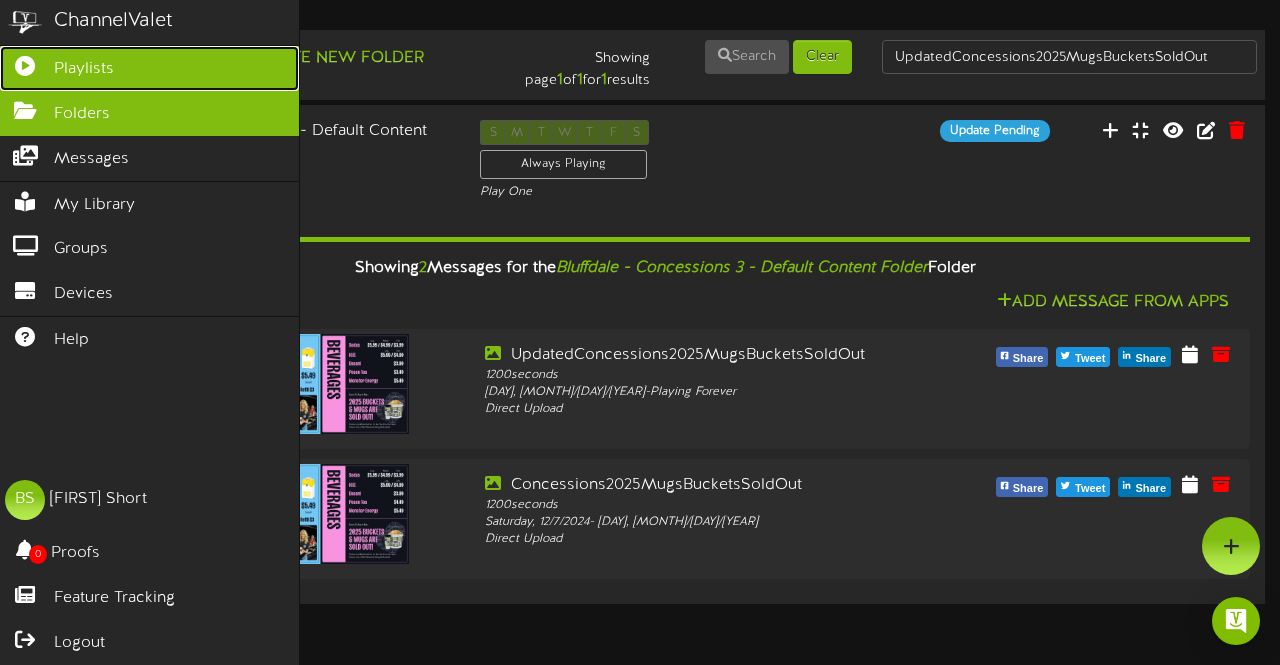 click on "Playlists" at bounding box center [84, 69] 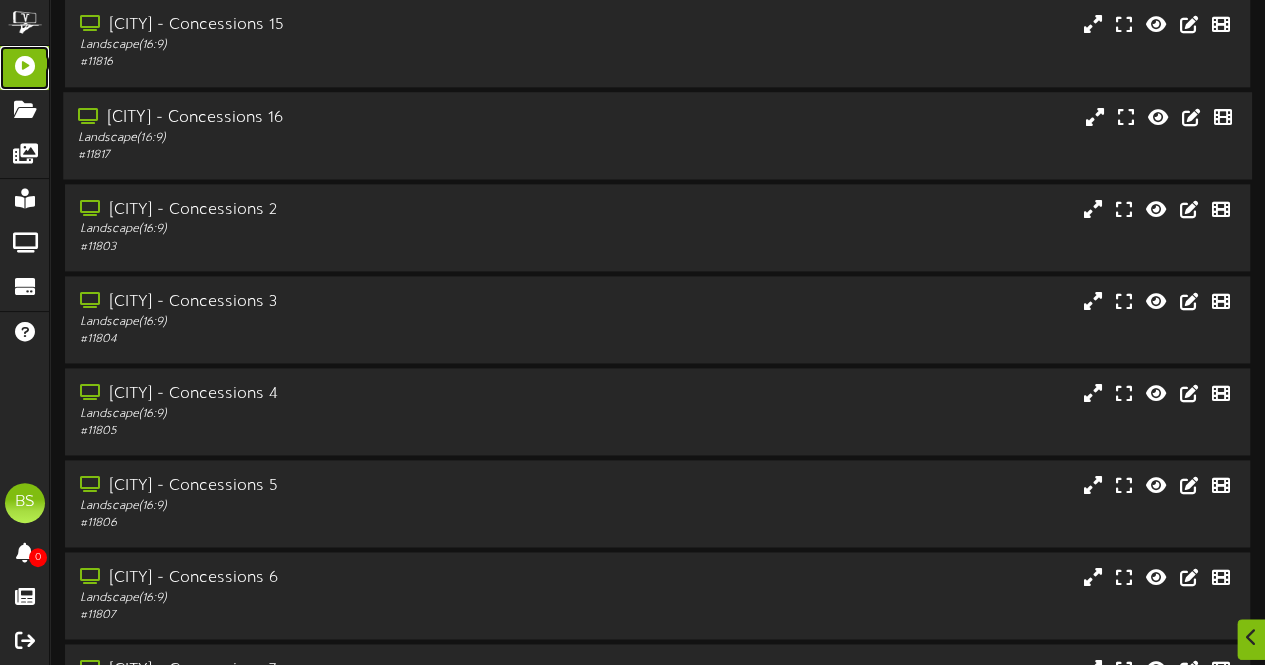 scroll, scrollTop: 5200, scrollLeft: 0, axis: vertical 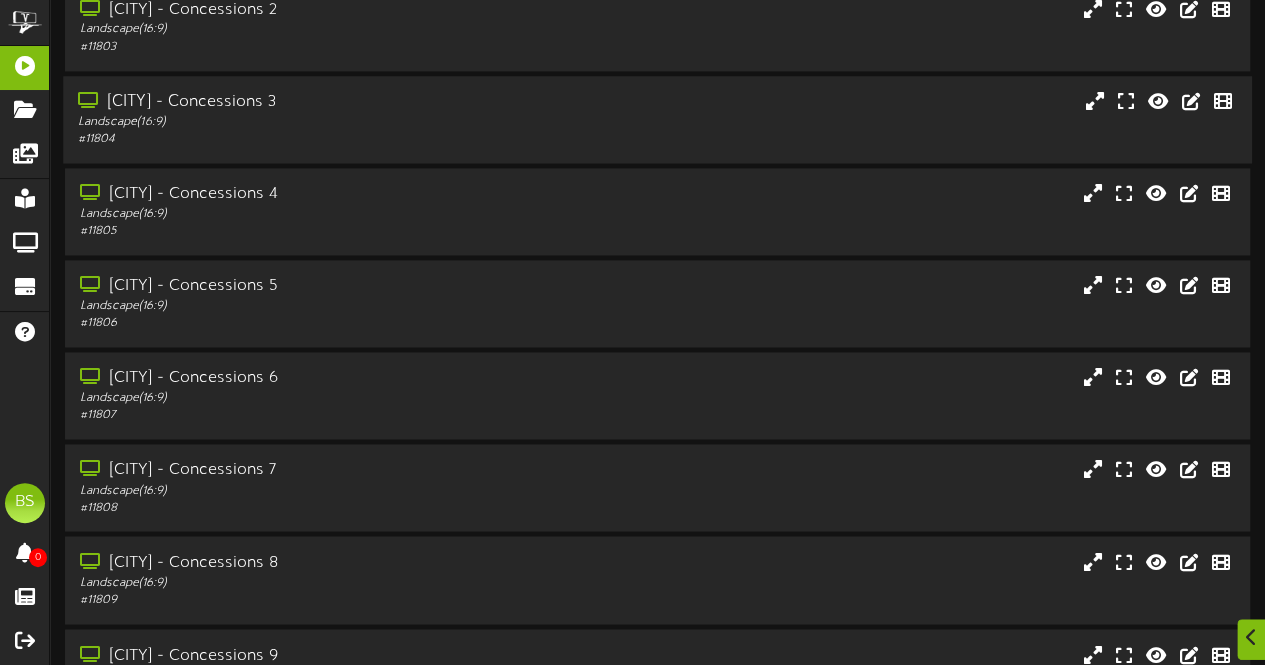 click on "[CITY] - Concessions 3" at bounding box center [310, 102] 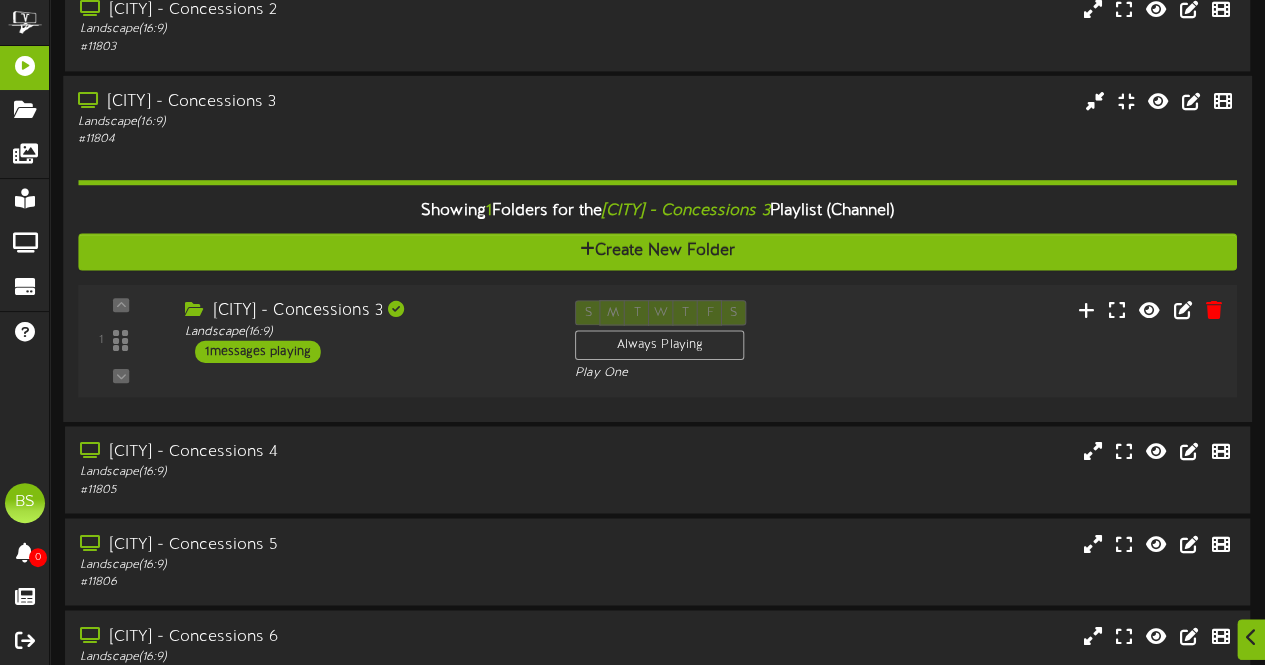 click on "1  messages playing" at bounding box center [258, 351] 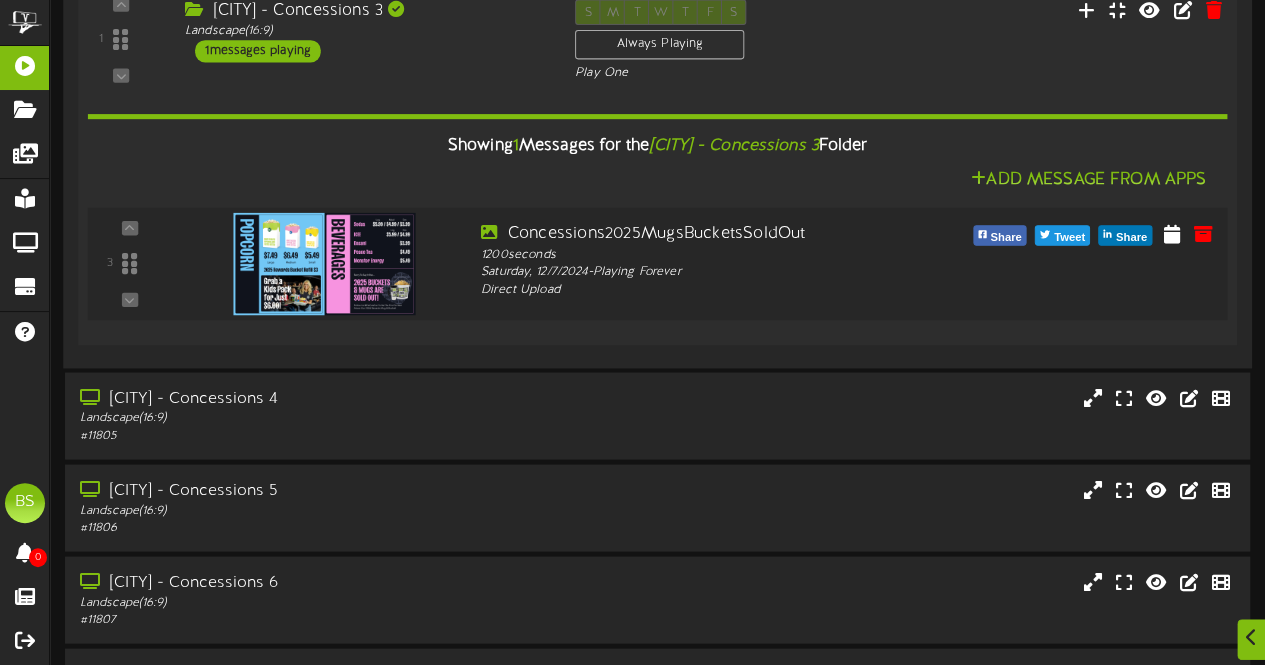 scroll, scrollTop: 5500, scrollLeft: 0, axis: vertical 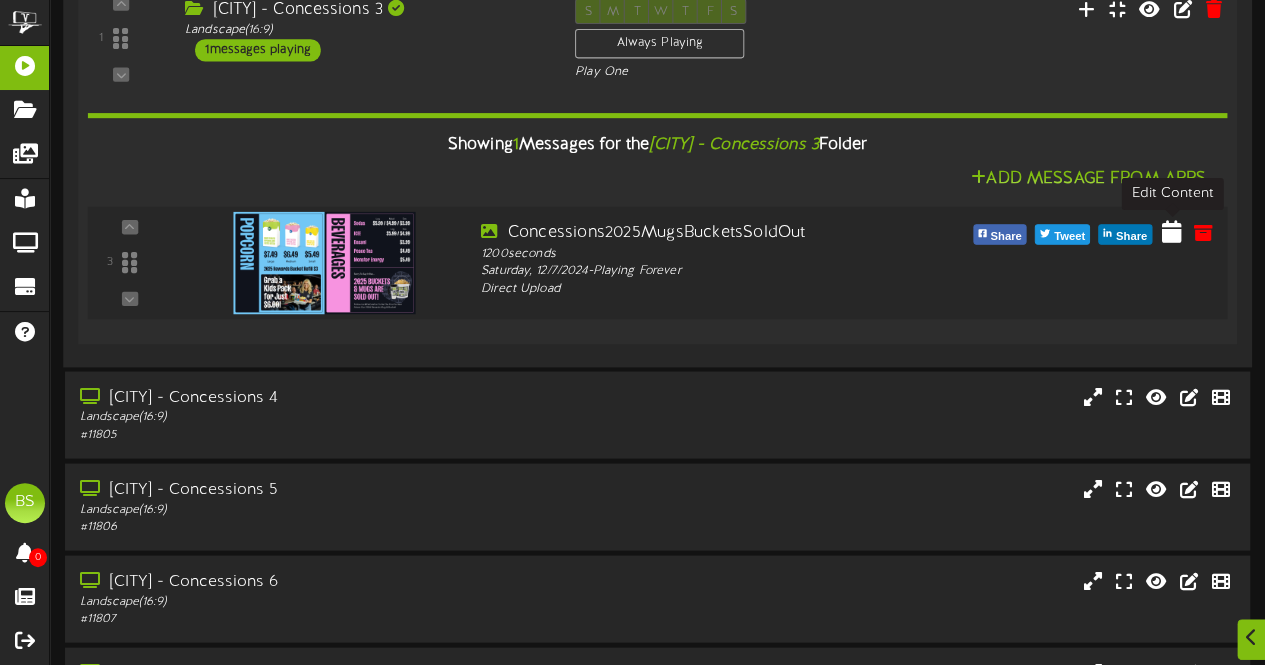 click at bounding box center (1172, 231) 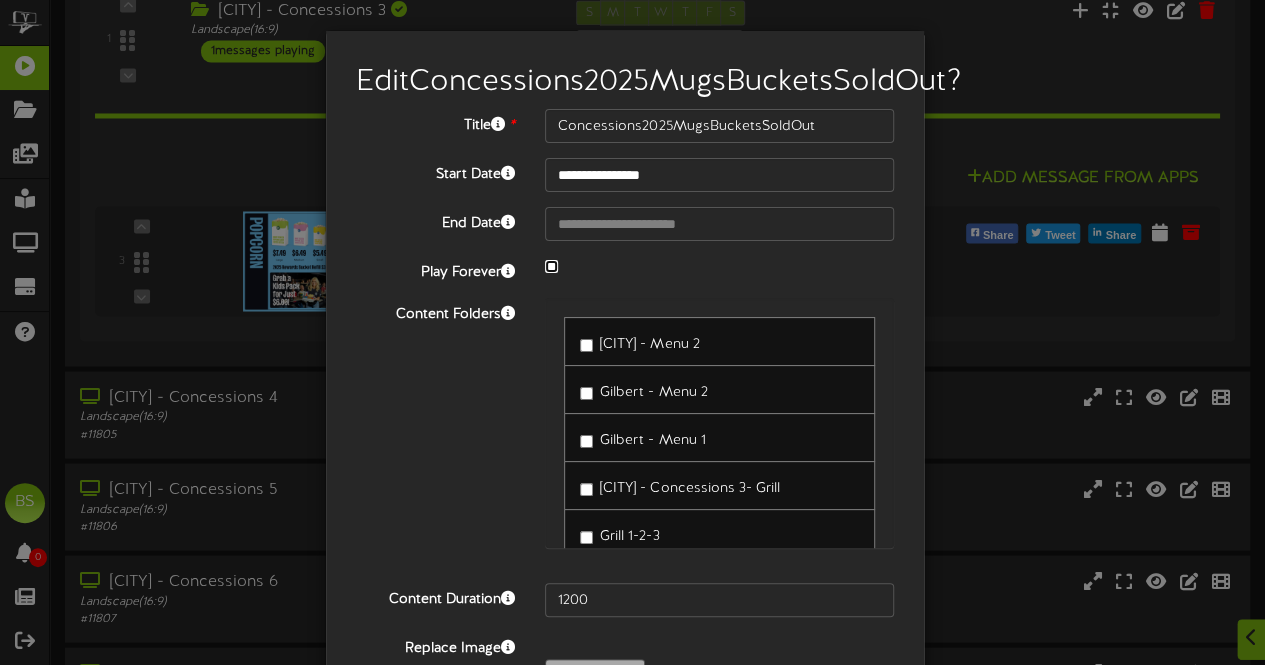 select on "*" 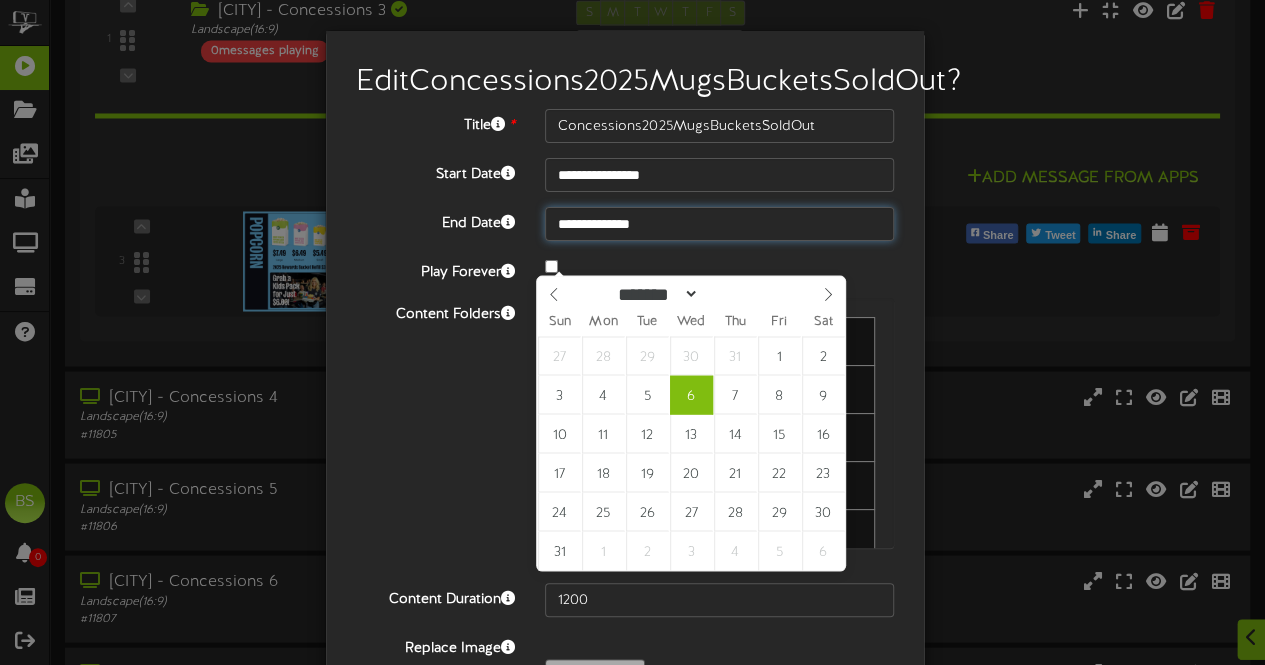 click on "**********" at bounding box center (719, 224) 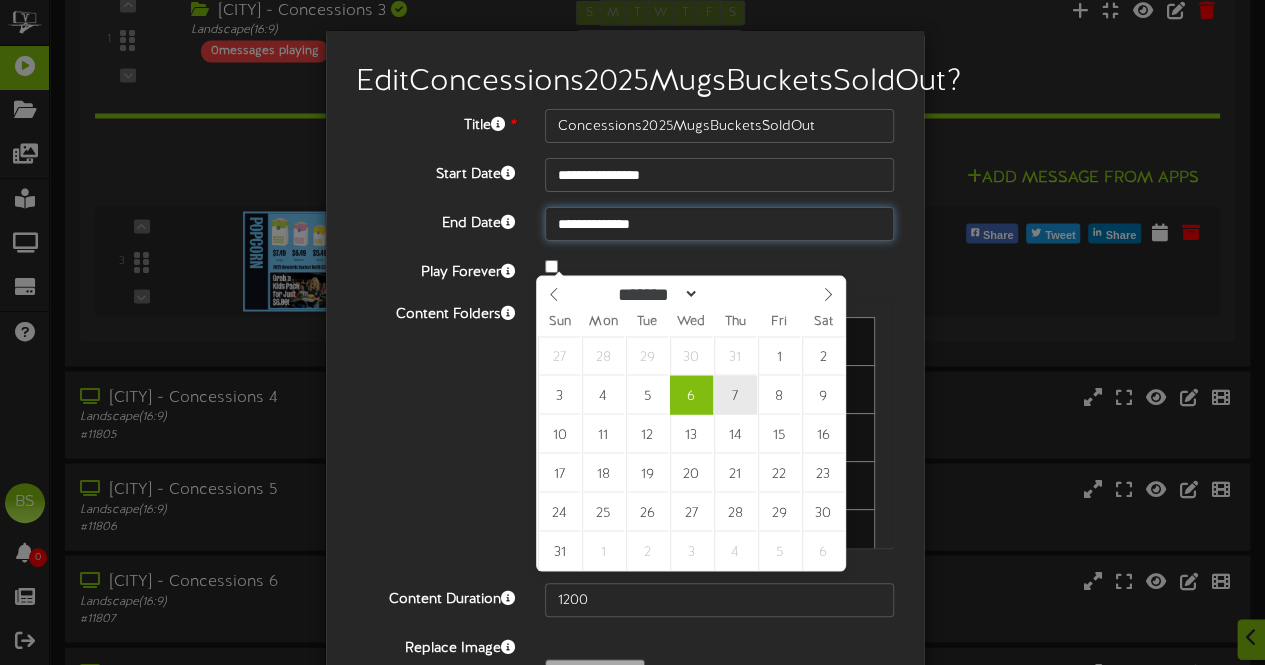 type on "**********" 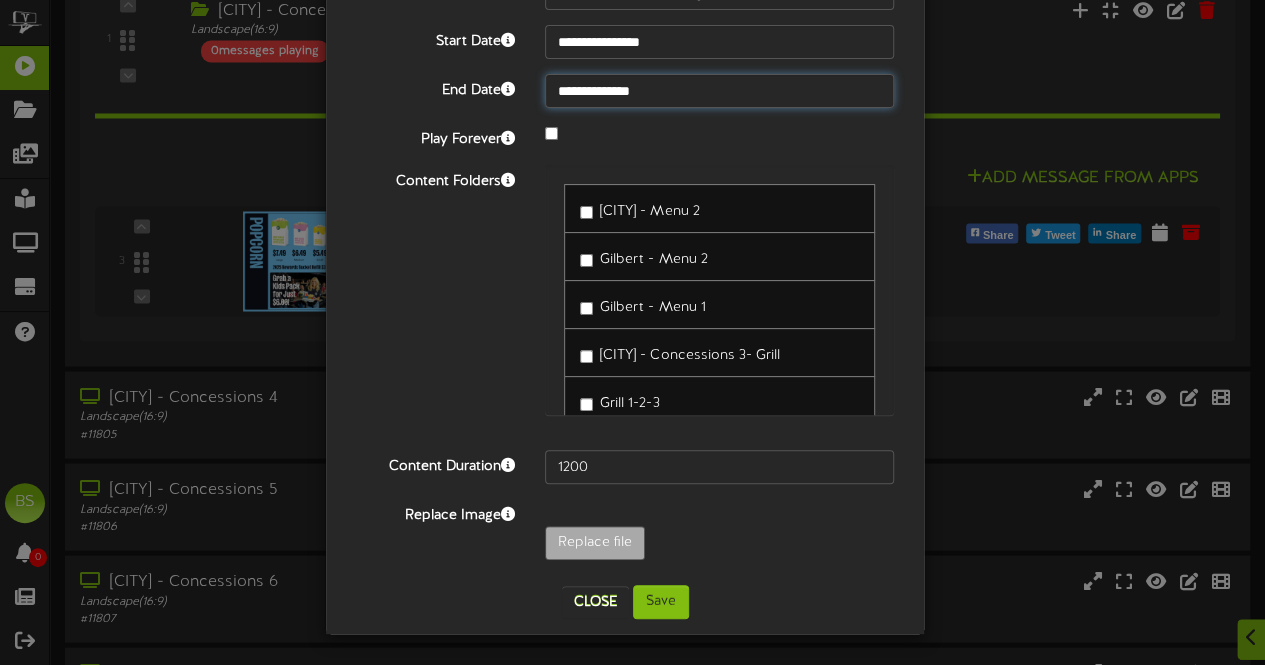 scroll, scrollTop: 163, scrollLeft: 0, axis: vertical 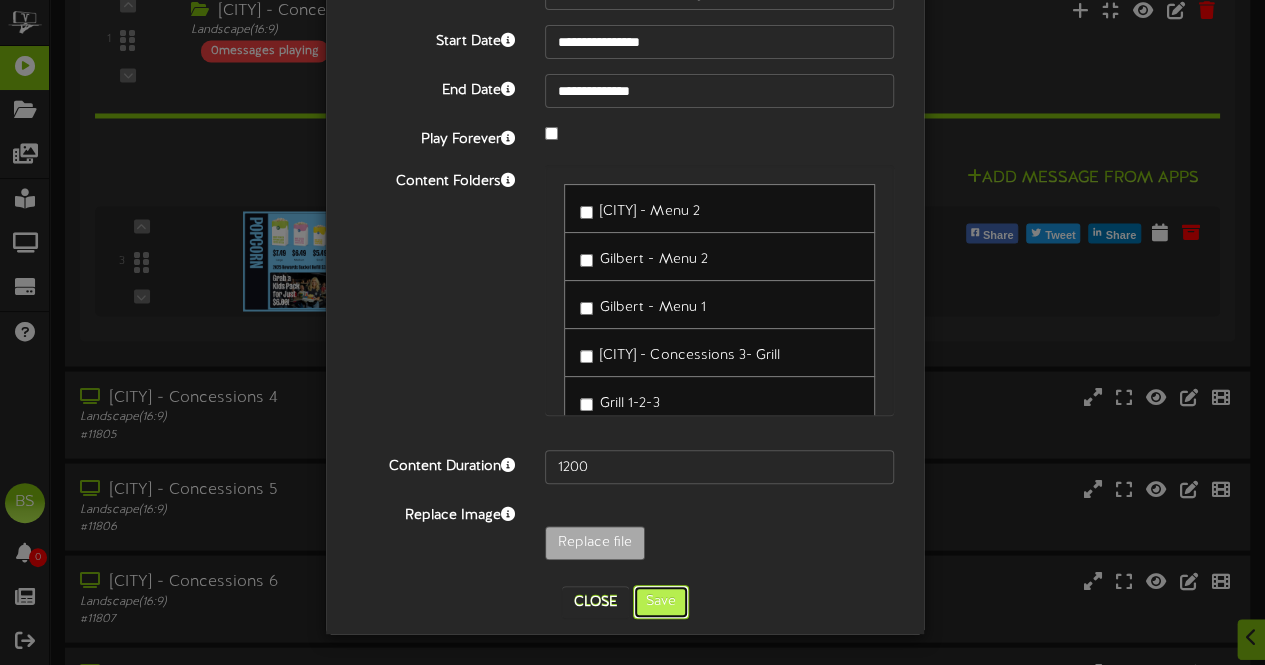 click on "Save" at bounding box center (661, 602) 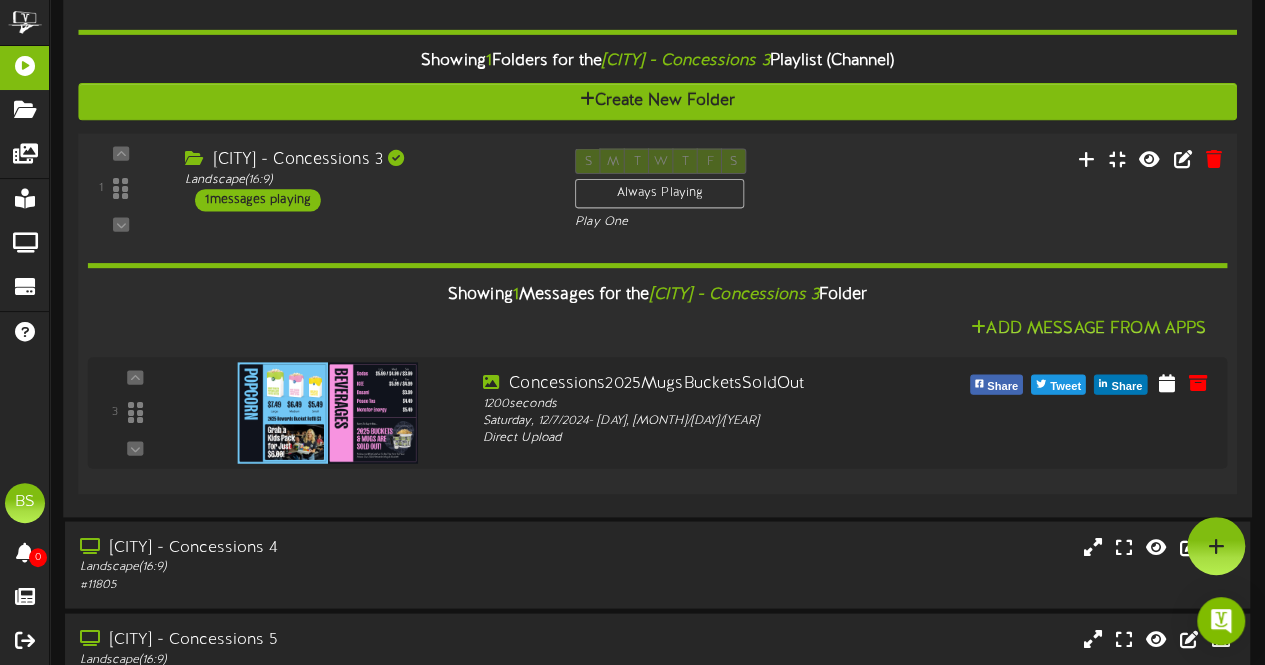 scroll, scrollTop: 5300, scrollLeft: 0, axis: vertical 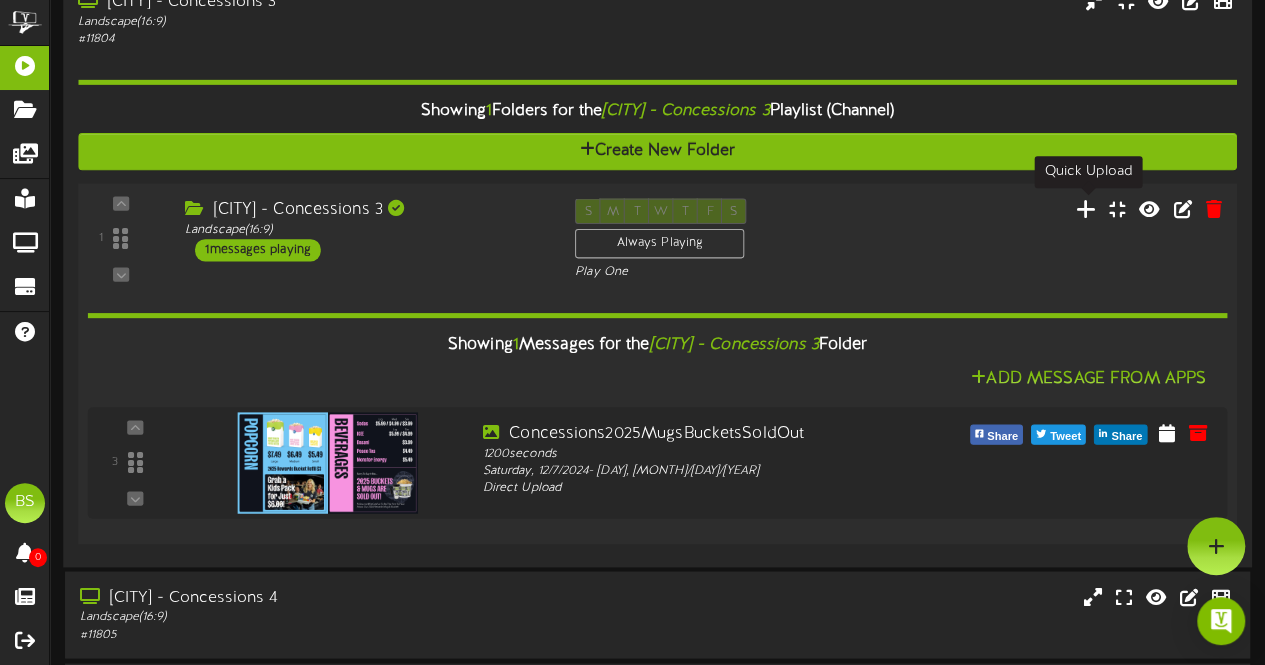click at bounding box center (1086, 207) 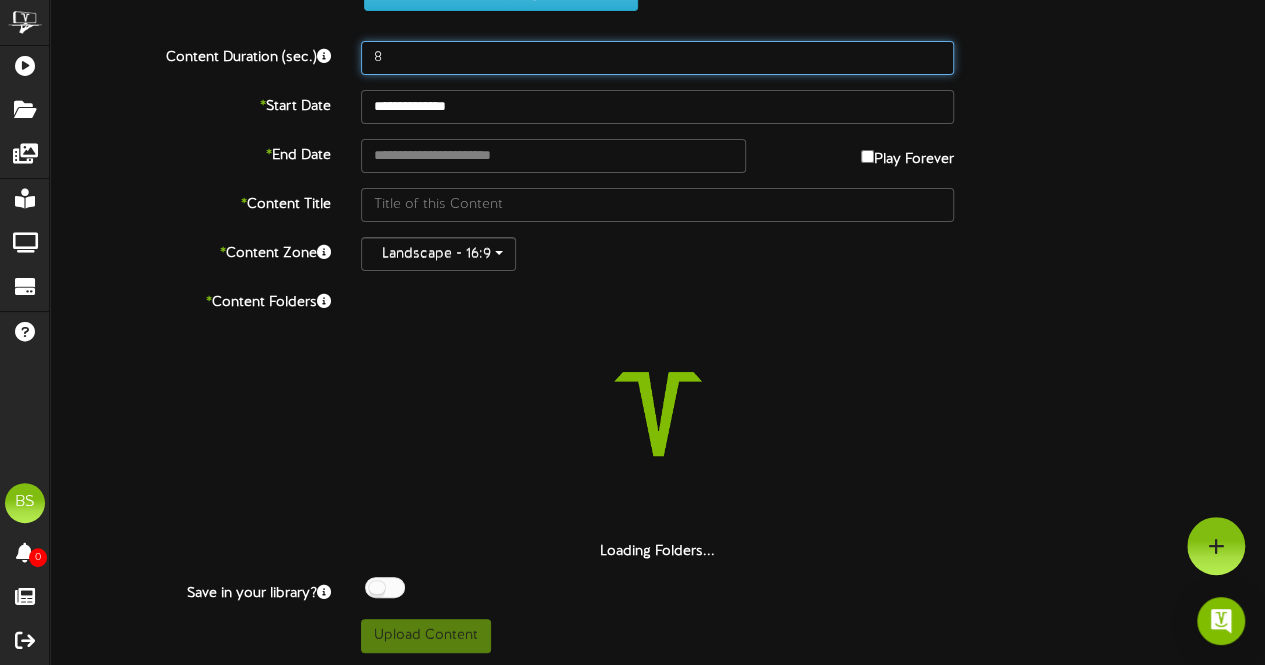 click on "8" at bounding box center [657, 58] 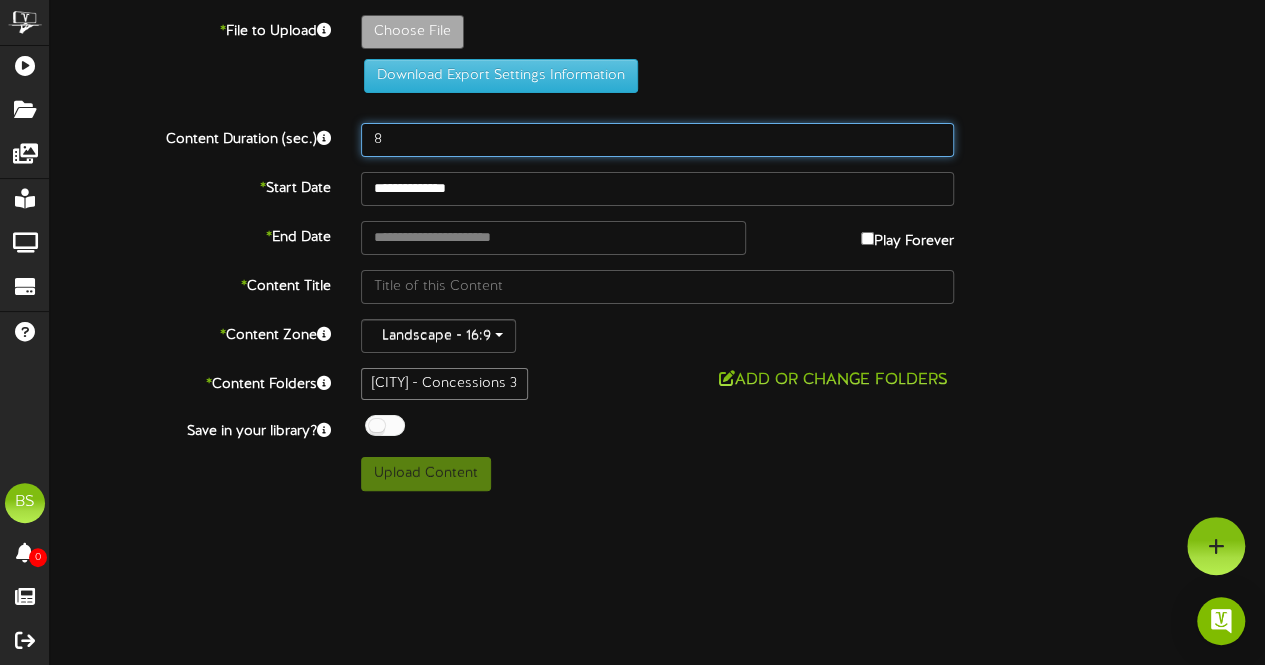 scroll, scrollTop: 0, scrollLeft: 0, axis: both 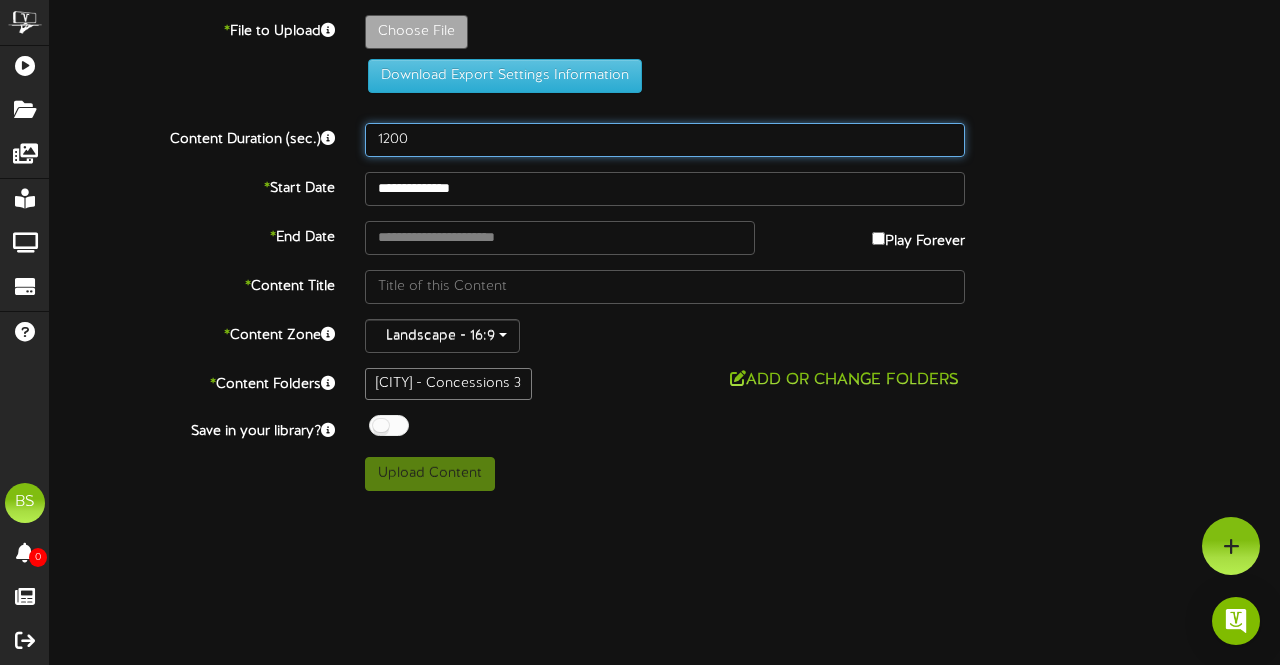 type on "1200" 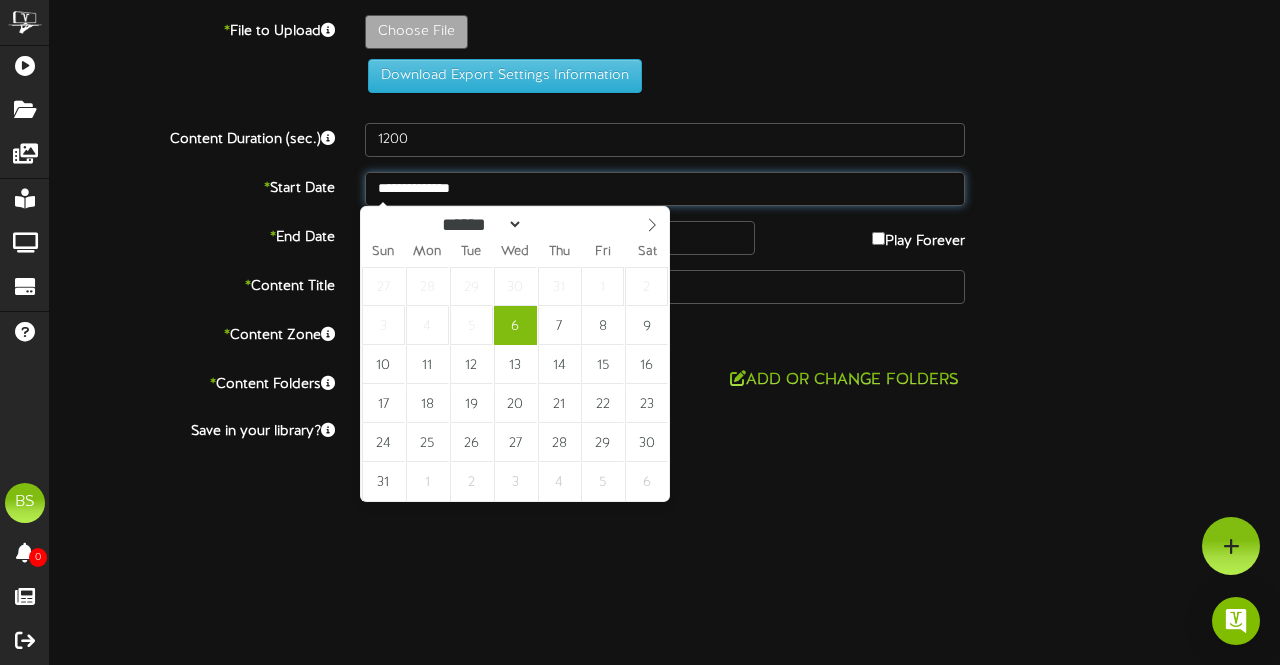 click on "**********" at bounding box center (665, 189) 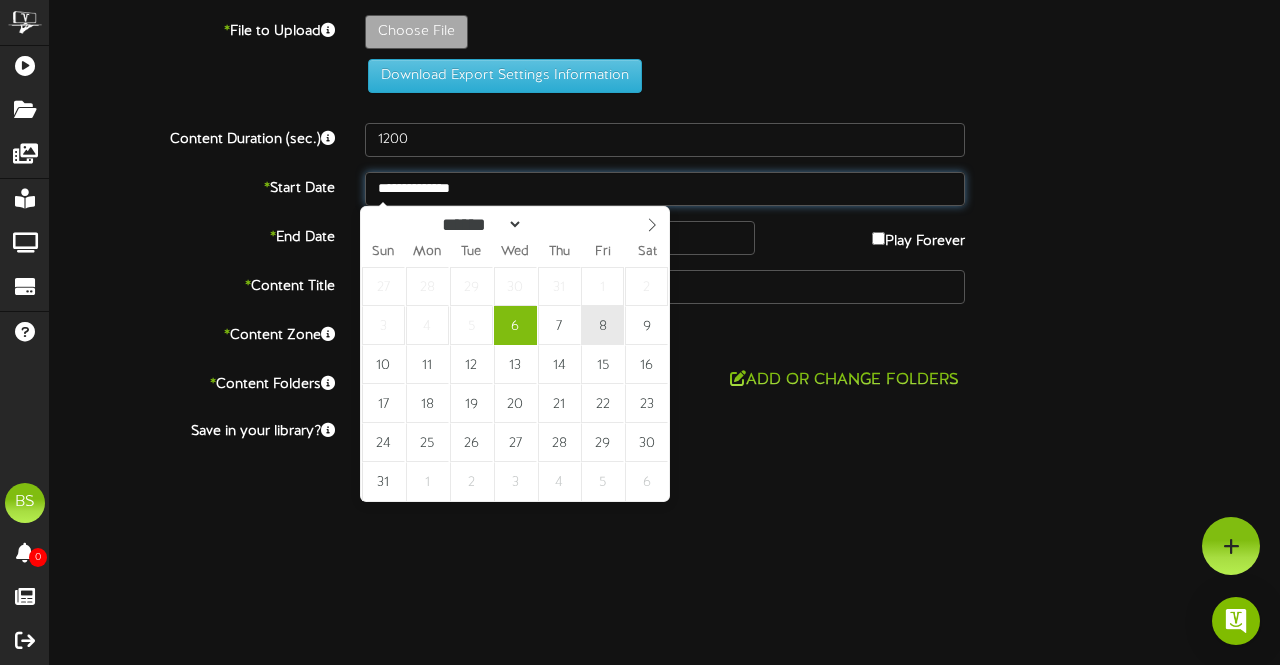 type on "**********" 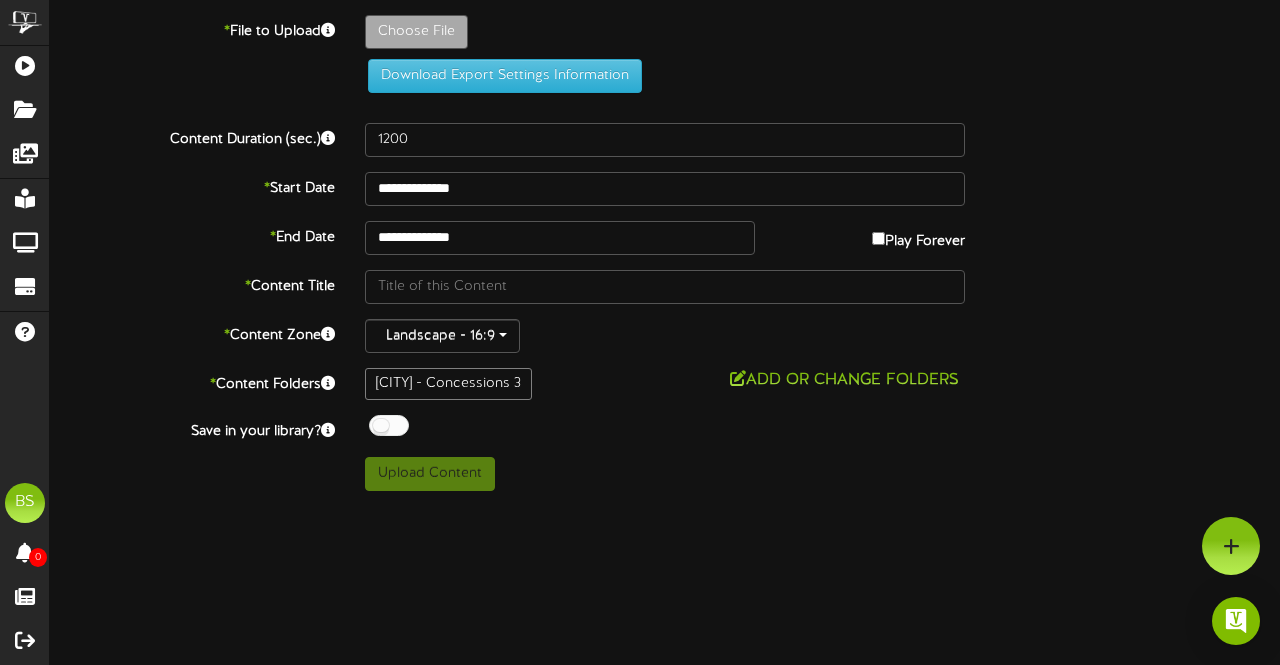 click at bounding box center [389, 425] 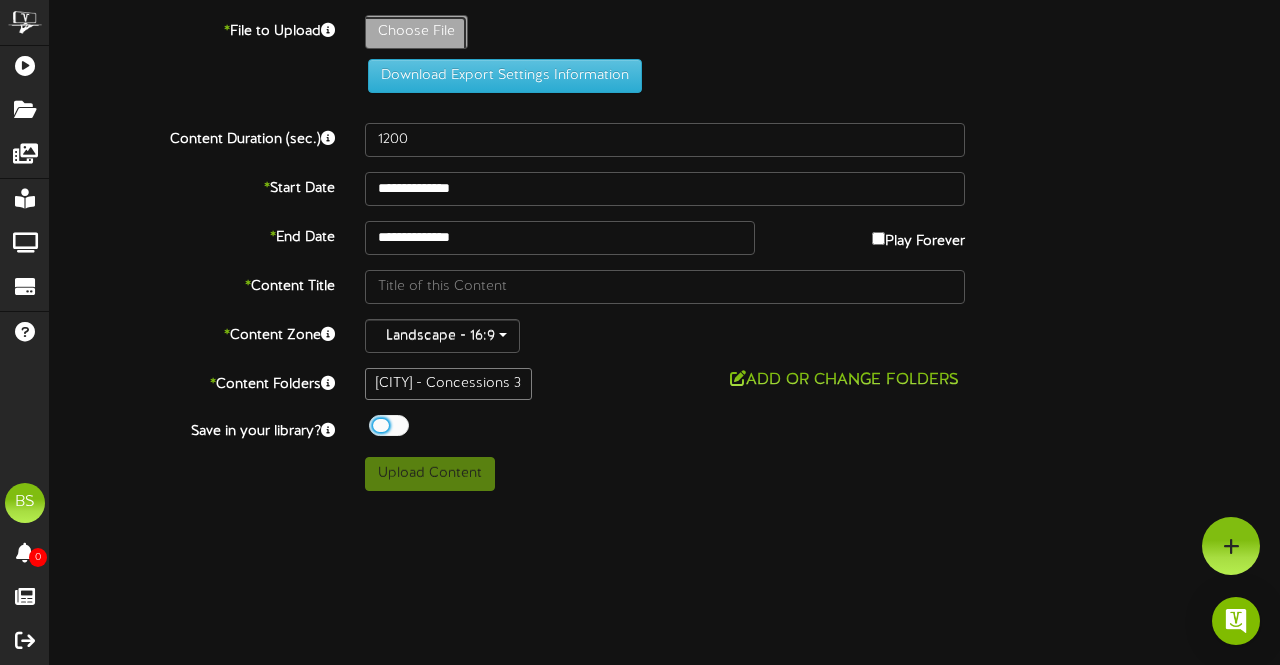 click on "Choose File" at bounding box center (-621, 87) 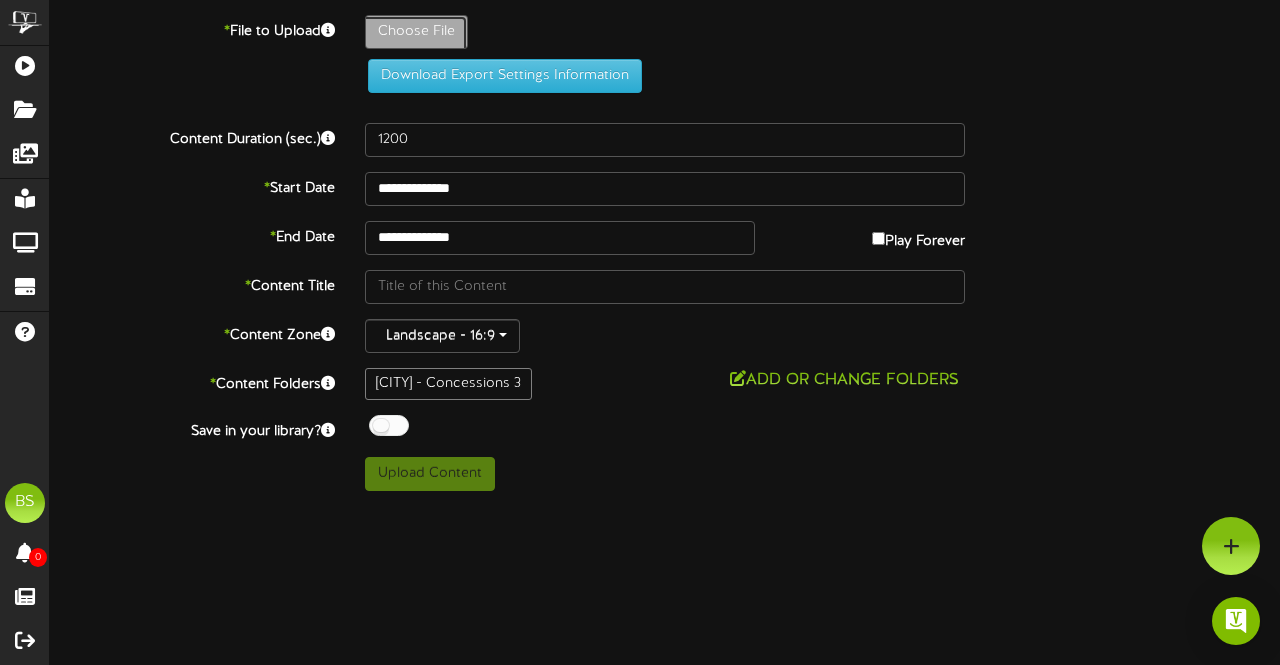 type on "**********" 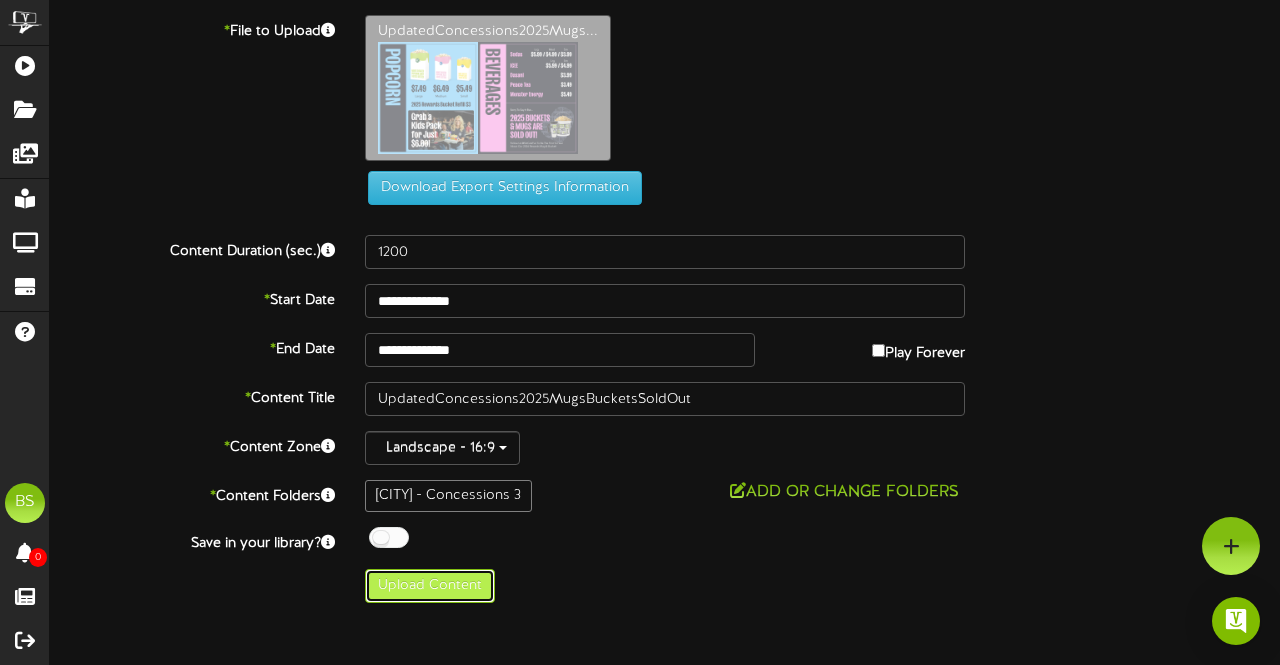 click on "Upload Content" at bounding box center [430, 586] 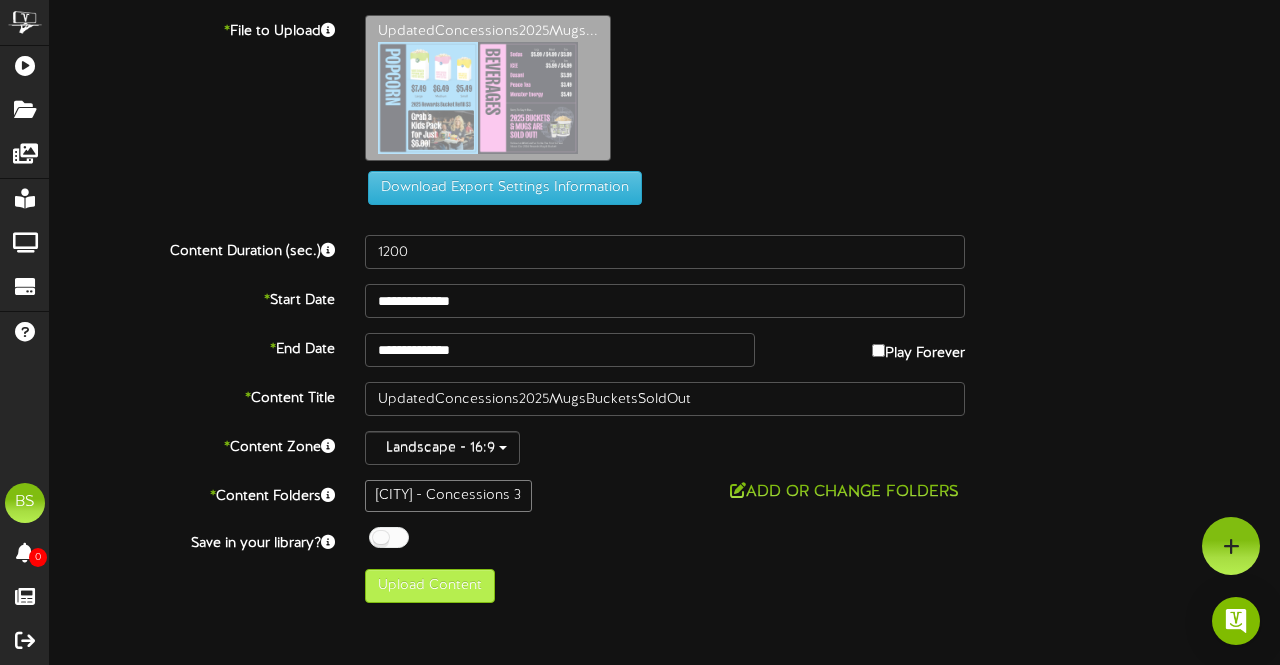 type on "**********" 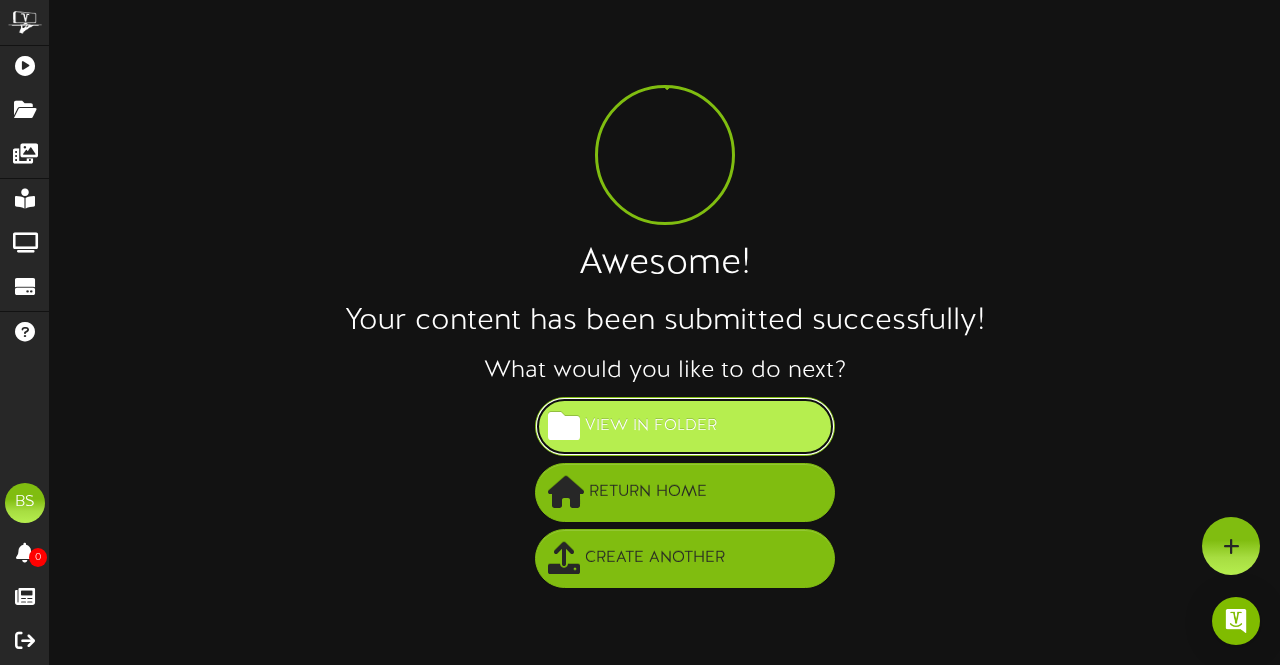 click on "View in Folder" at bounding box center (651, 426) 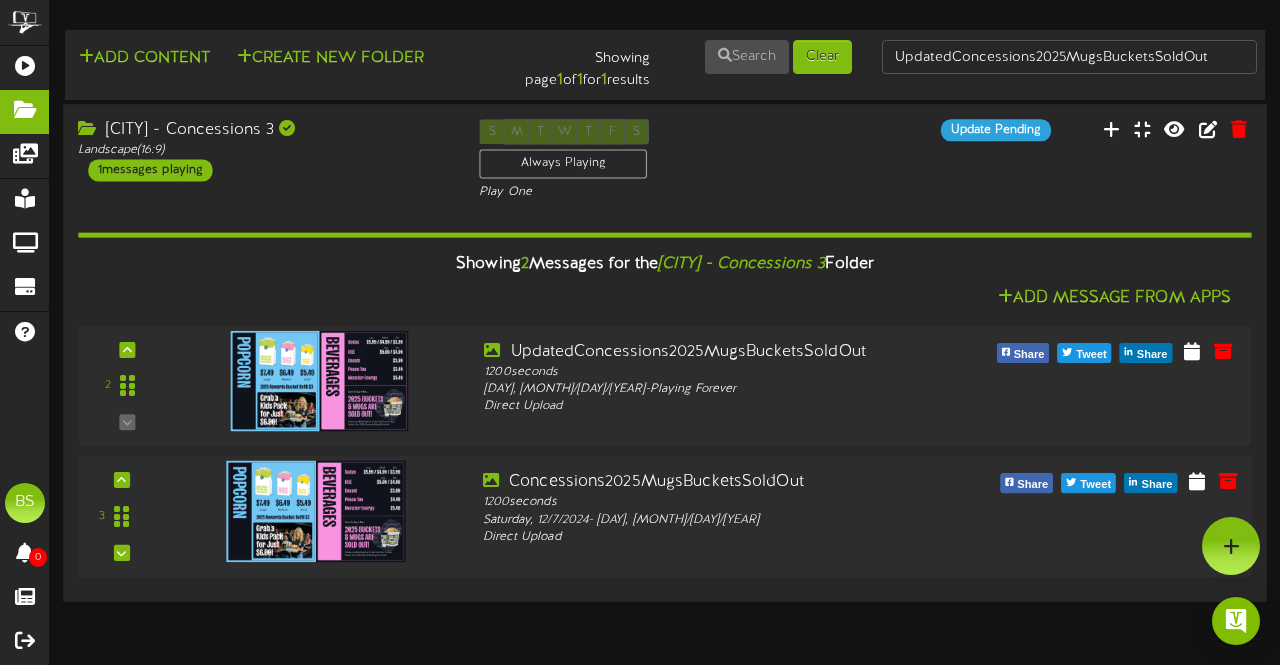 click at bounding box center [316, 511] 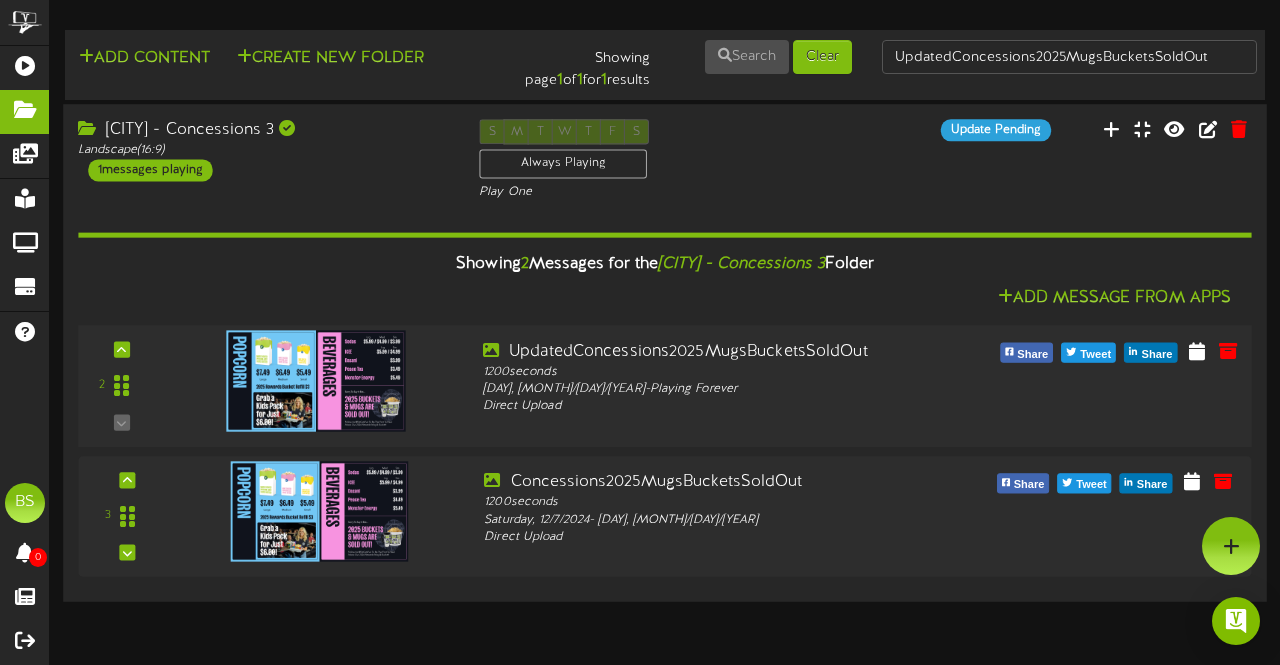 click at bounding box center [316, 380] 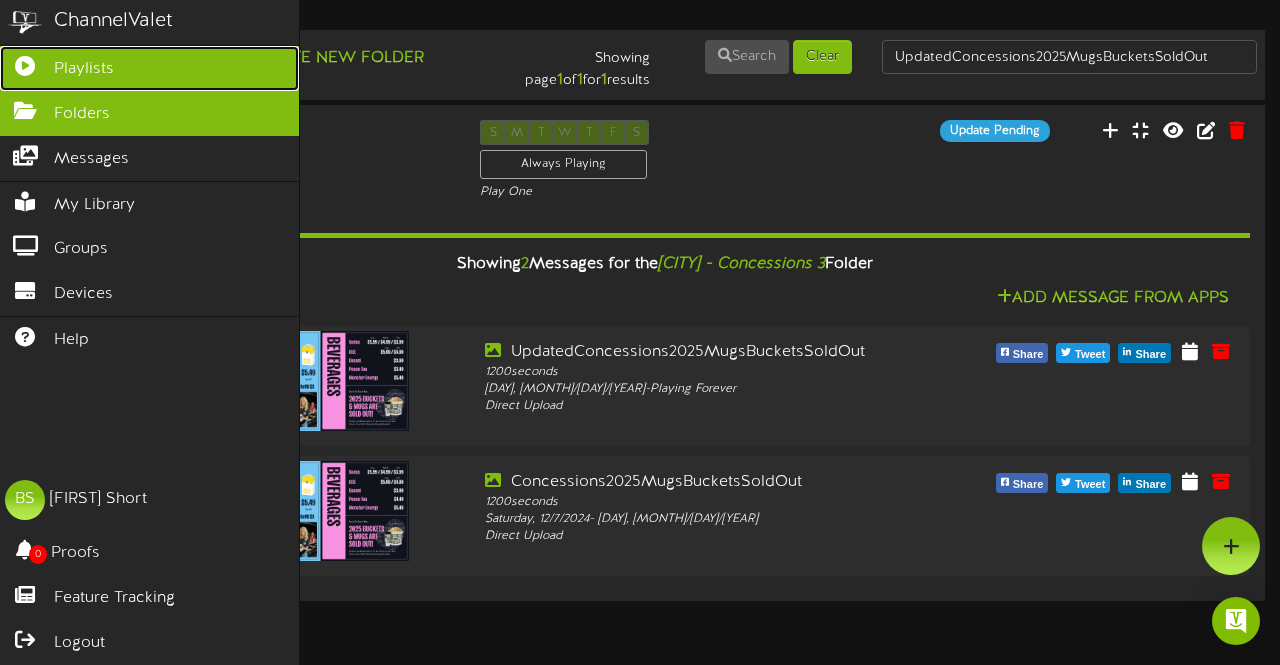 click on "Playlists" at bounding box center [84, 69] 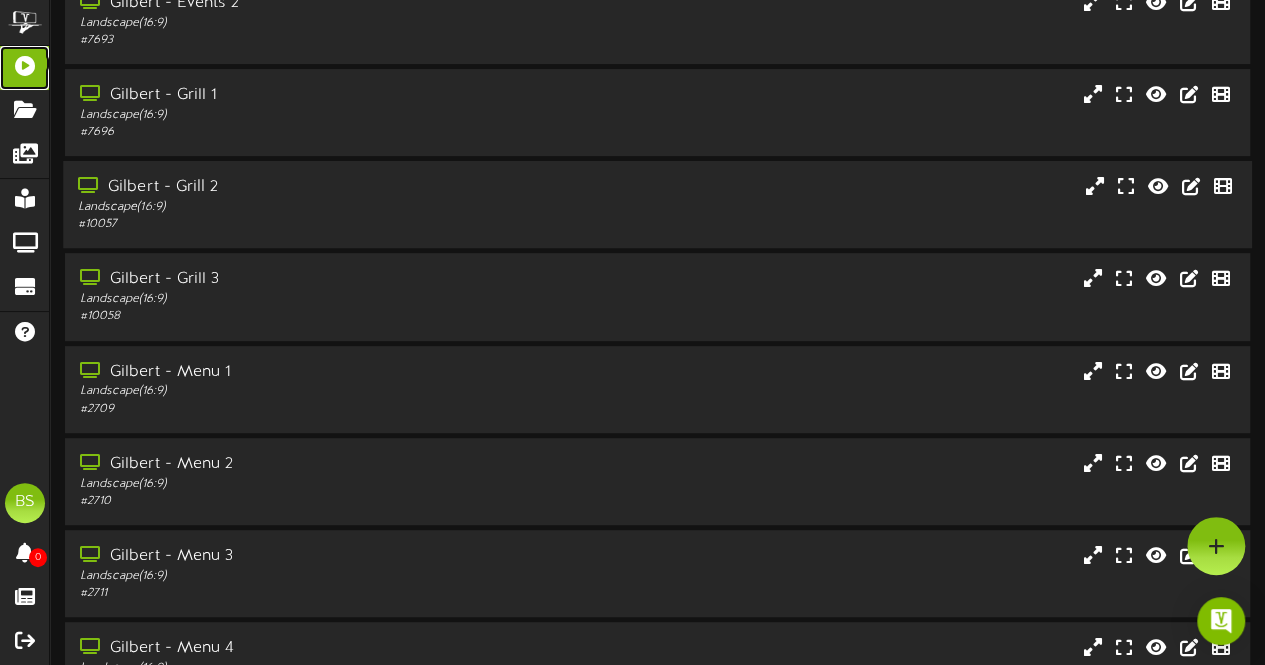 scroll, scrollTop: 7800, scrollLeft: 0, axis: vertical 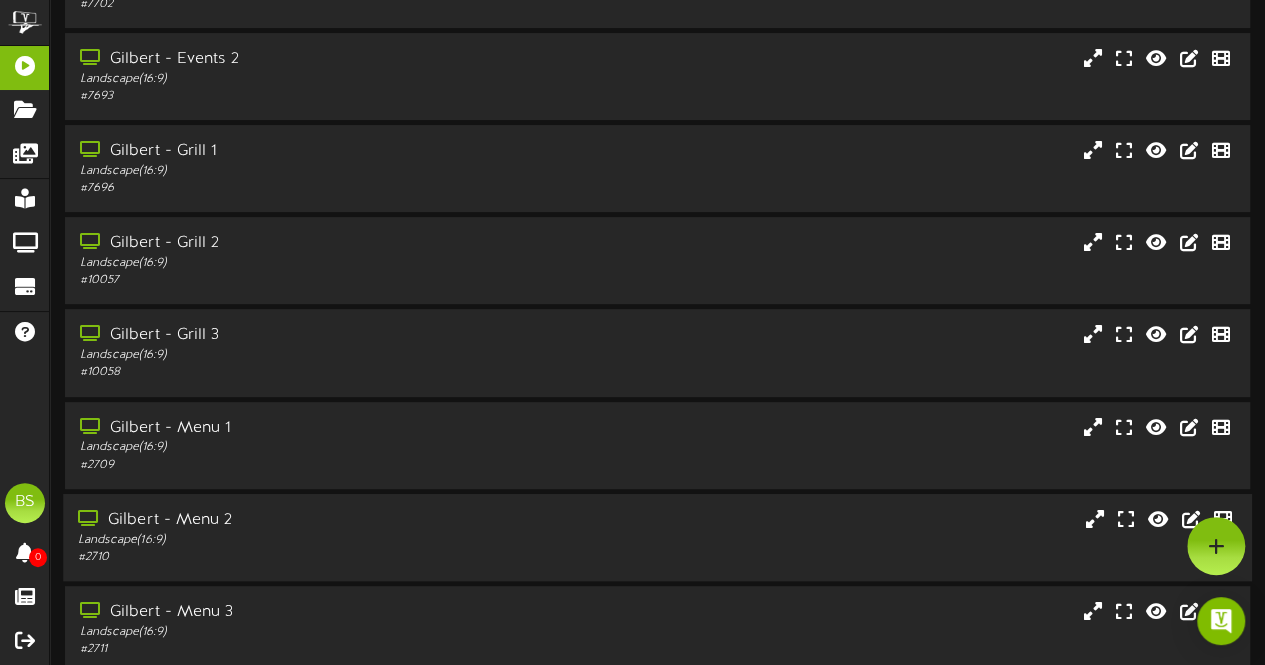 click on "Gilbert - Menu 2" at bounding box center (310, 520) 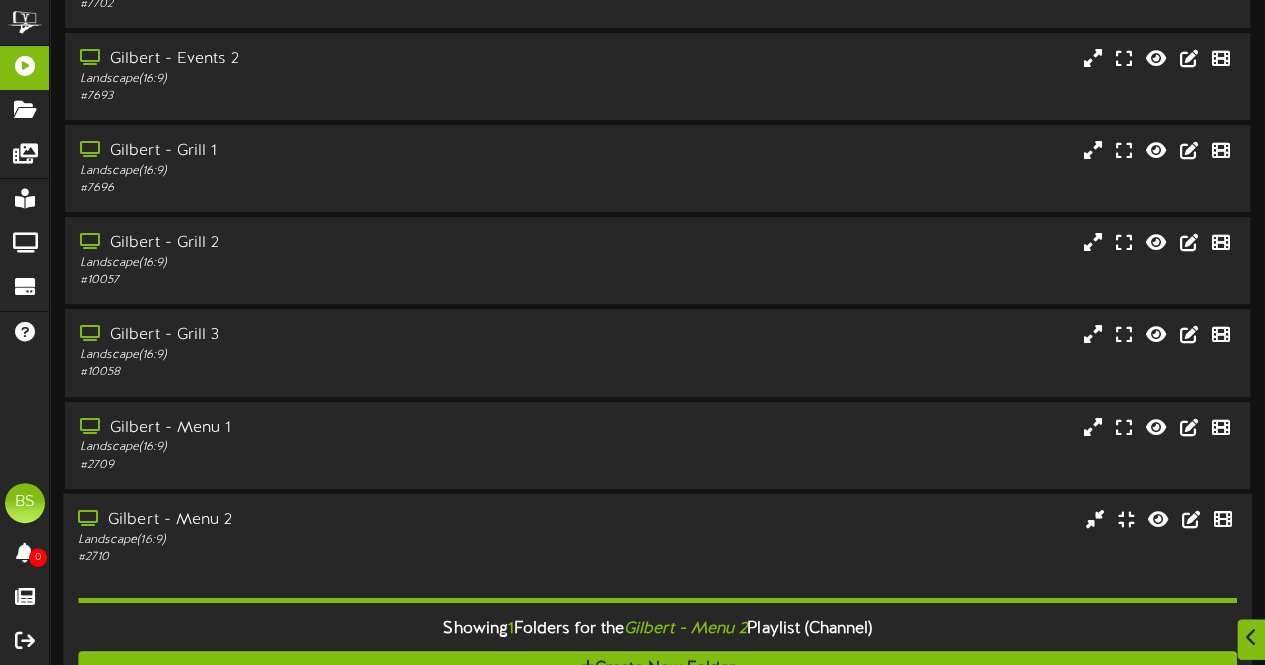 scroll, scrollTop: 8300, scrollLeft: 0, axis: vertical 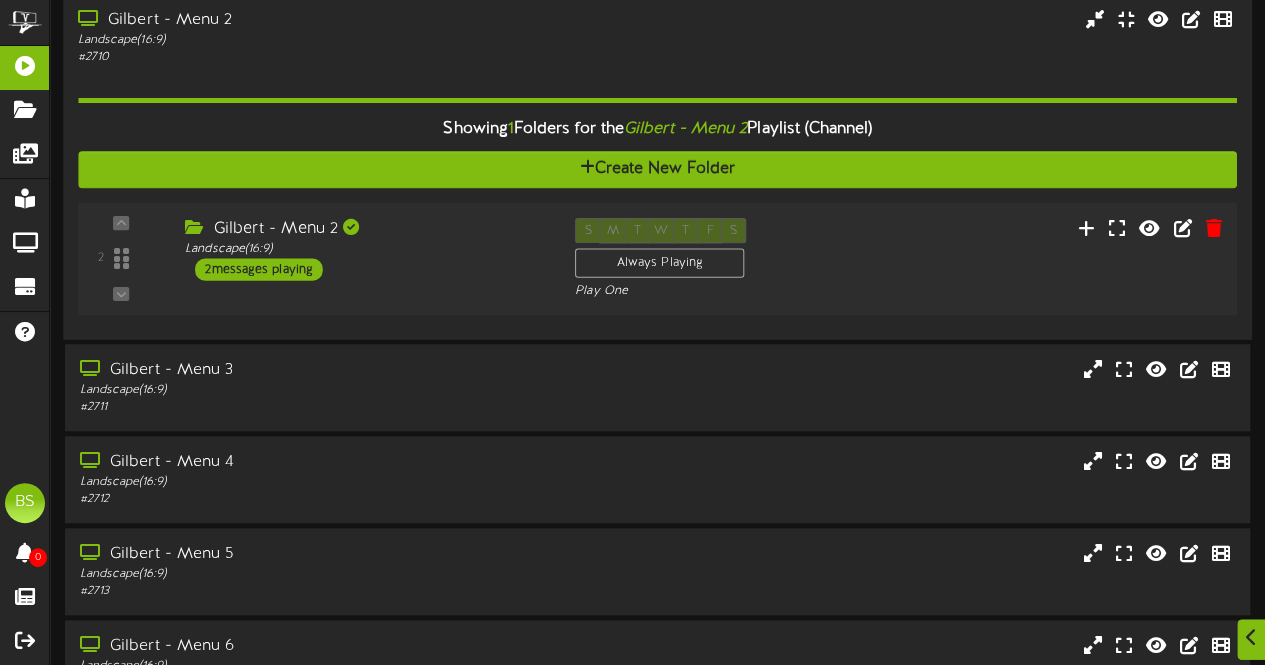 drag, startPoint x: 301, startPoint y: 261, endPoint x: 394, endPoint y: 259, distance: 93.0215 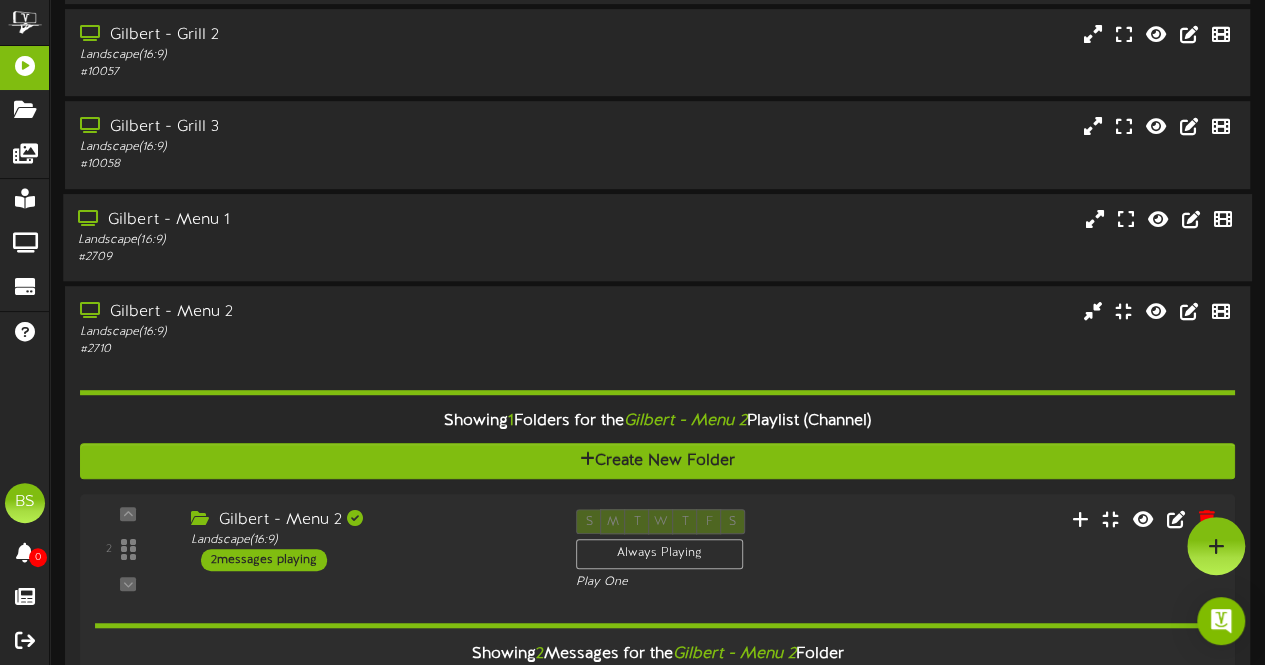 scroll, scrollTop: 7999, scrollLeft: 0, axis: vertical 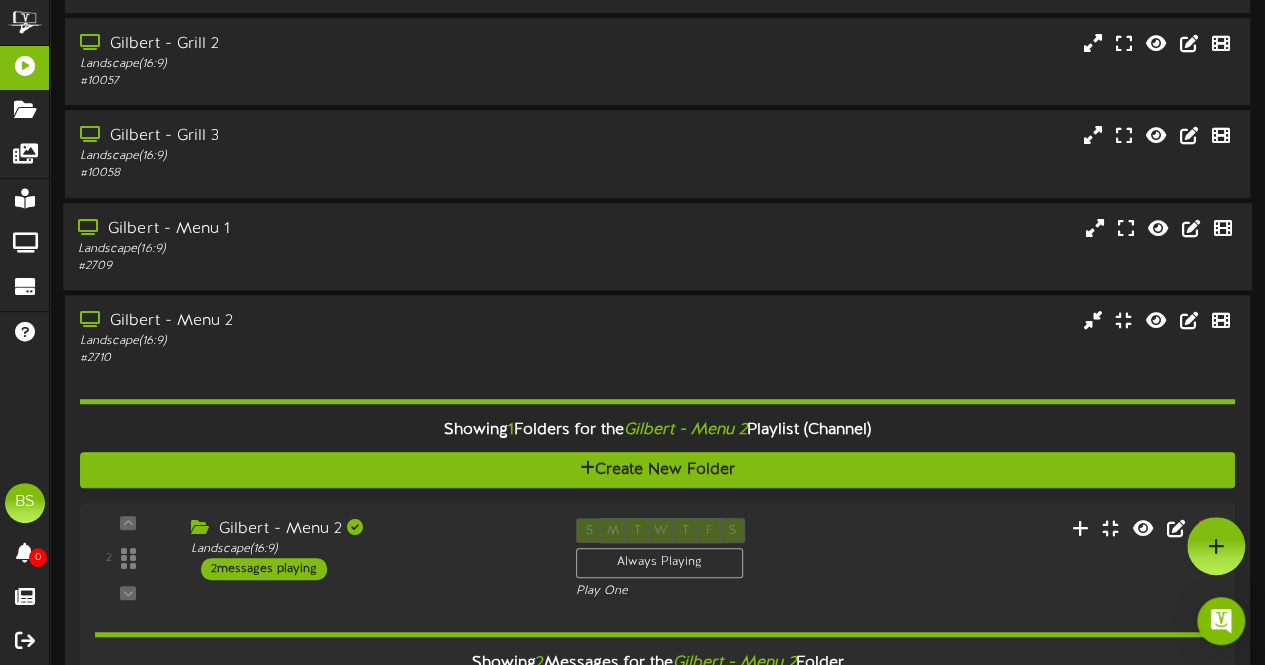 click on "Gilbert - Menu 1" at bounding box center (310, 228) 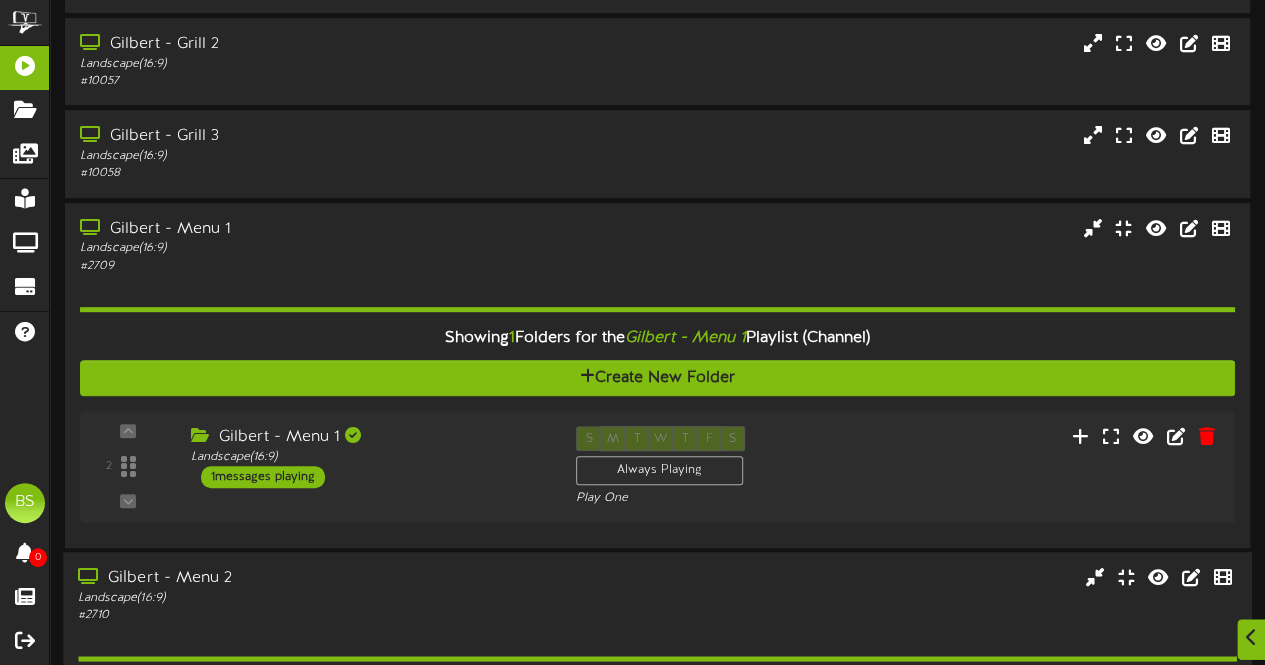 scroll, scrollTop: 8199, scrollLeft: 0, axis: vertical 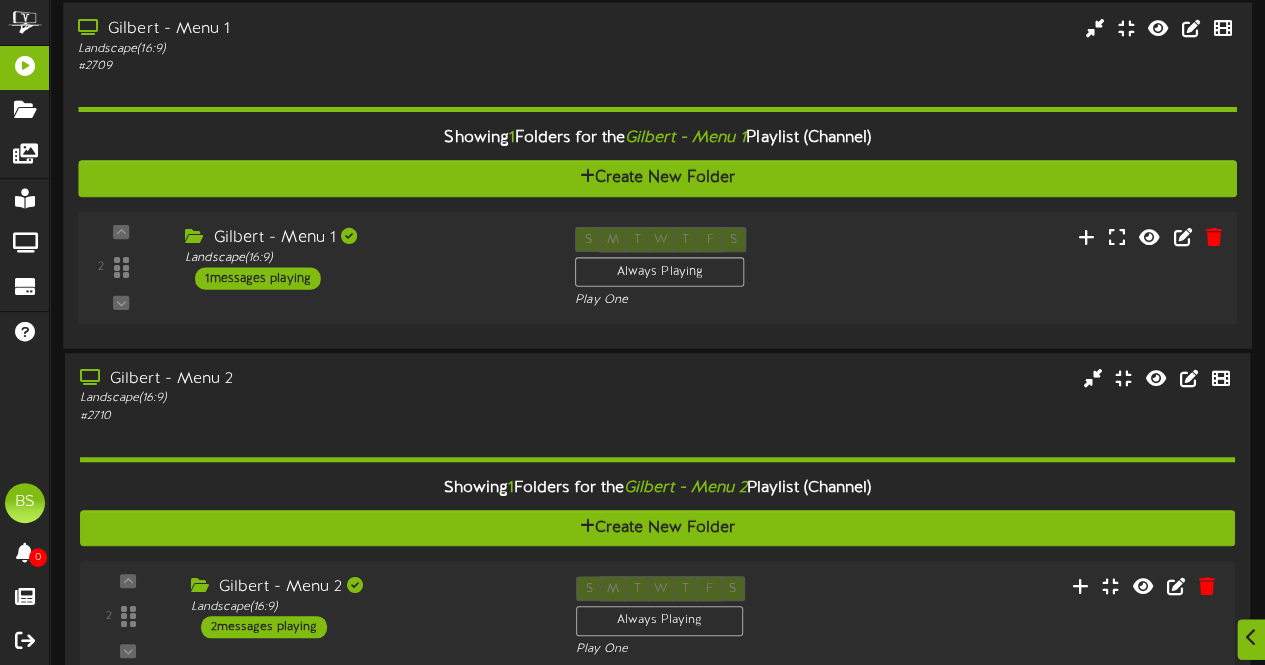 click on "1  messages playing" at bounding box center (258, 278) 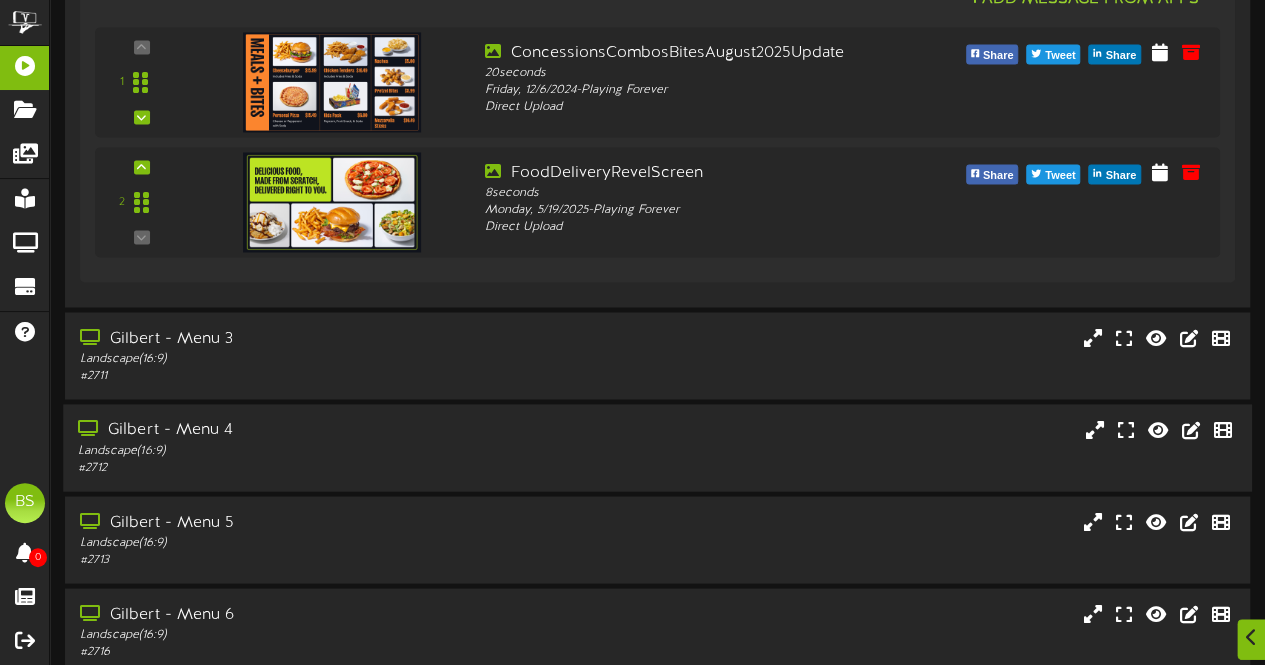 scroll, scrollTop: 9399, scrollLeft: 0, axis: vertical 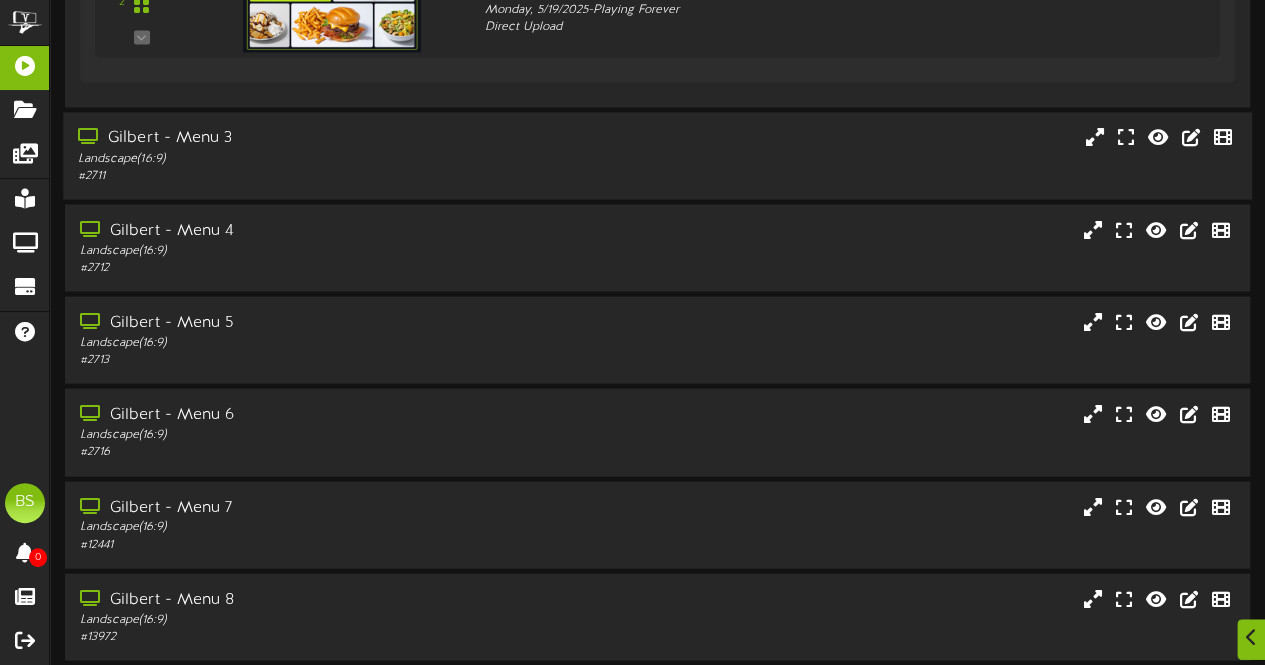 click on "Gilbert - Menu 3" at bounding box center (310, 138) 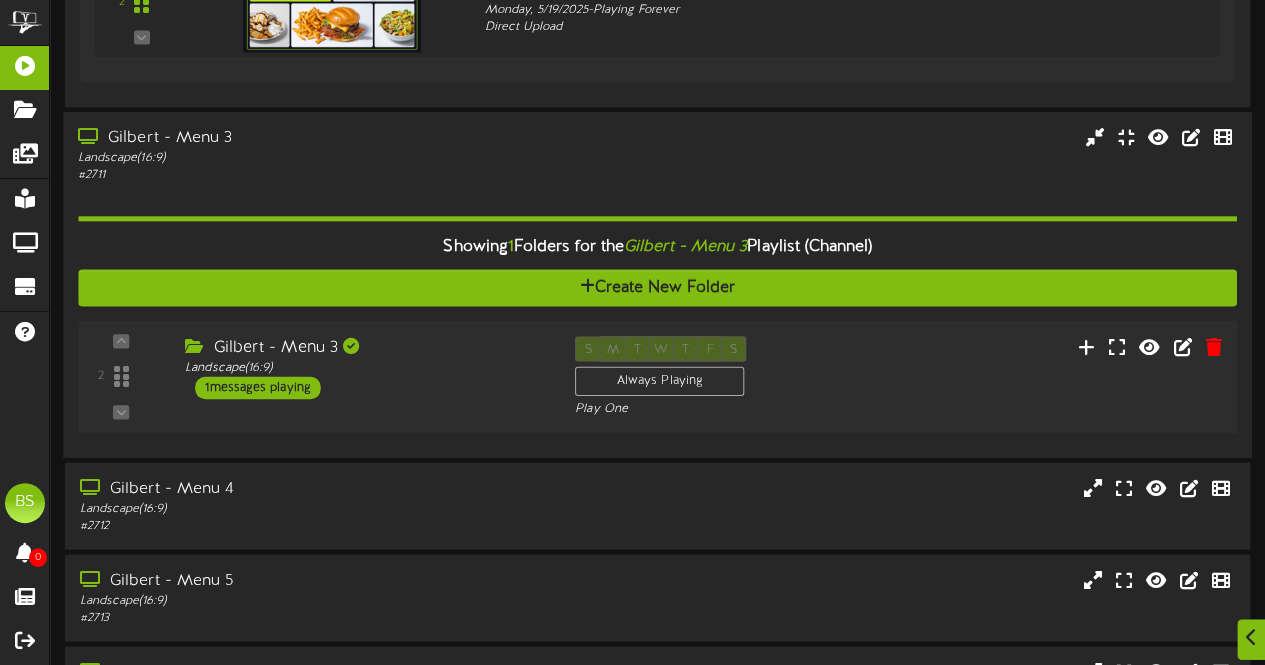click on "1  messages playing" at bounding box center [258, 387] 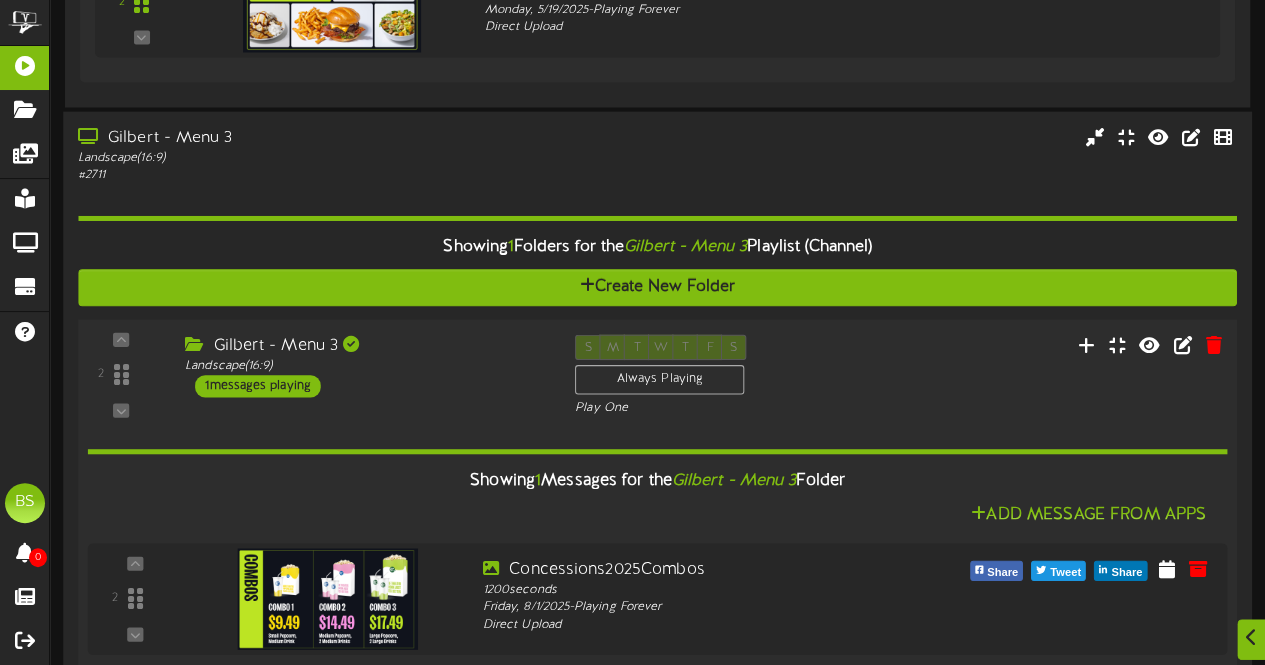 scroll, scrollTop: 9699, scrollLeft: 0, axis: vertical 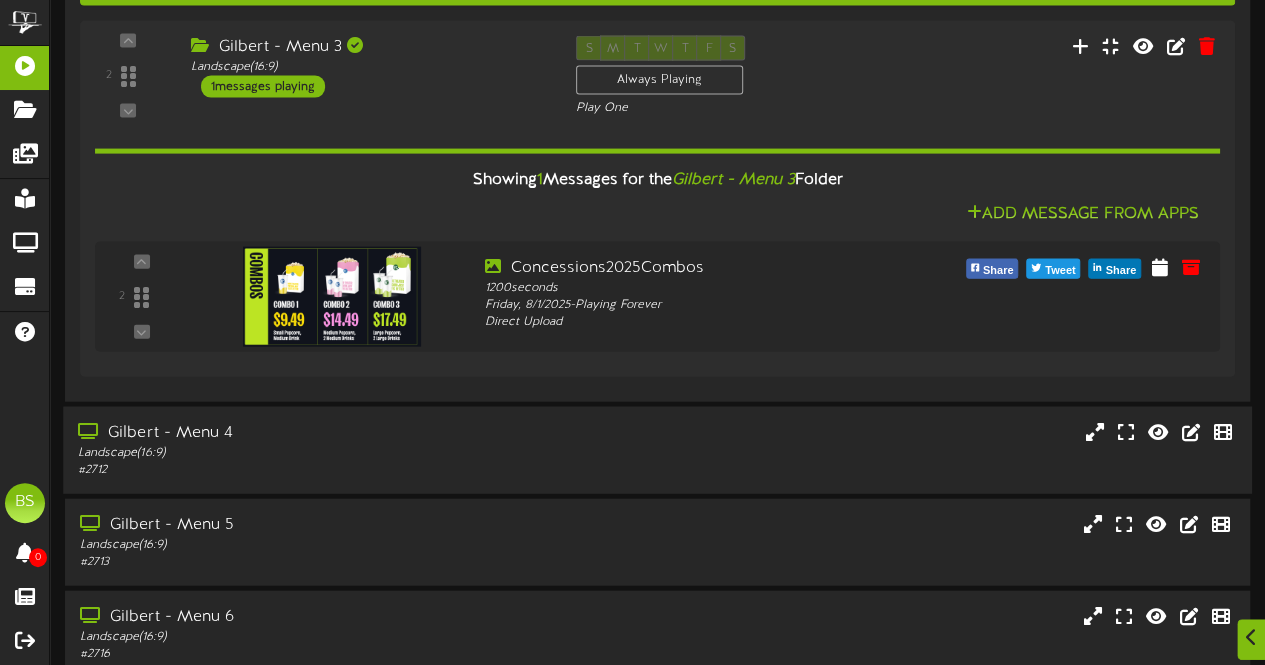 click on "Gilbert - Menu 4" at bounding box center [310, 433] 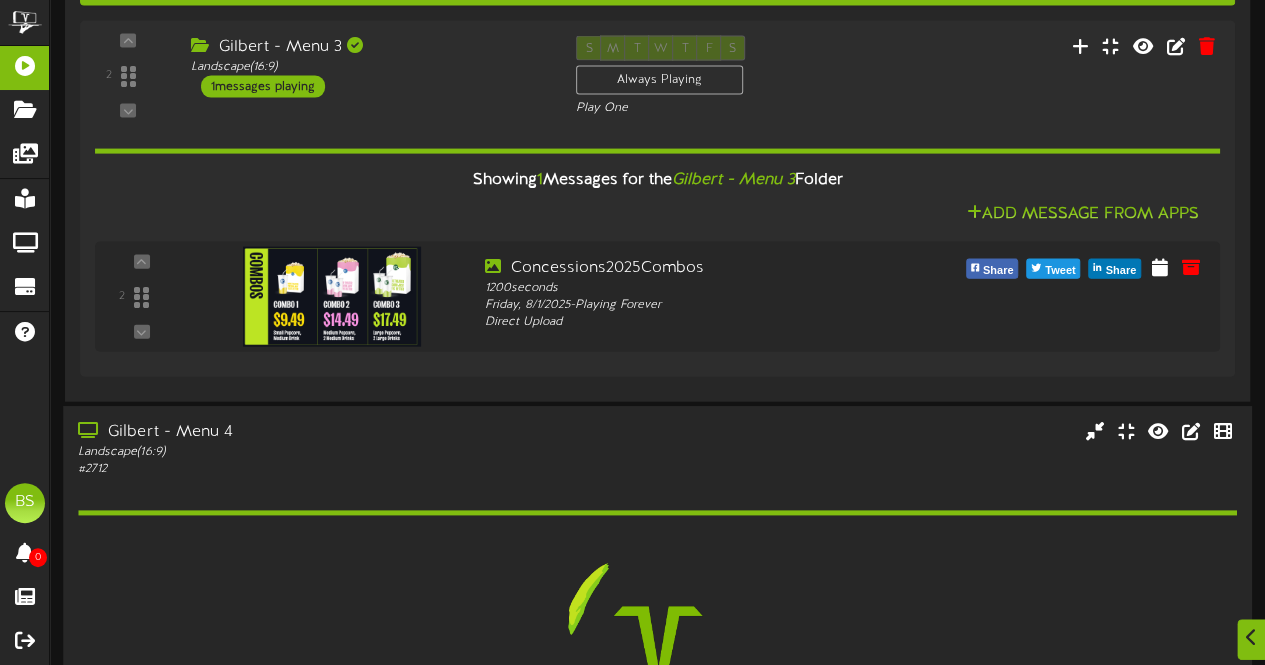 scroll, scrollTop: 10099, scrollLeft: 0, axis: vertical 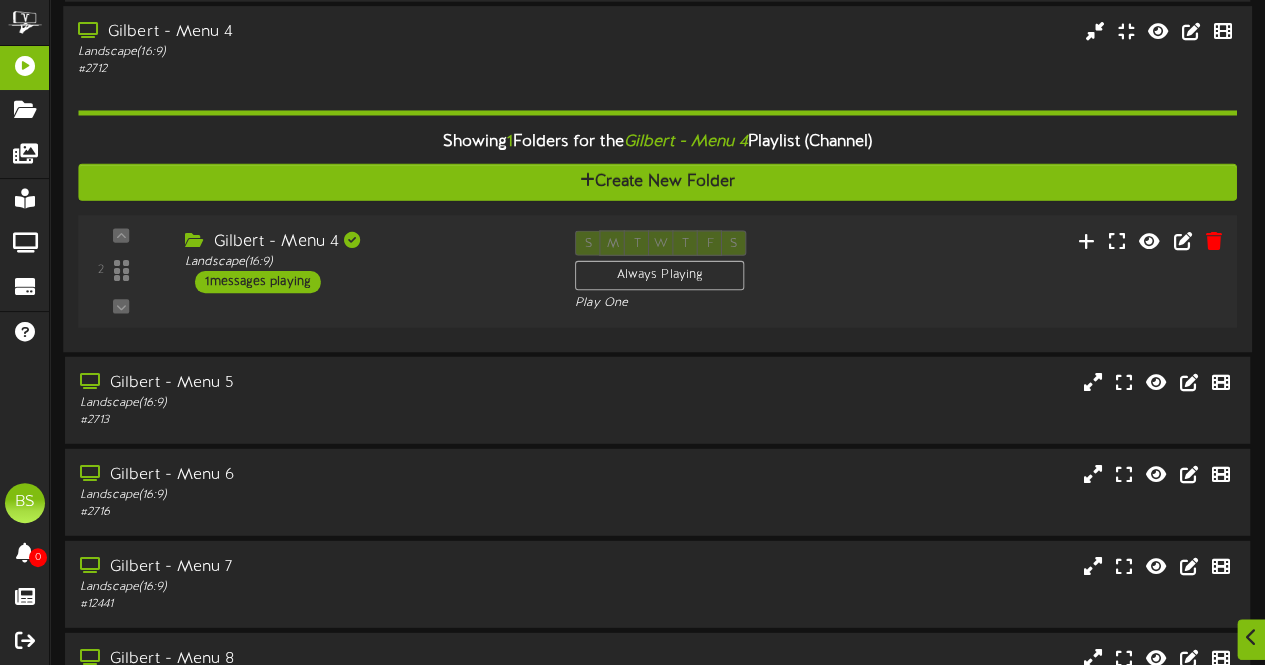 click on "1  messages playing" at bounding box center [258, 282] 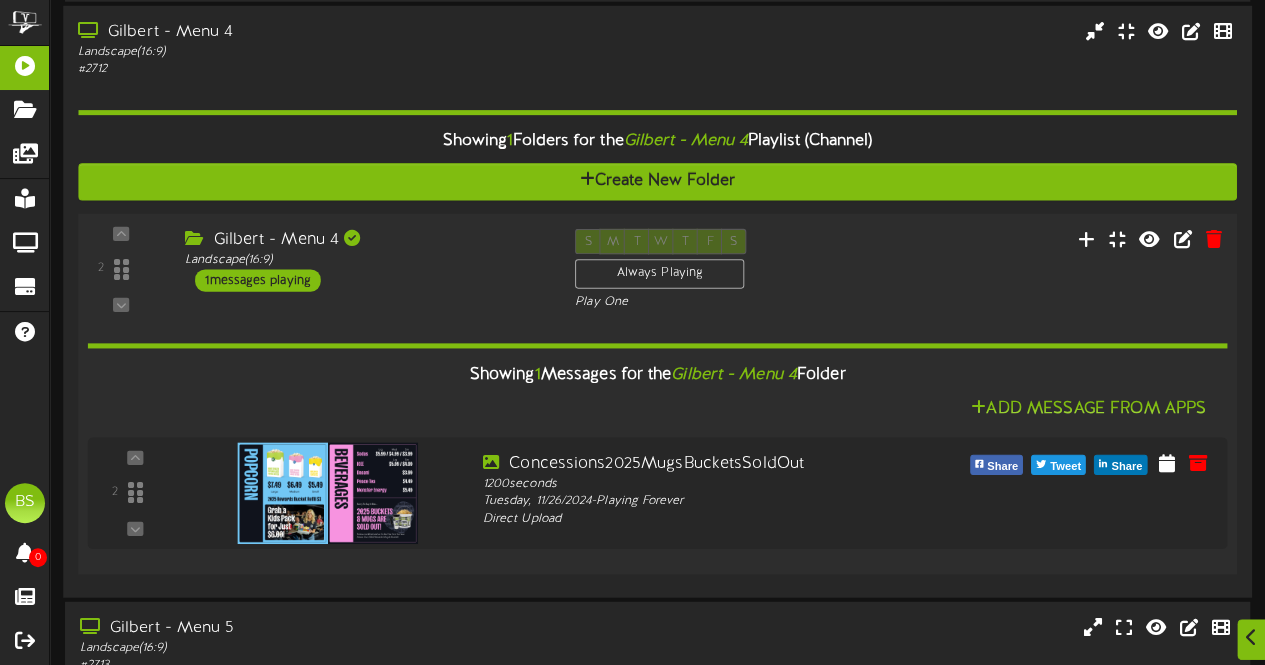 scroll, scrollTop: 10299, scrollLeft: 0, axis: vertical 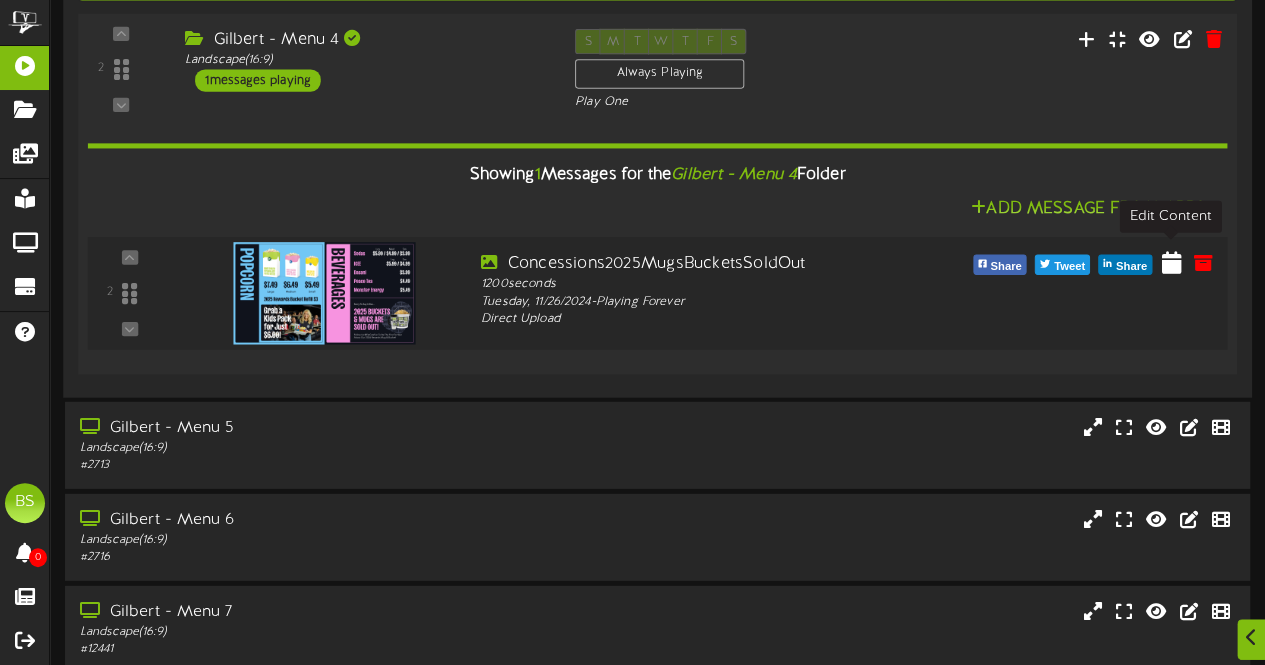 click at bounding box center (1172, 262) 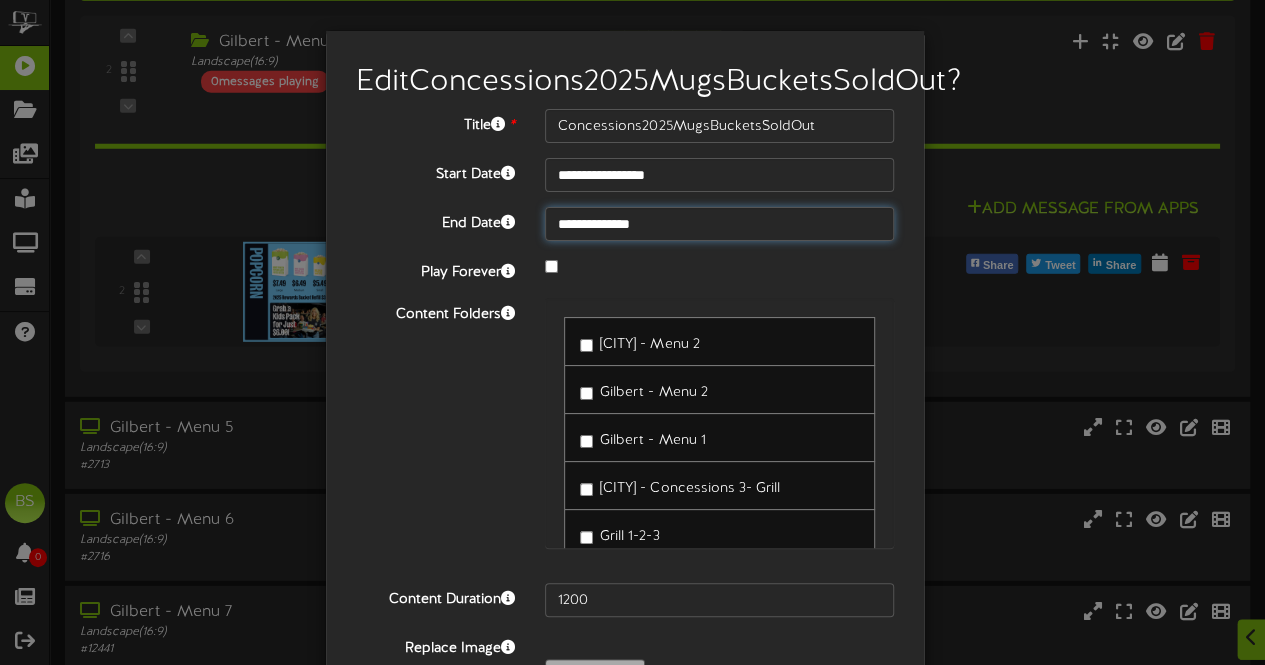 click on "**********" at bounding box center [632, -3667] 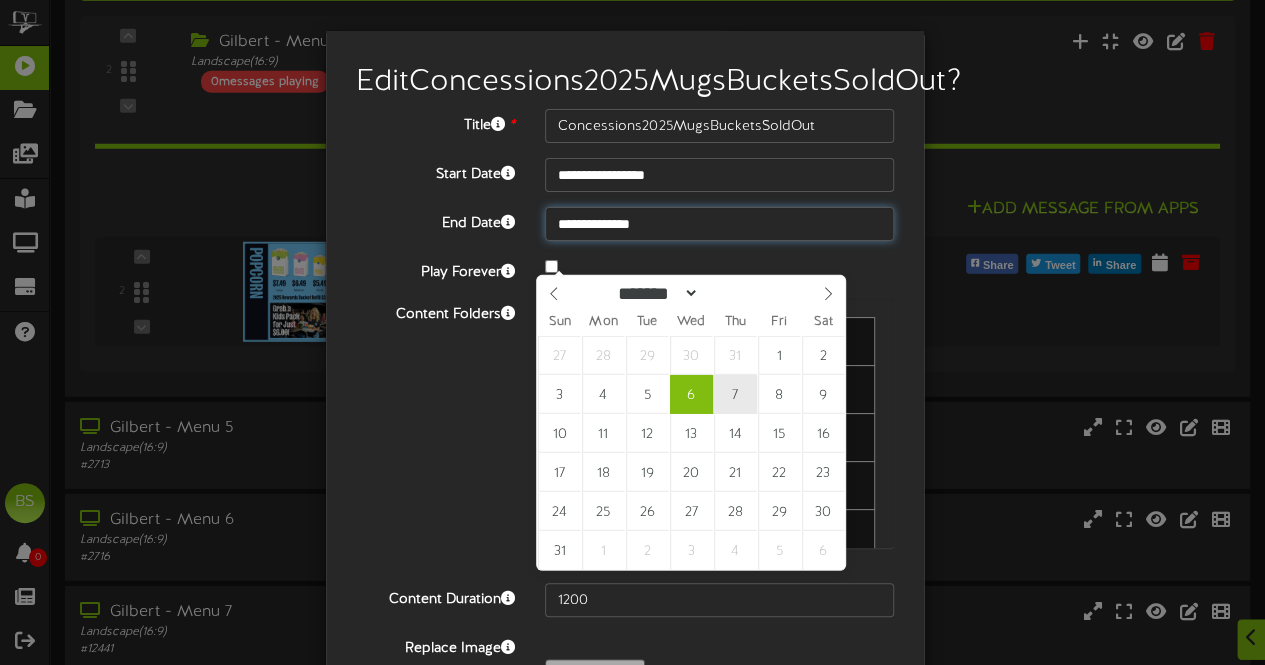 type on "**********" 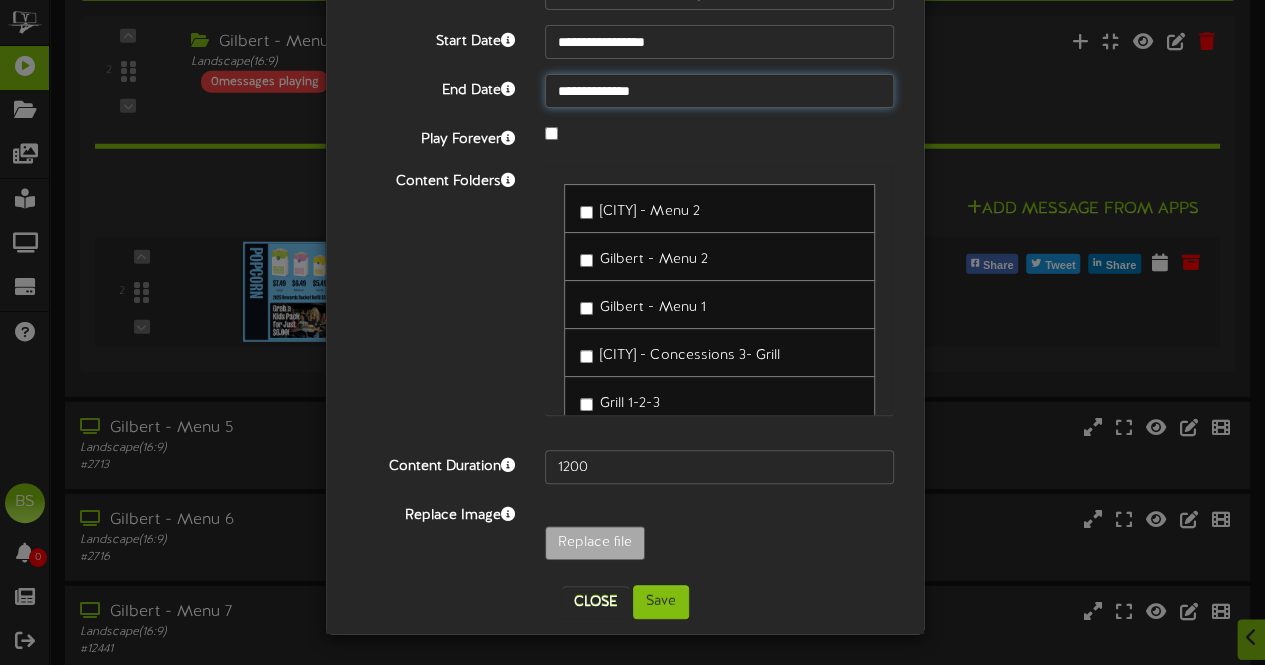 scroll, scrollTop: 163, scrollLeft: 0, axis: vertical 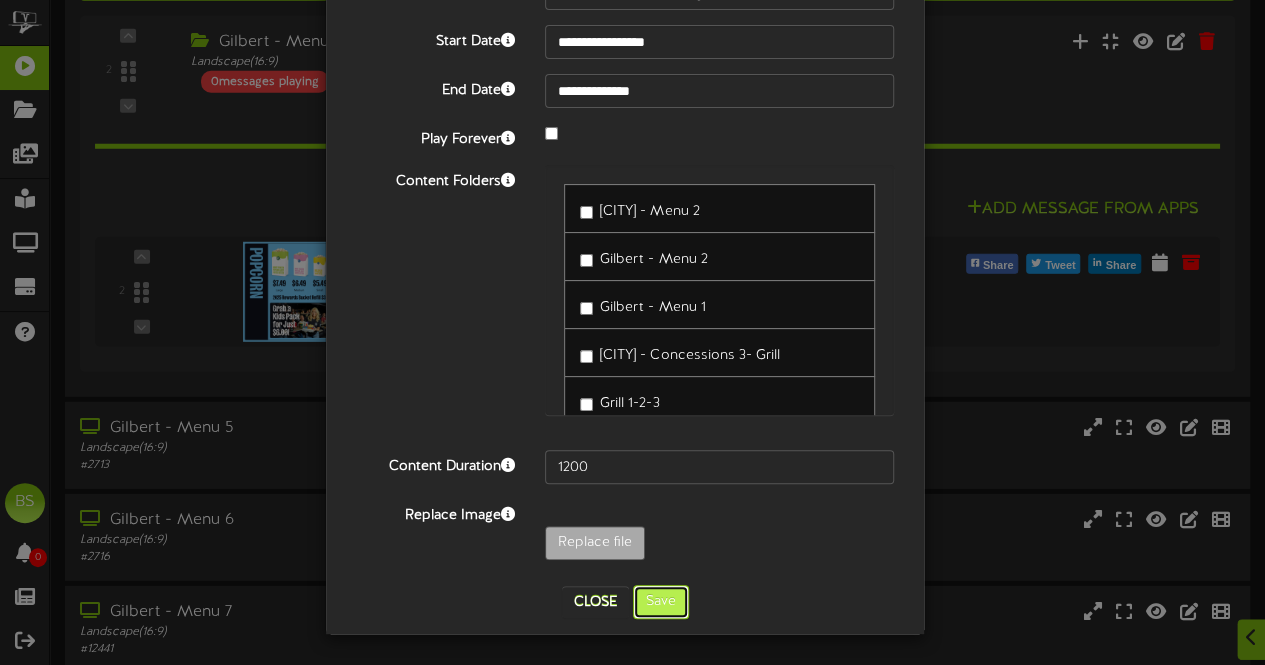 click on "Save" at bounding box center [661, 602] 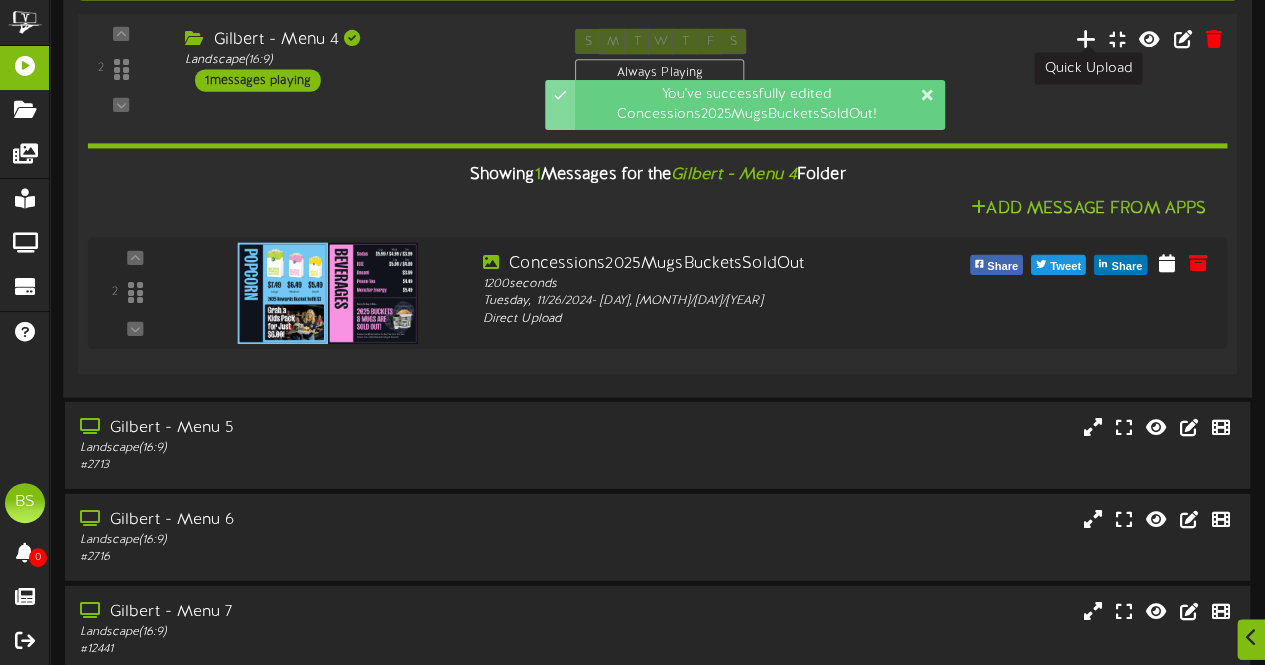 click at bounding box center [1086, 38] 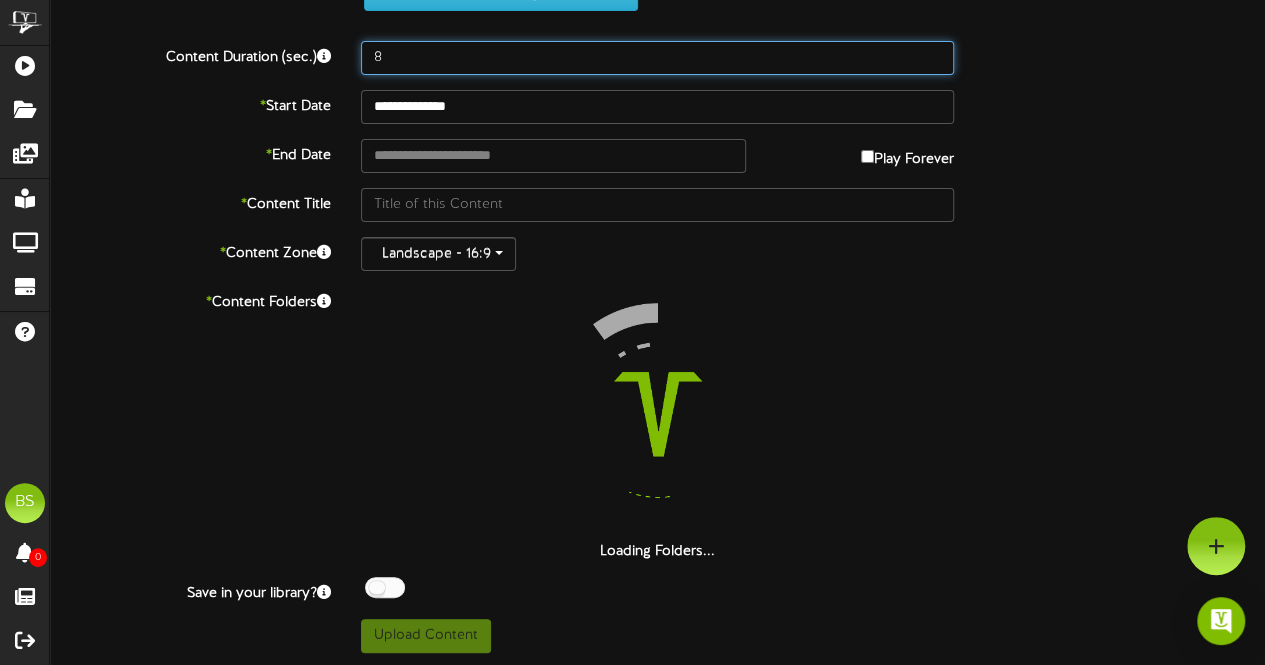 click on "8" at bounding box center (657, 58) 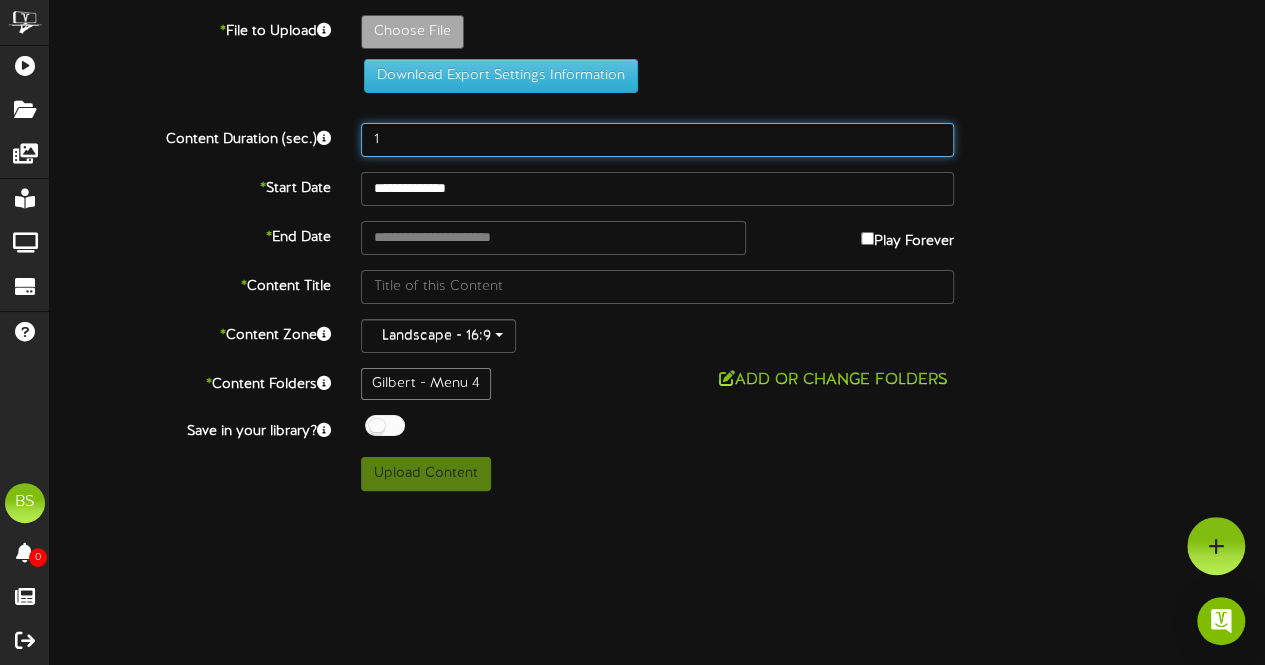 scroll, scrollTop: 0, scrollLeft: 0, axis: both 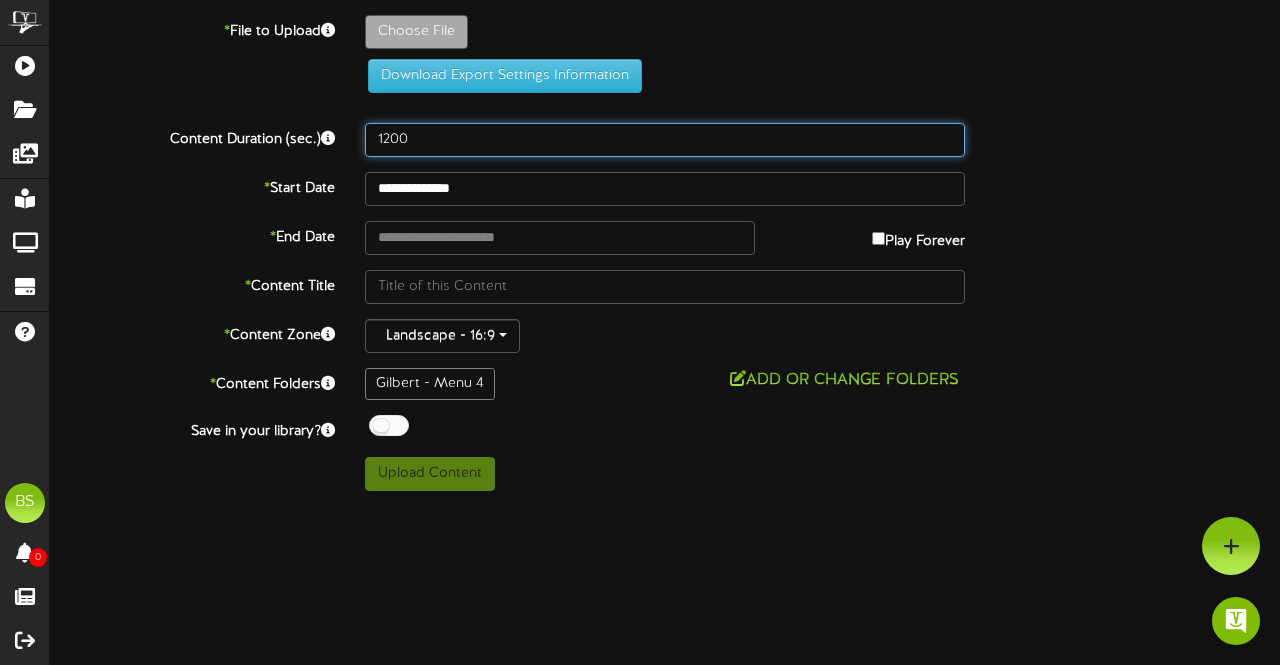 type on "1200" 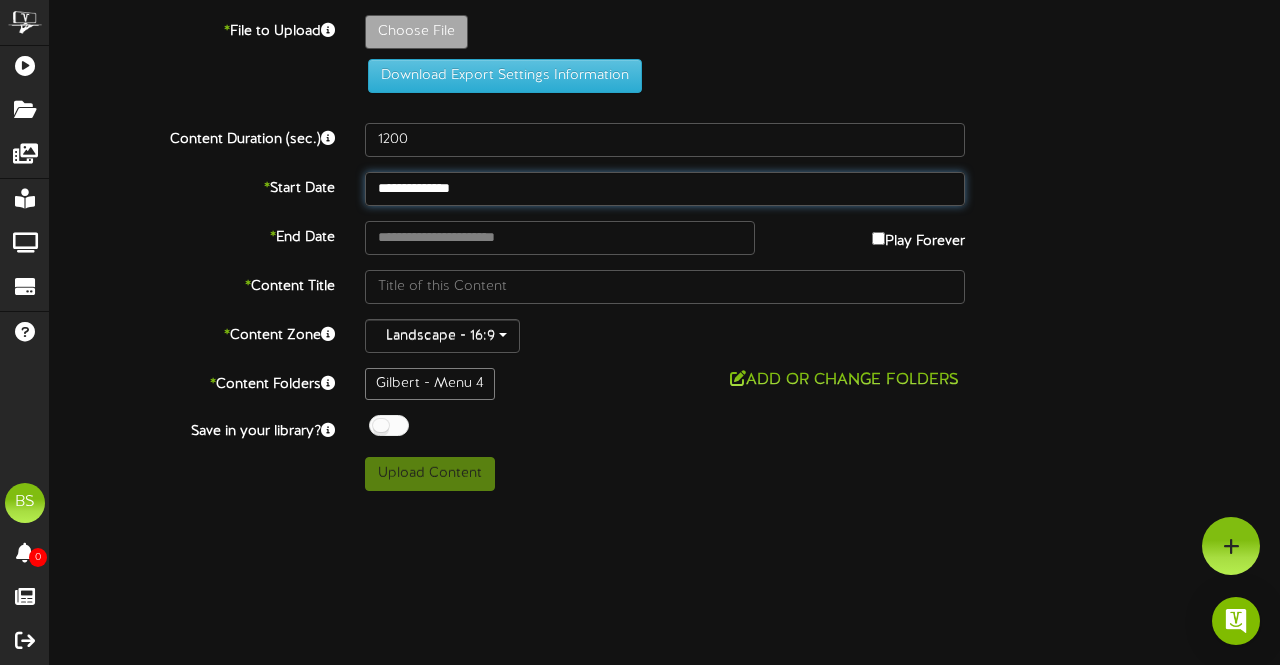 click on "**********" at bounding box center (665, 189) 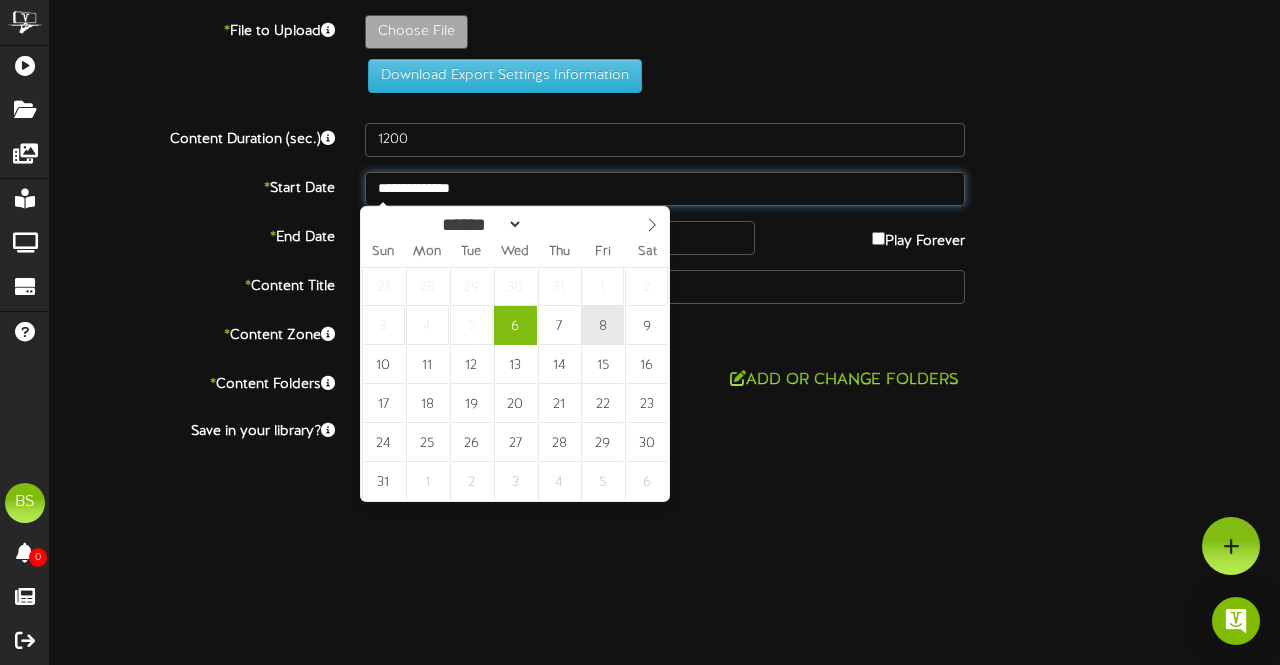 type on "**********" 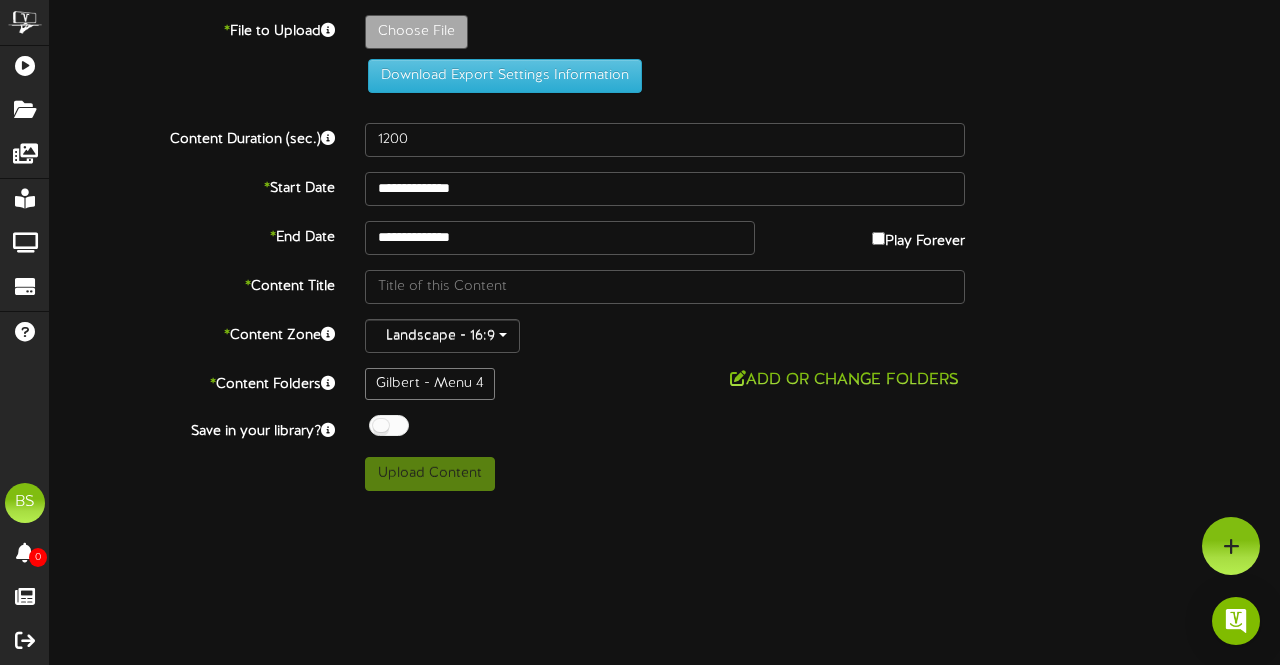 click at bounding box center [389, 425] 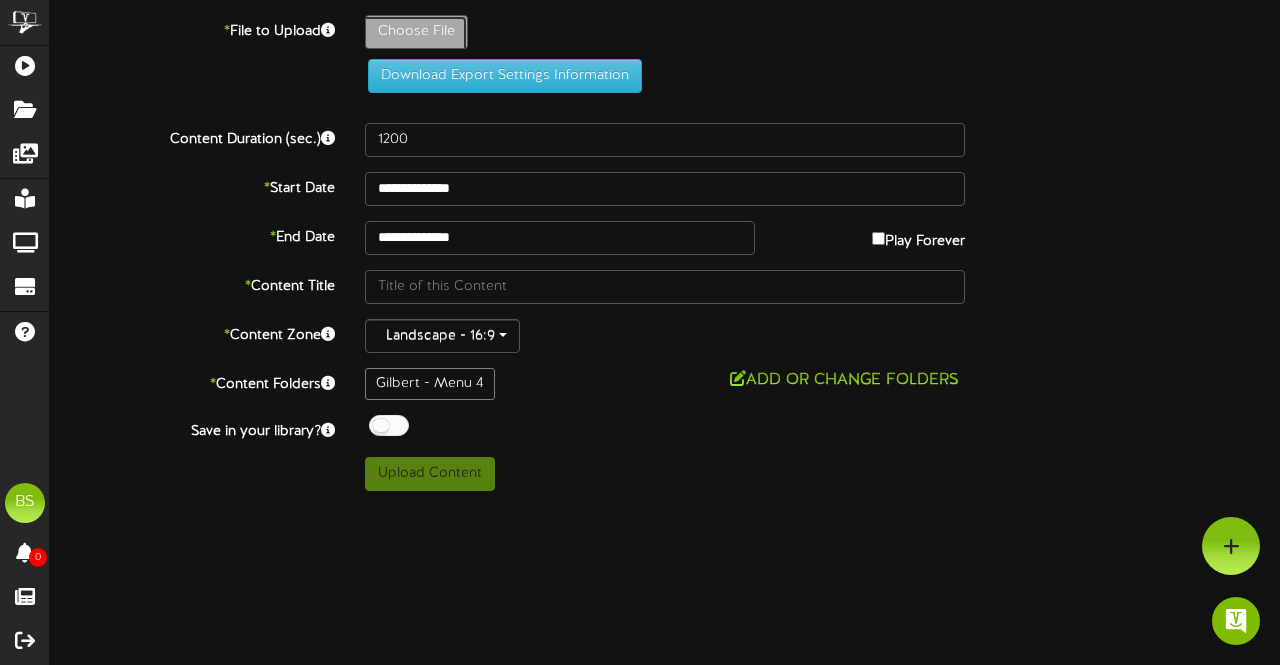 click on "Choose File" at bounding box center [-621, 87] 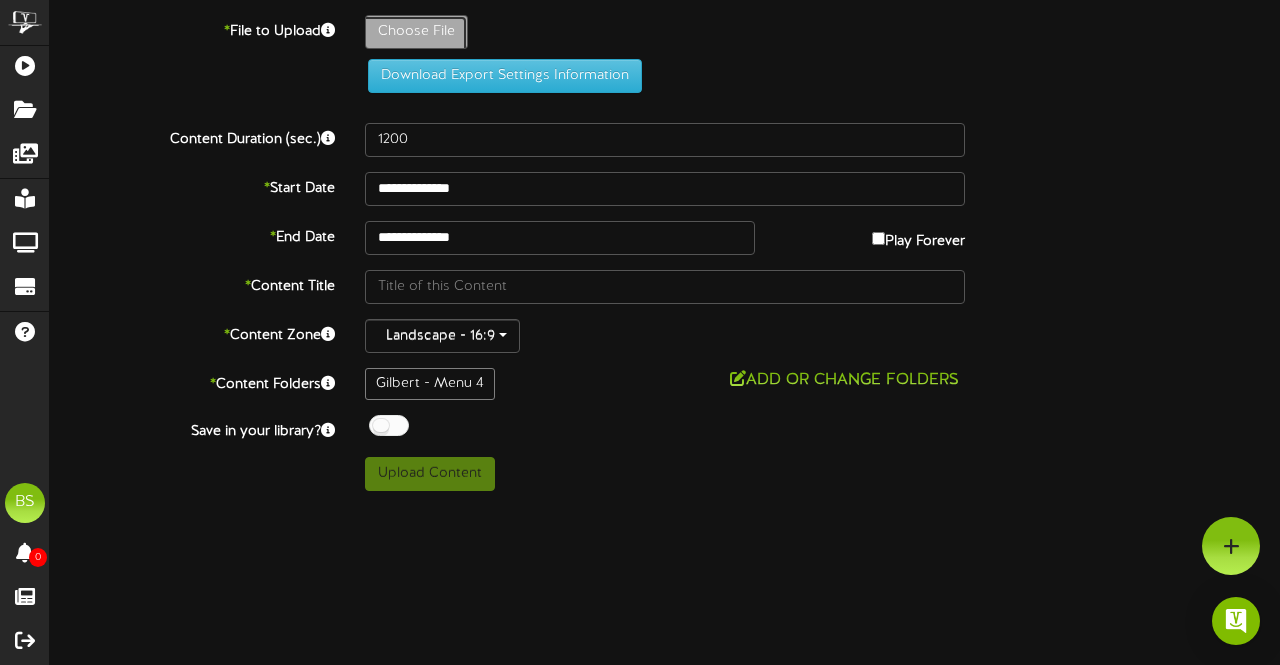 type on "**********" 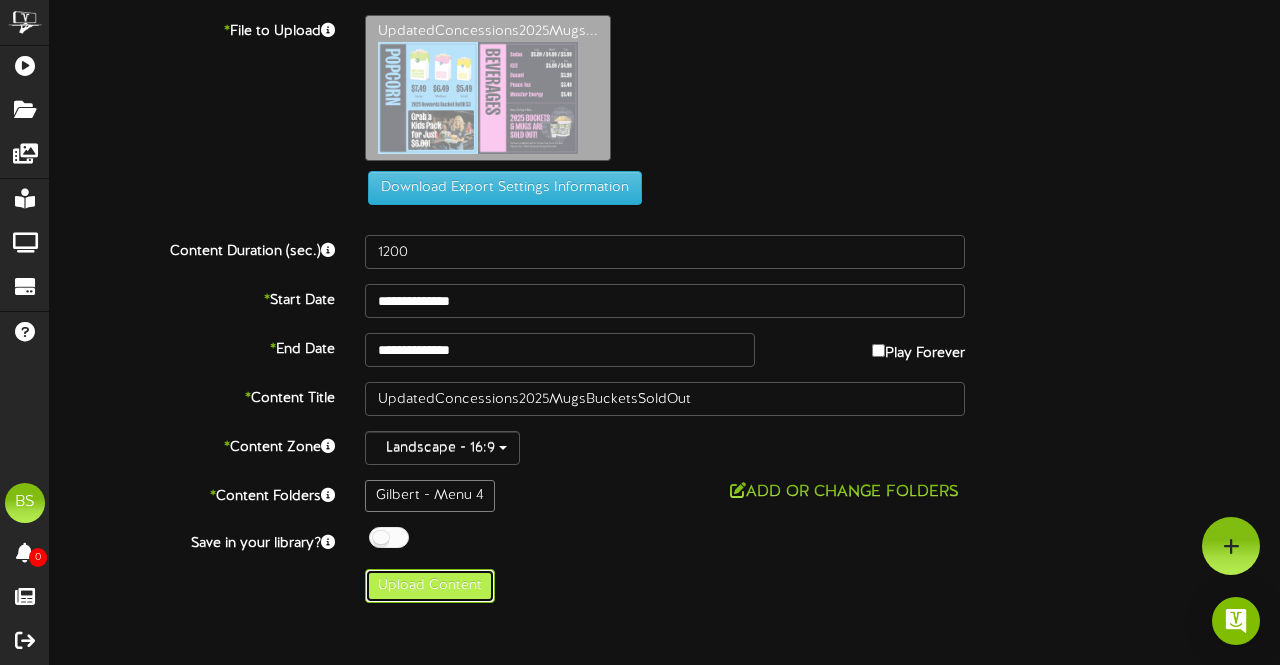 click on "Upload Content" at bounding box center (430, 586) 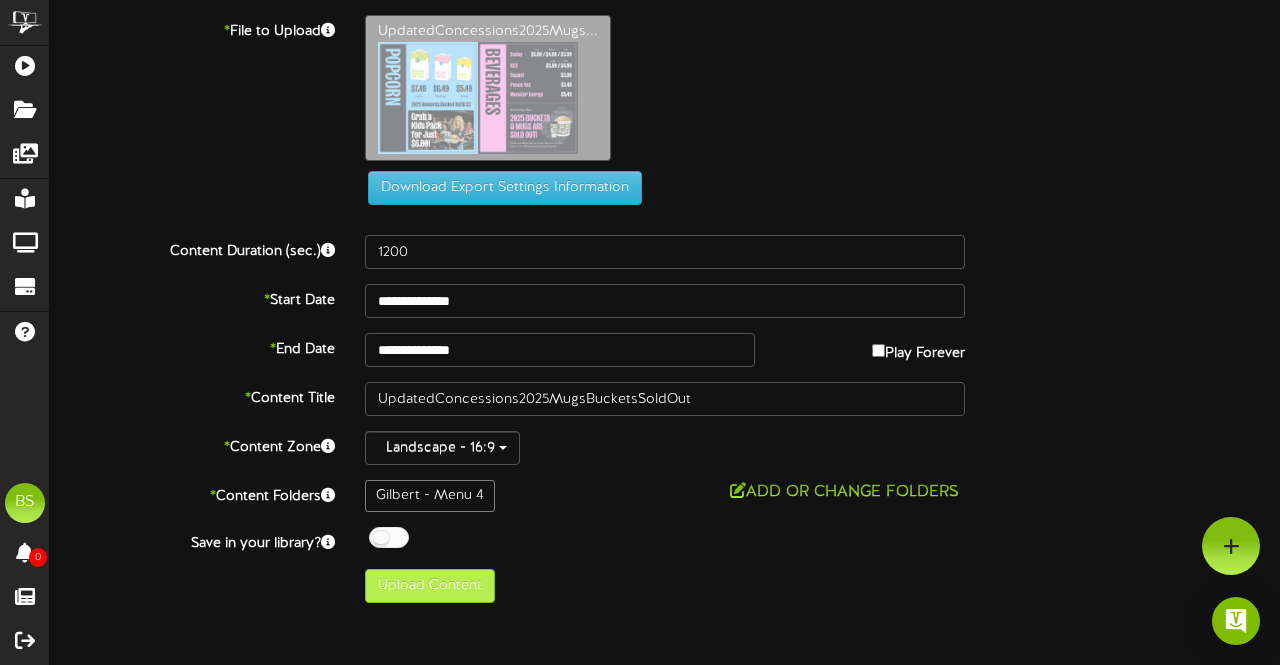 type on "**********" 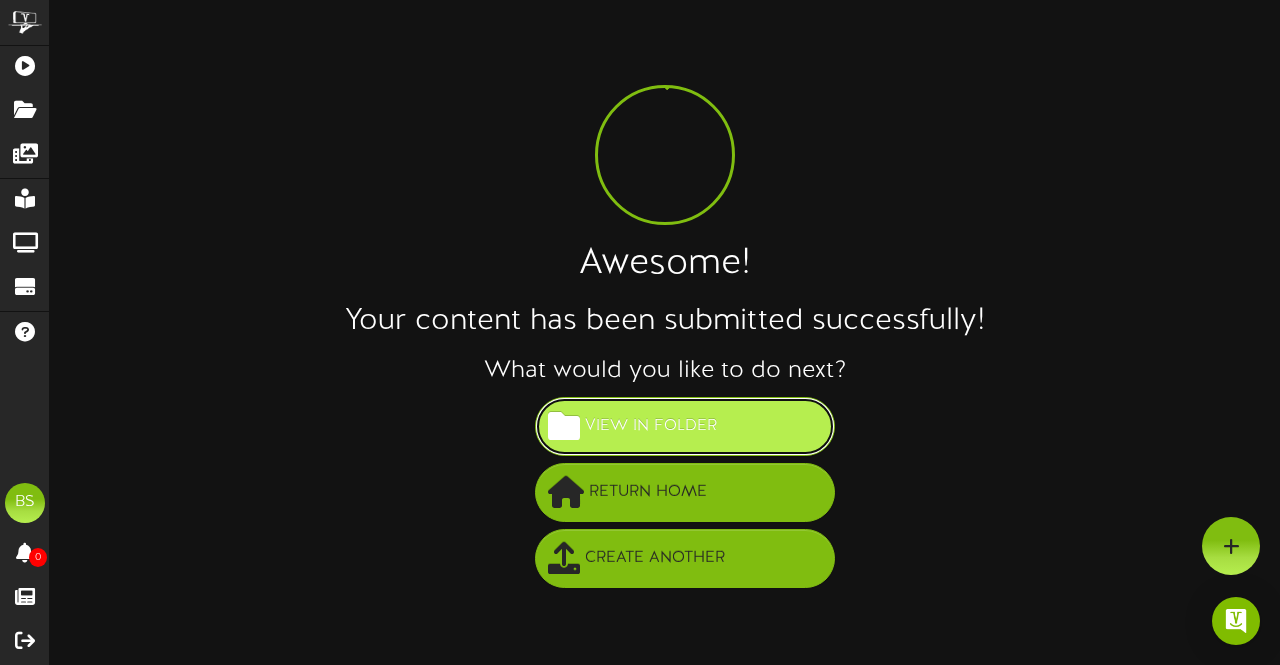 click on "View in Folder" at bounding box center [651, 426] 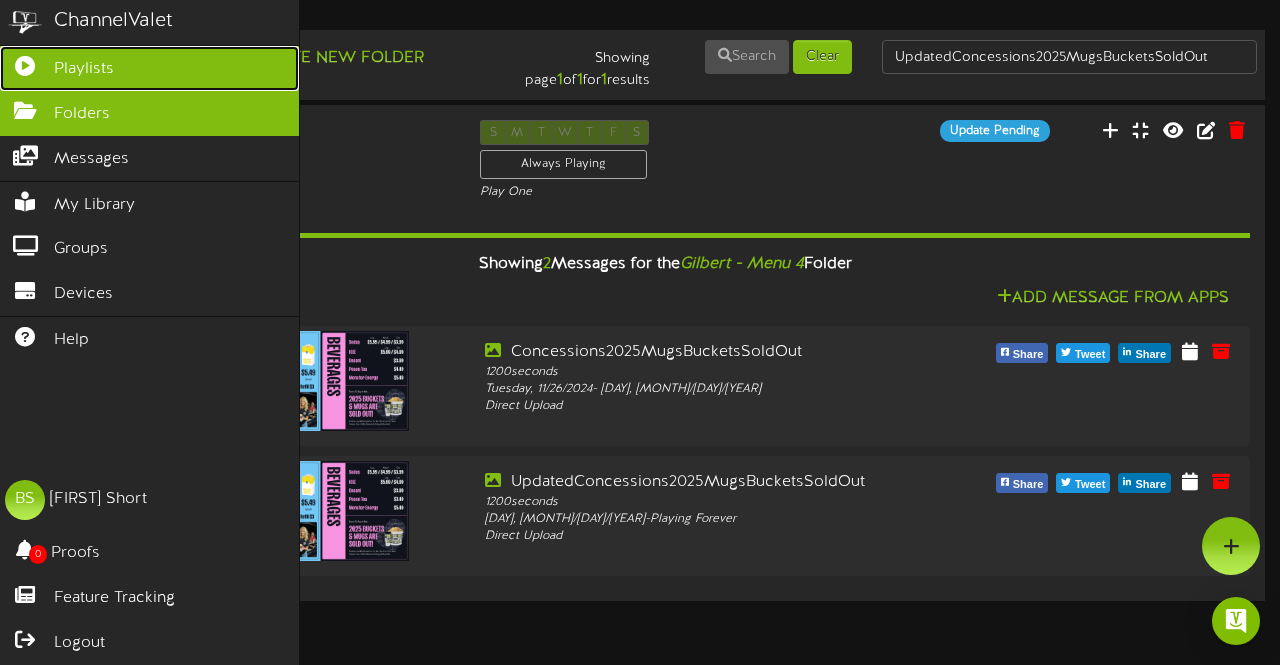 click on "Playlists" at bounding box center [84, 69] 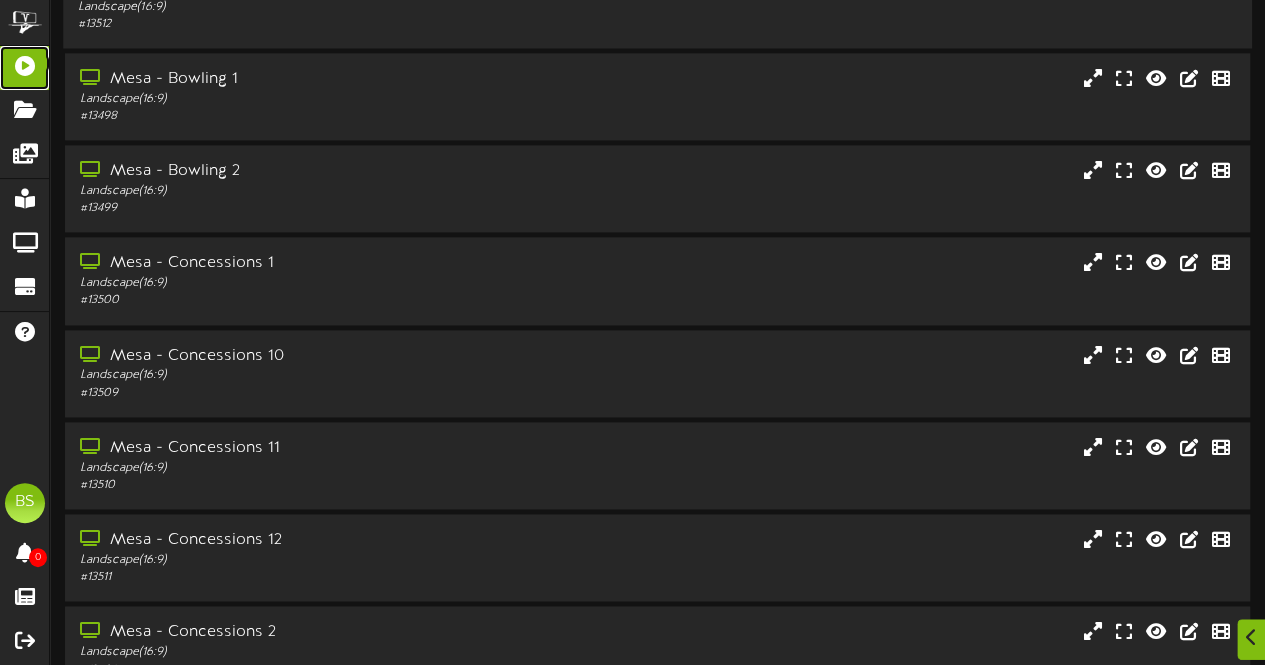 scroll, scrollTop: 12710, scrollLeft: 0, axis: vertical 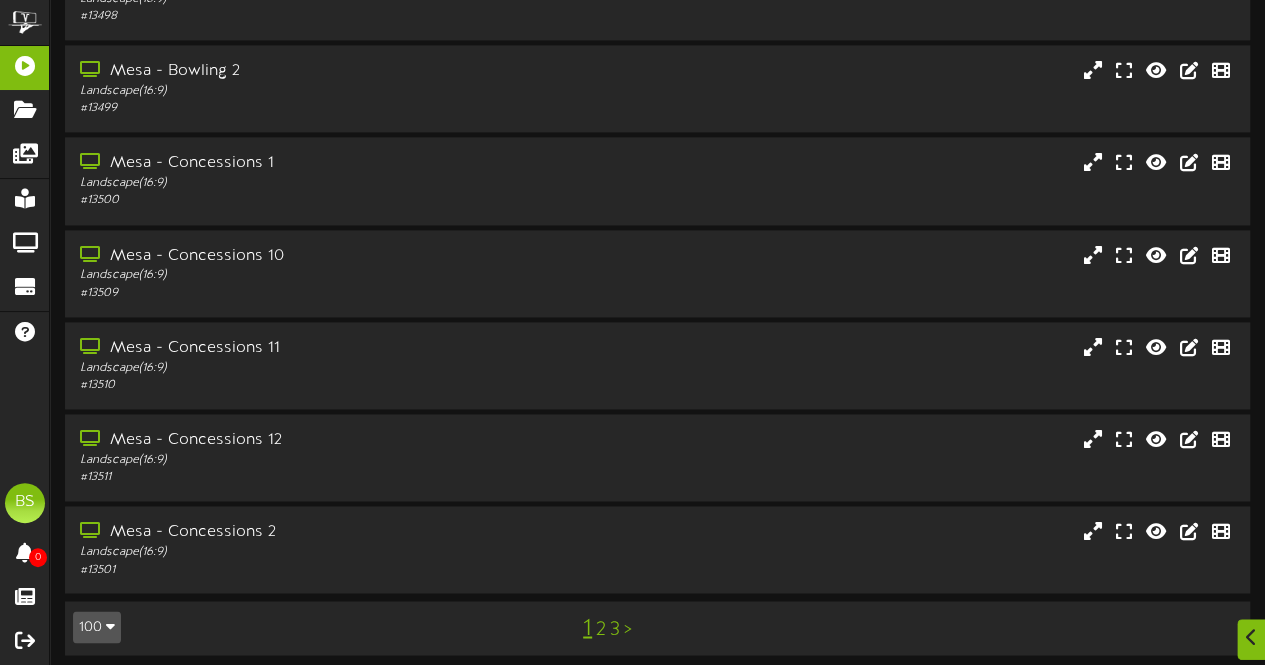 click on "2" at bounding box center [601, 629] 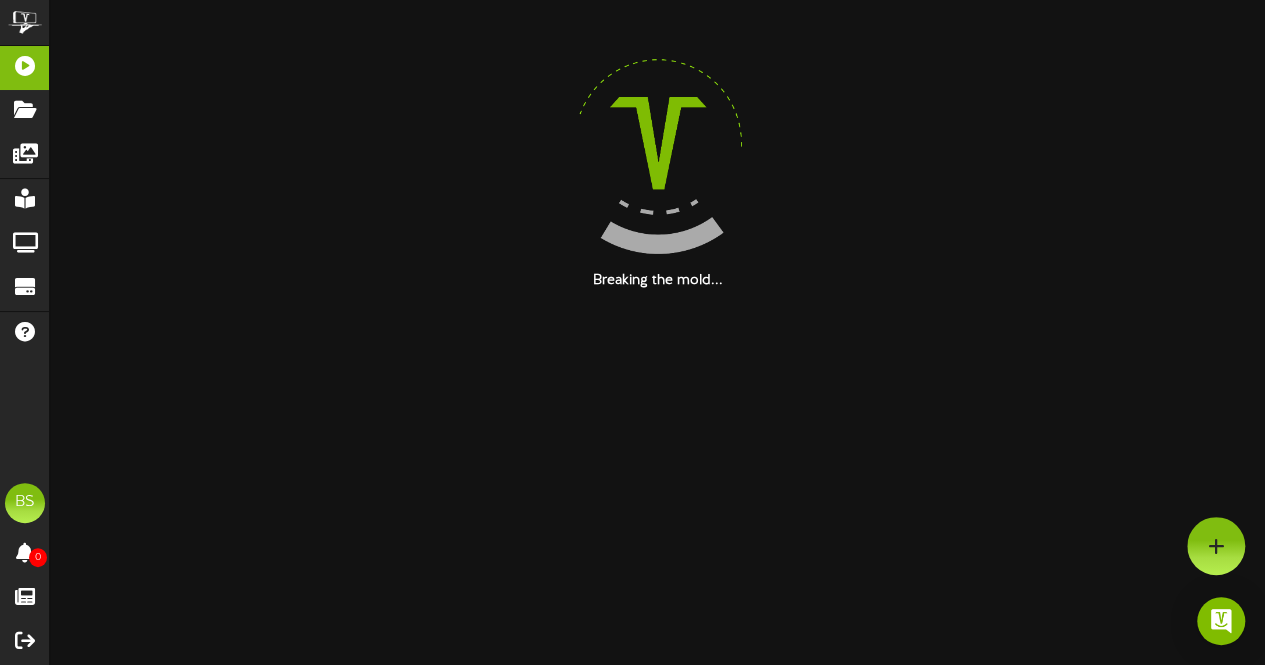 scroll, scrollTop: 0, scrollLeft: 0, axis: both 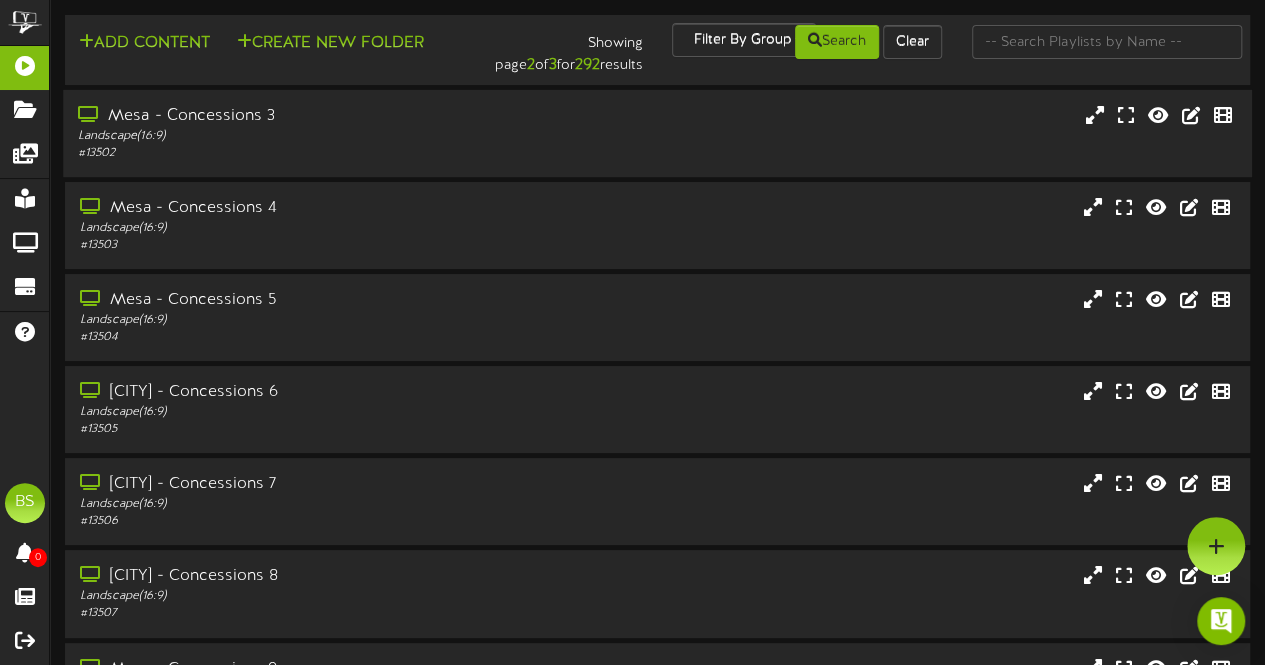 click on "Mesa - Concessions 3" at bounding box center [310, 116] 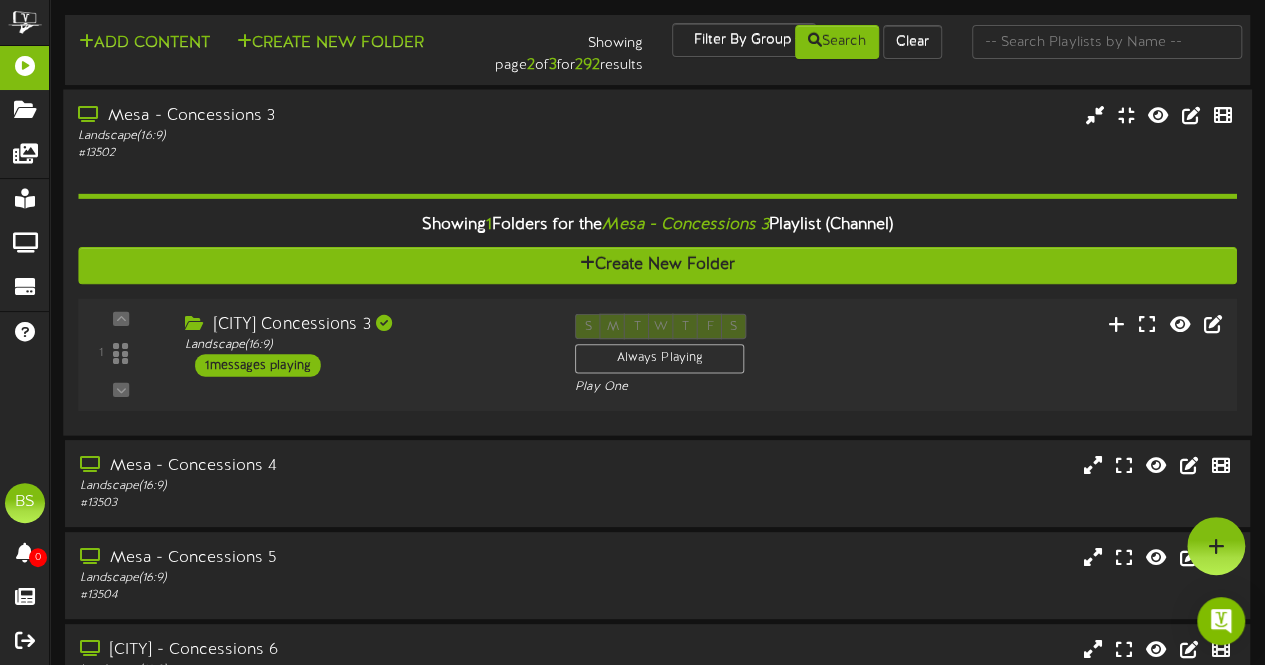 click on "1  messages playing" at bounding box center (258, 365) 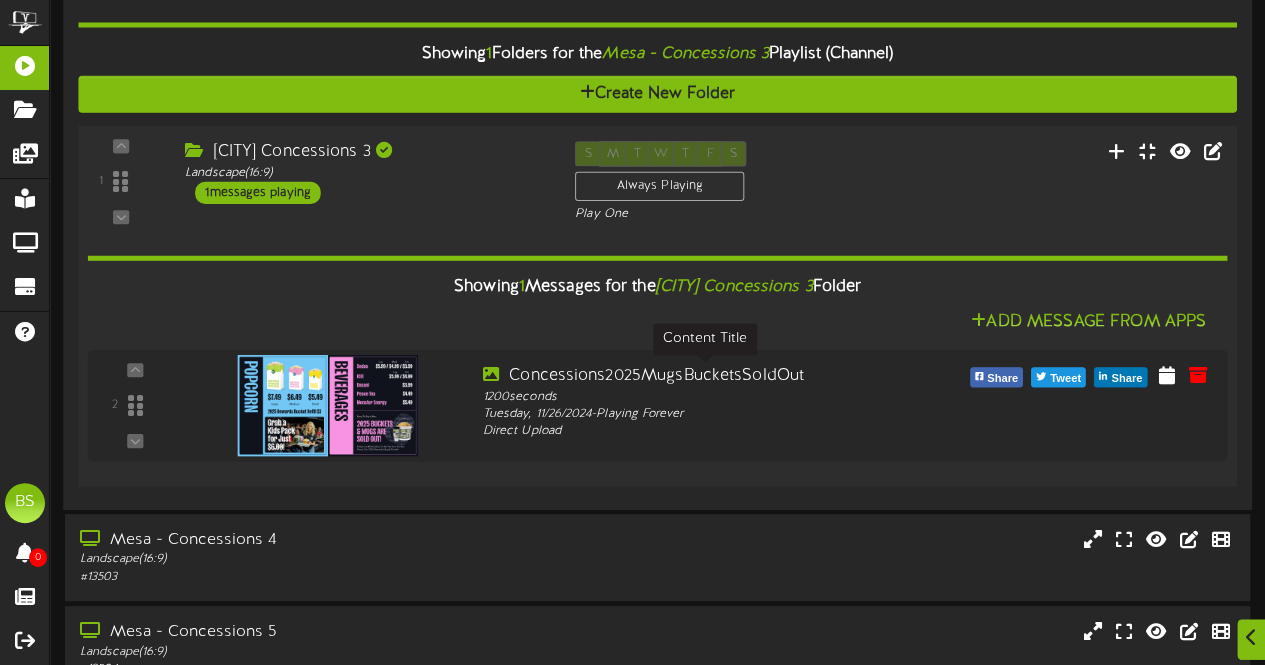 scroll, scrollTop: 300, scrollLeft: 0, axis: vertical 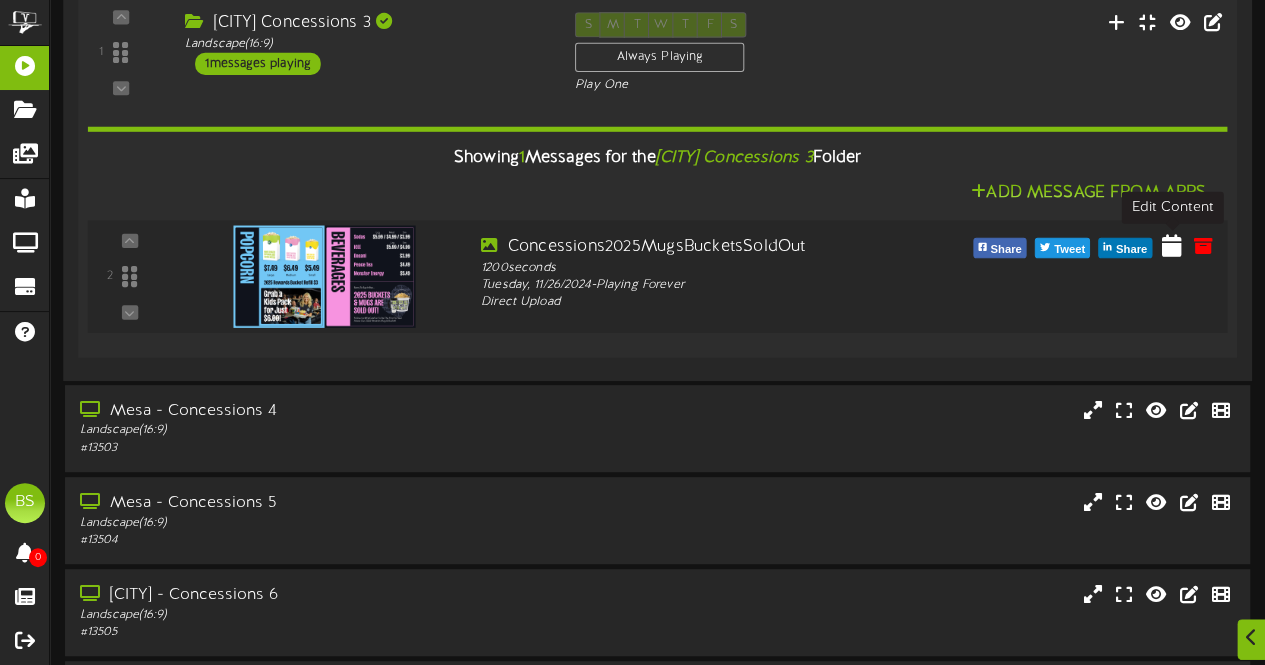 click at bounding box center (1172, 245) 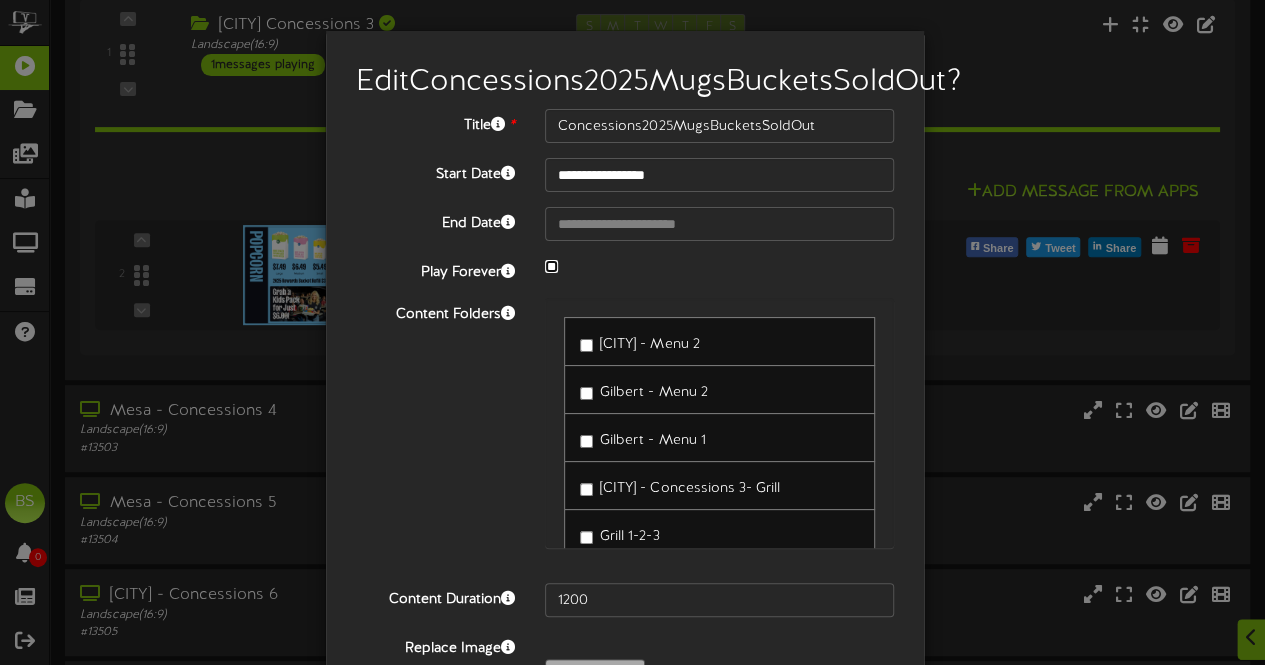 select on "*" 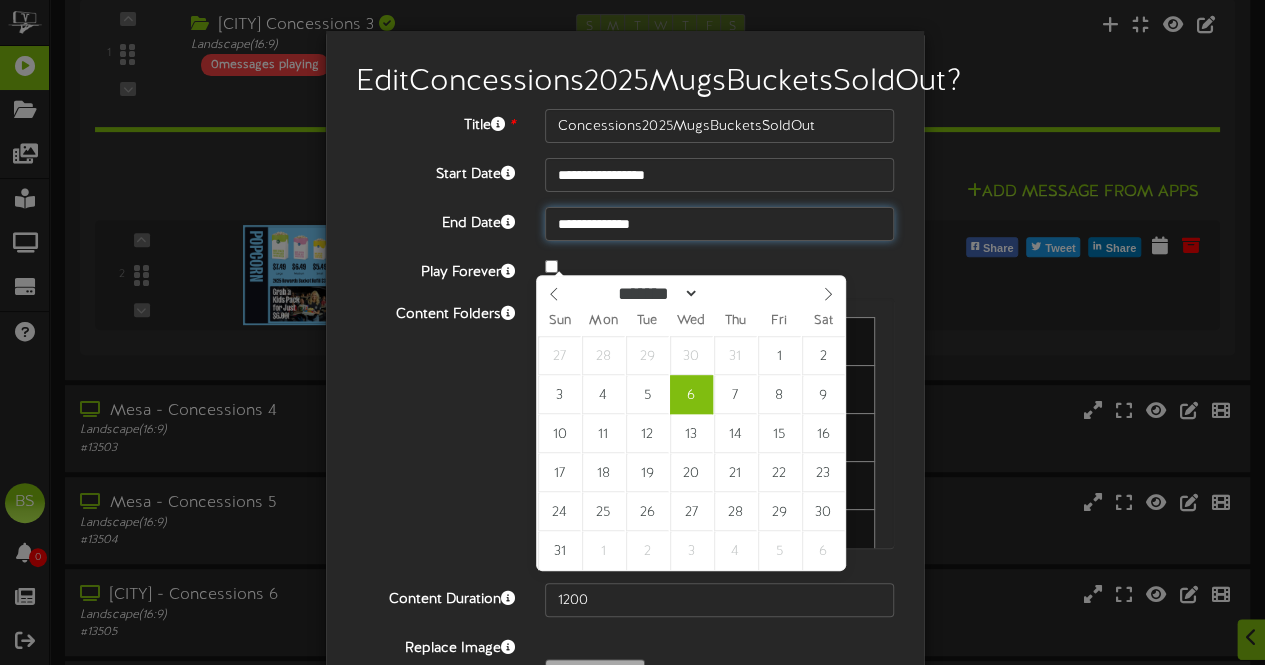 click on "**********" at bounding box center (719, 224) 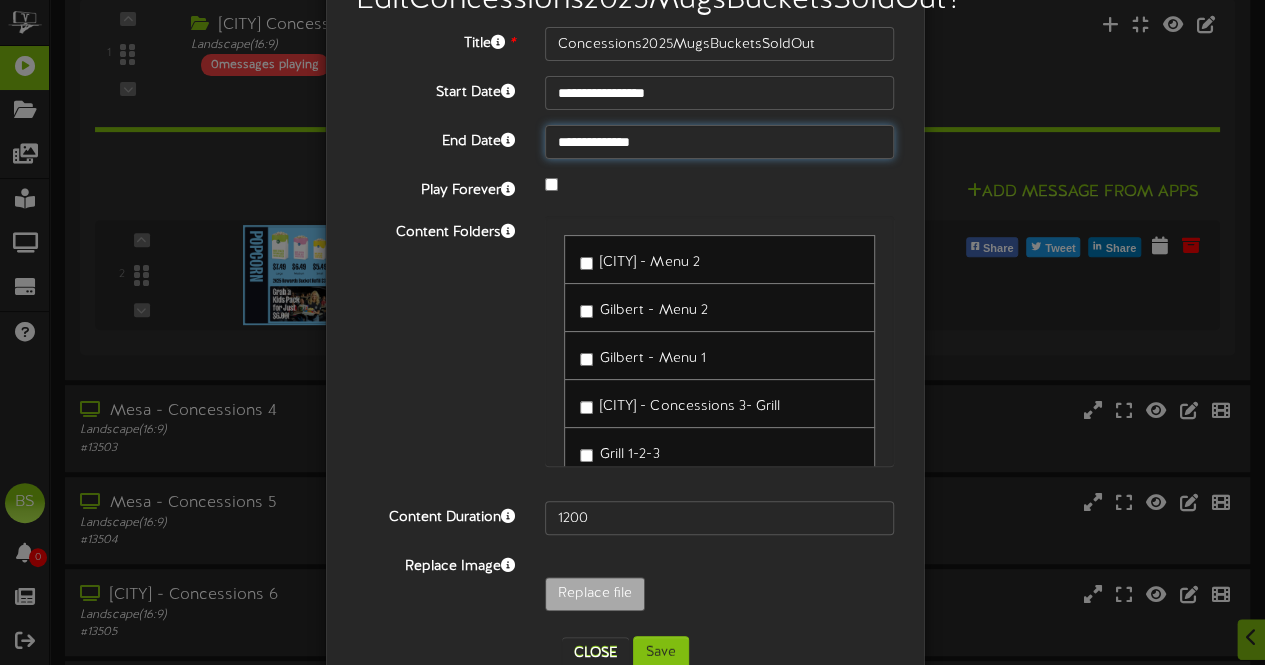 scroll, scrollTop: 163, scrollLeft: 0, axis: vertical 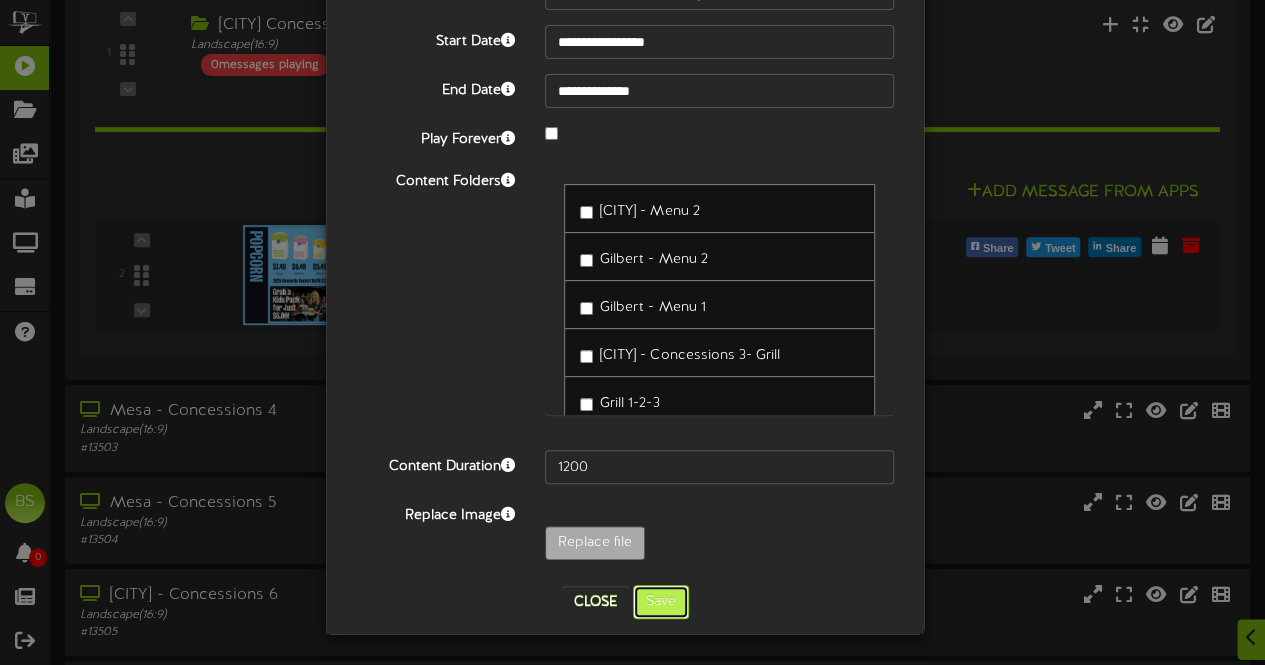 click on "Save" at bounding box center (661, 602) 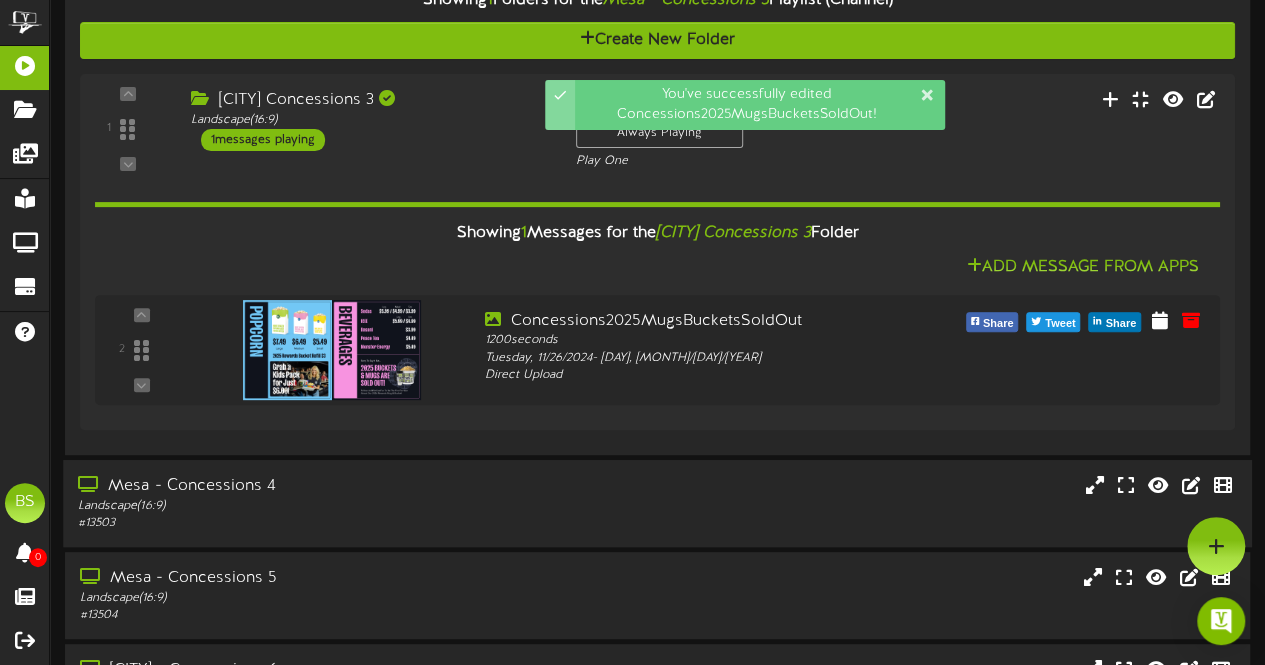 scroll, scrollTop: 100, scrollLeft: 0, axis: vertical 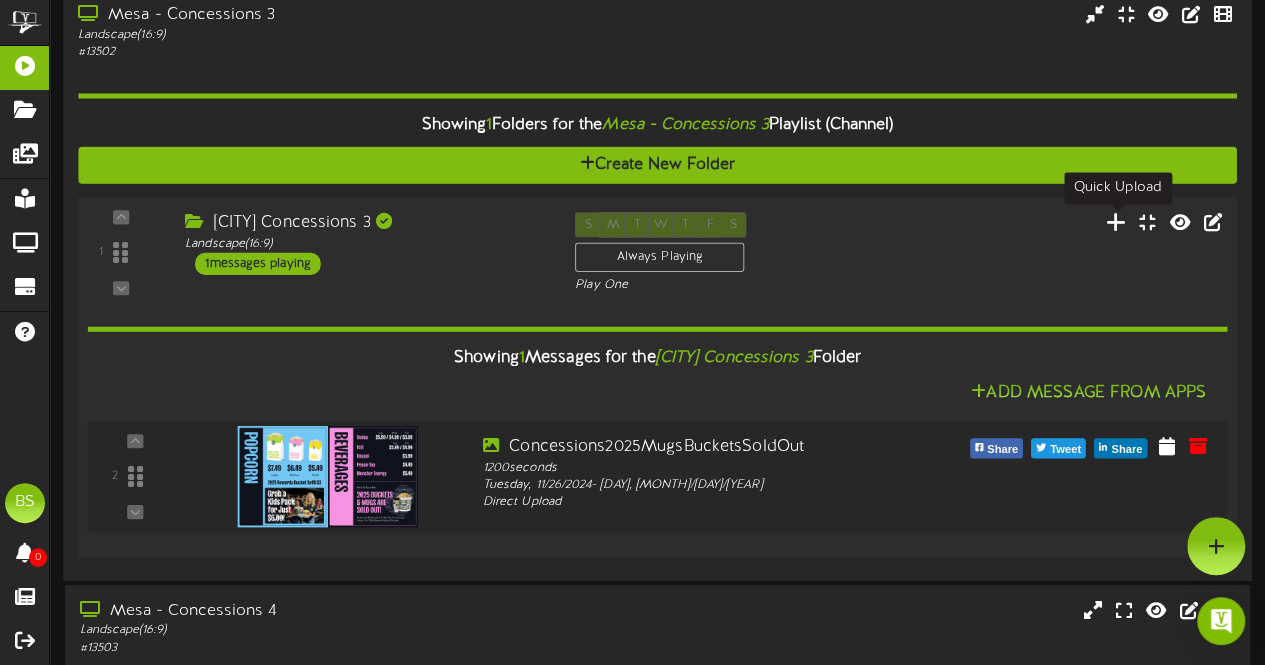 click at bounding box center (1116, 221) 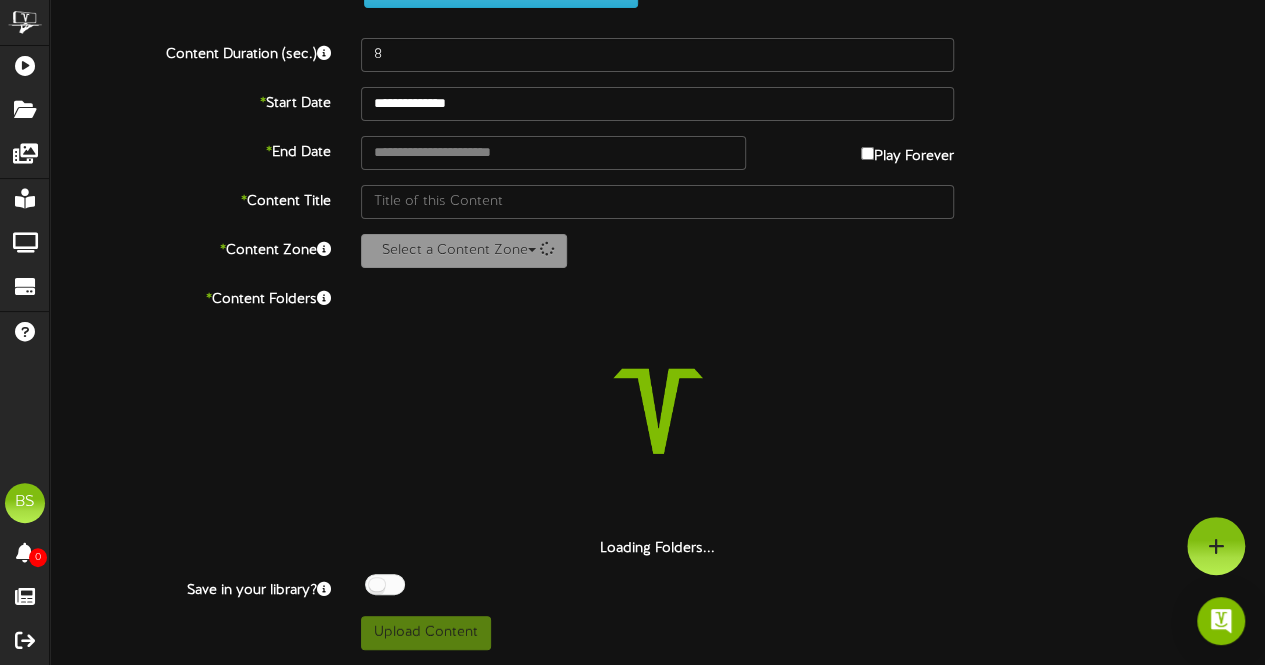 scroll, scrollTop: 82, scrollLeft: 0, axis: vertical 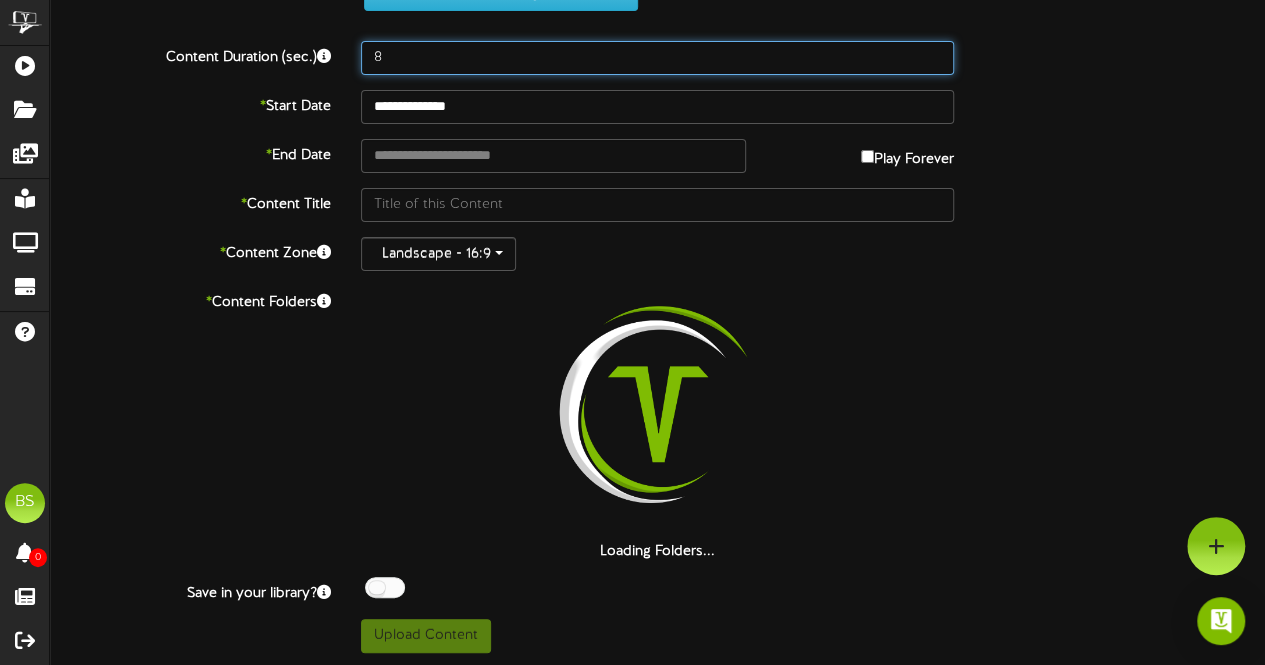click on "8" at bounding box center [657, 58] 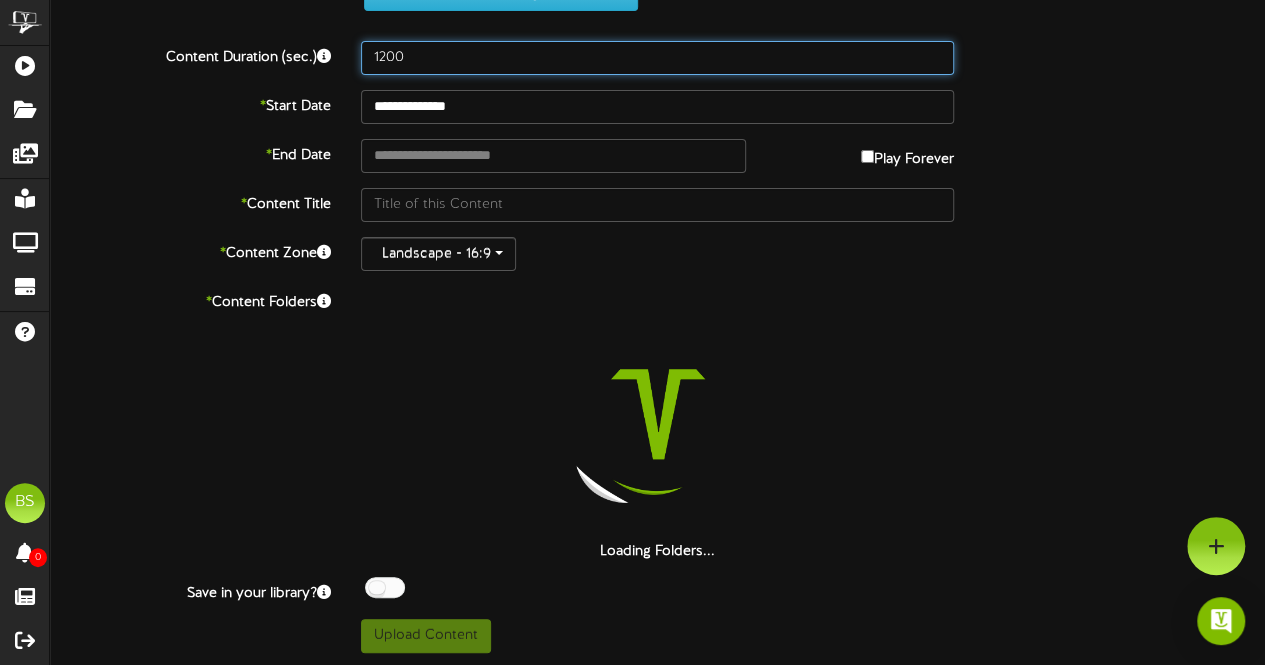 scroll, scrollTop: 0, scrollLeft: 0, axis: both 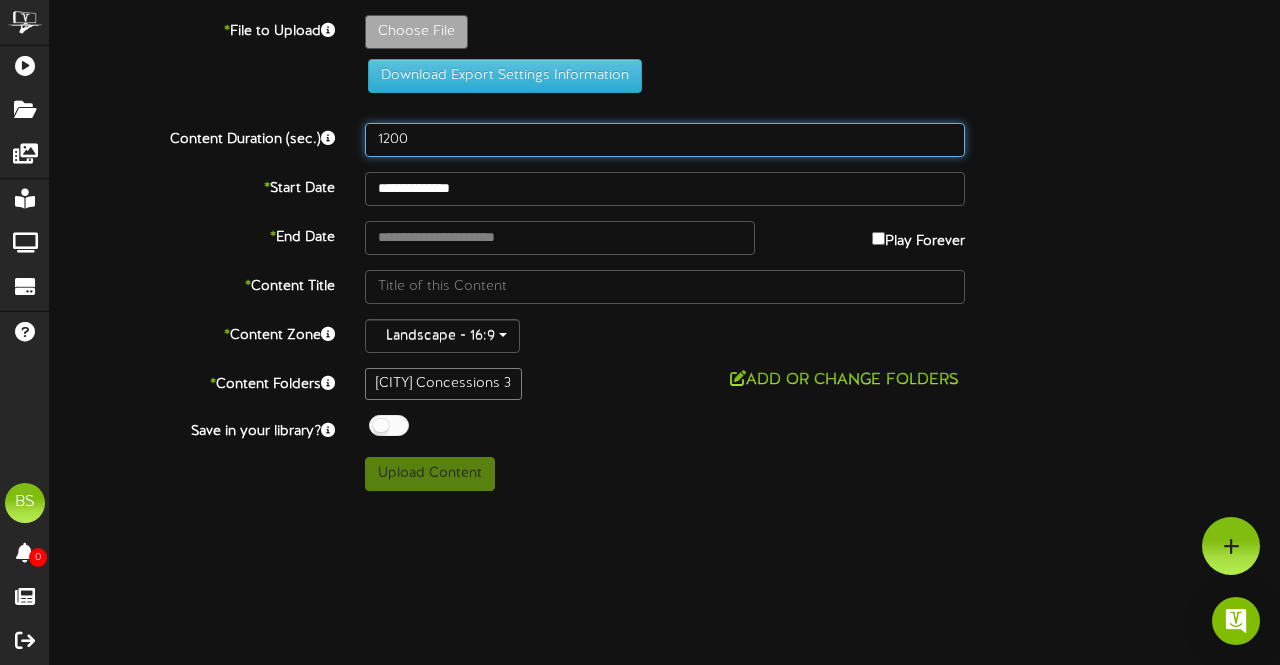 type on "1200" 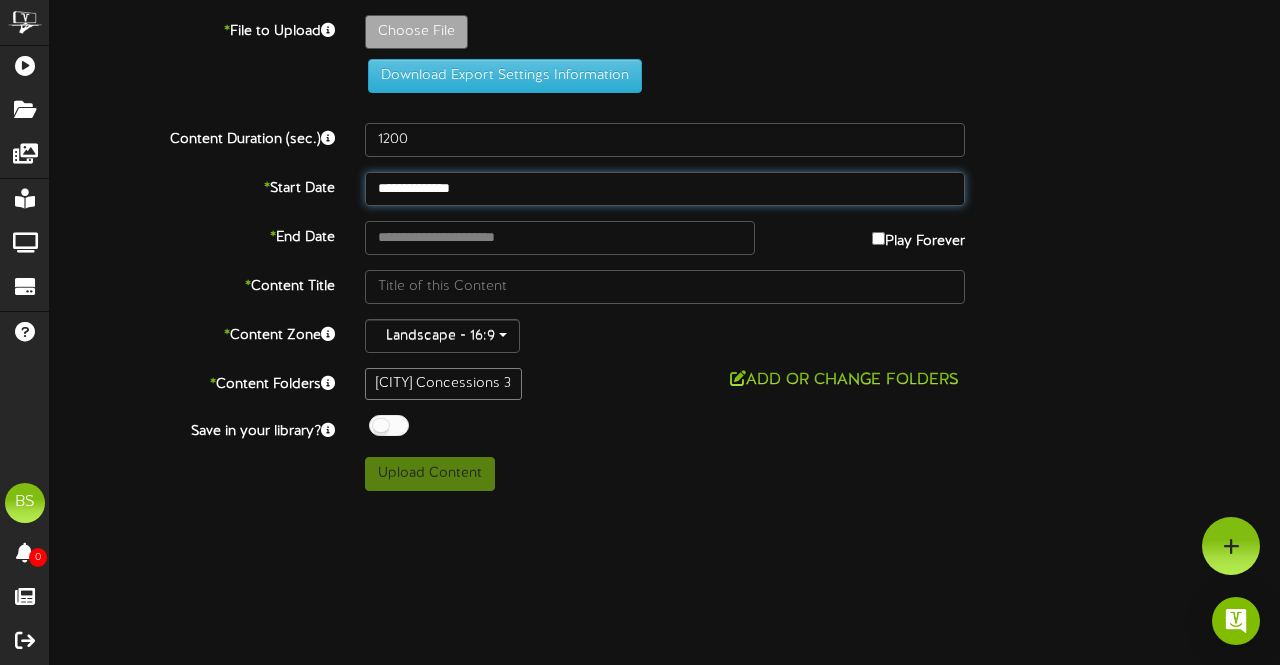 click on "**********" at bounding box center [665, 189] 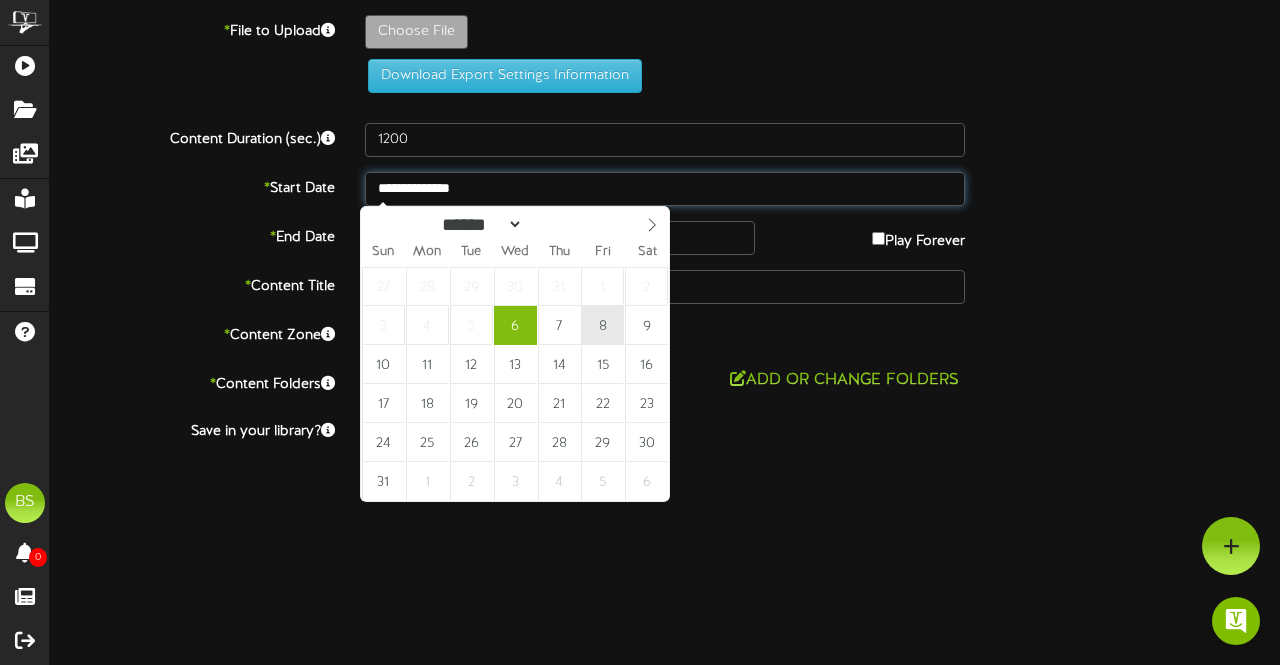 type on "**********" 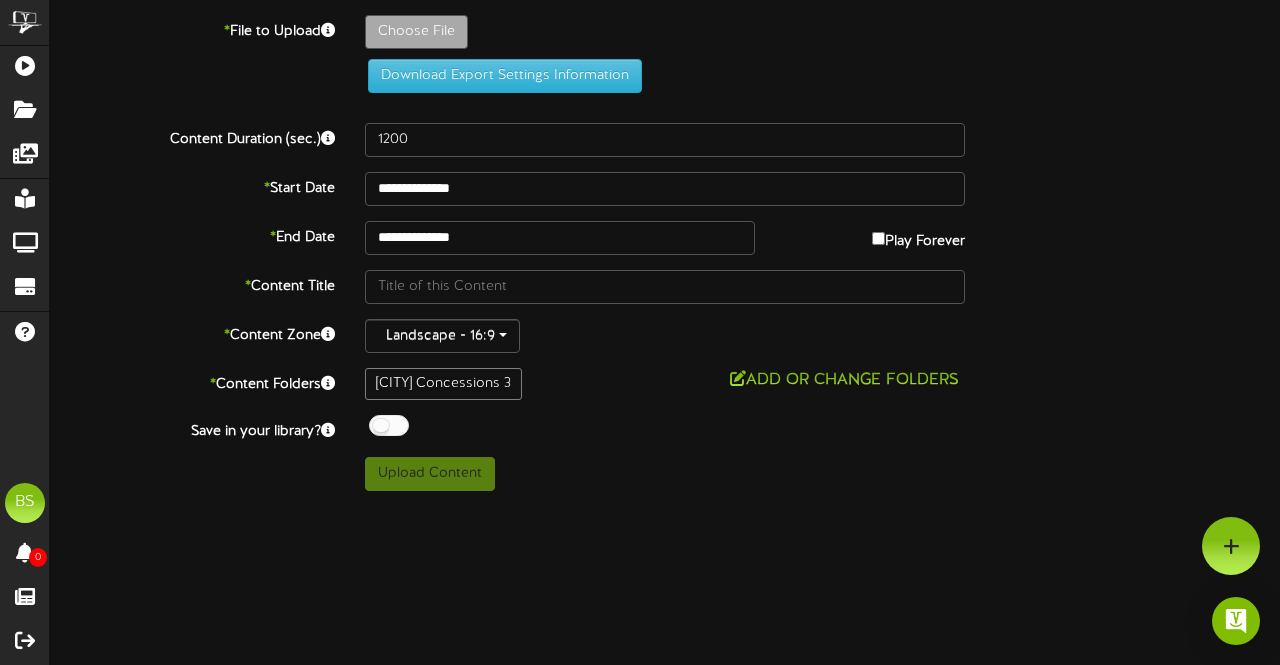 click at bounding box center [389, 425] 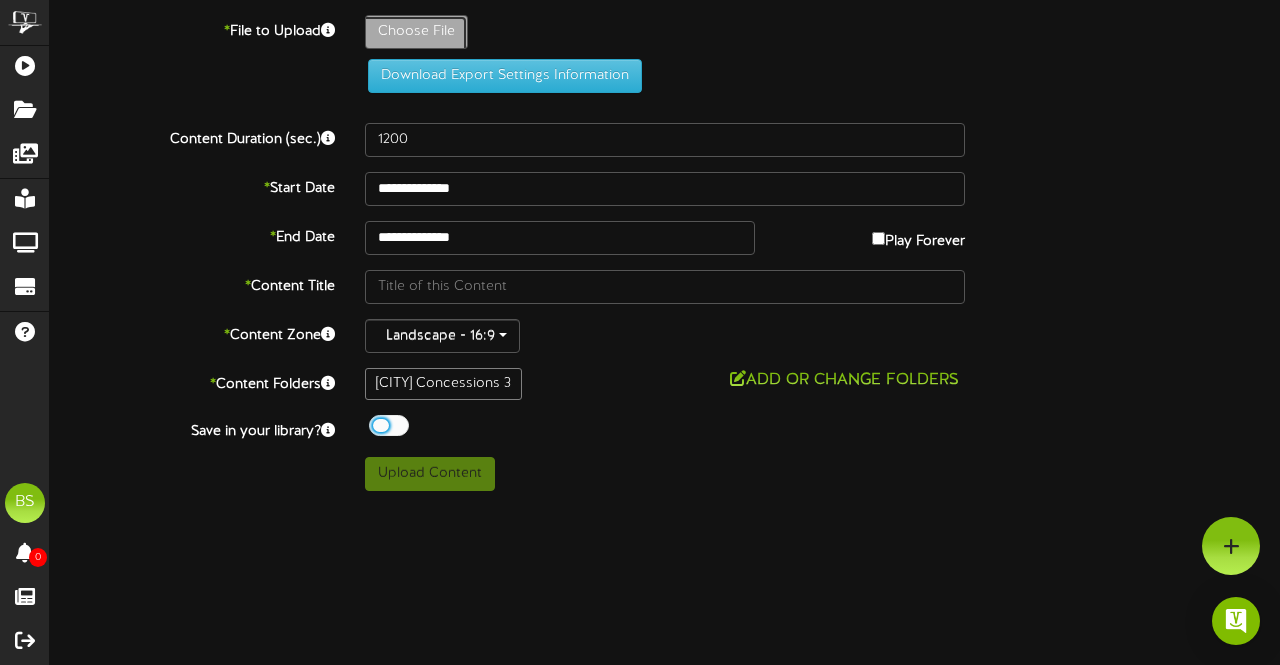 click on "Choose File" at bounding box center (-621, 87) 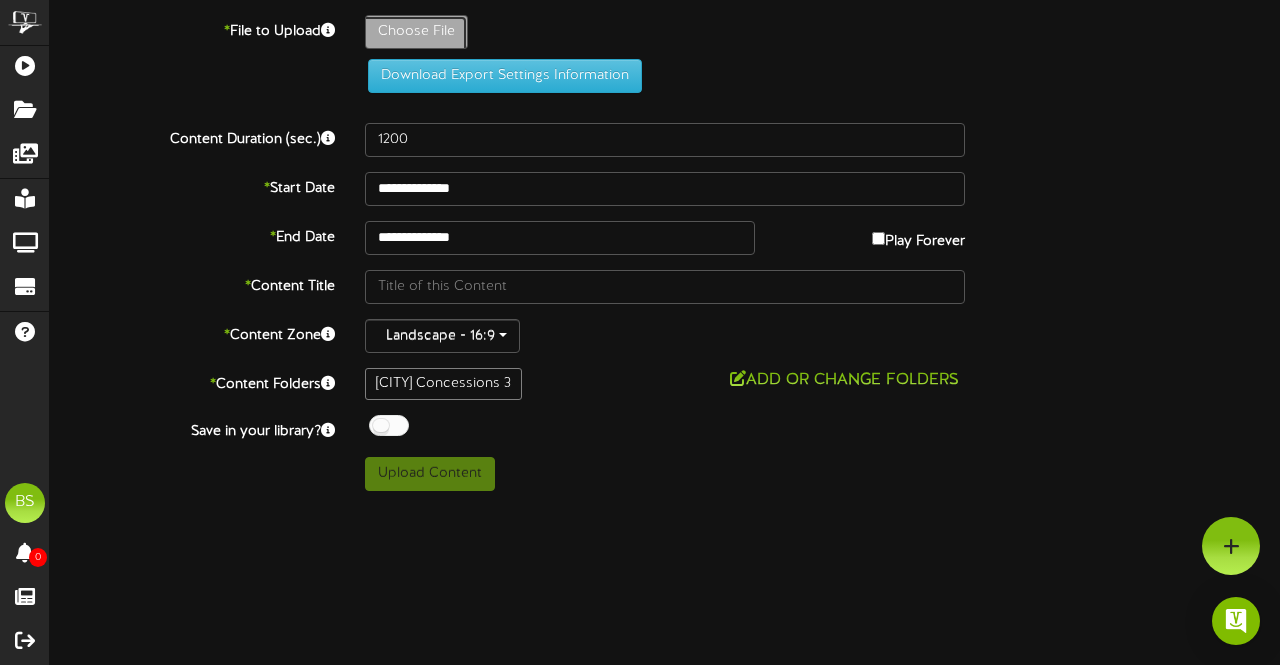 type on "**********" 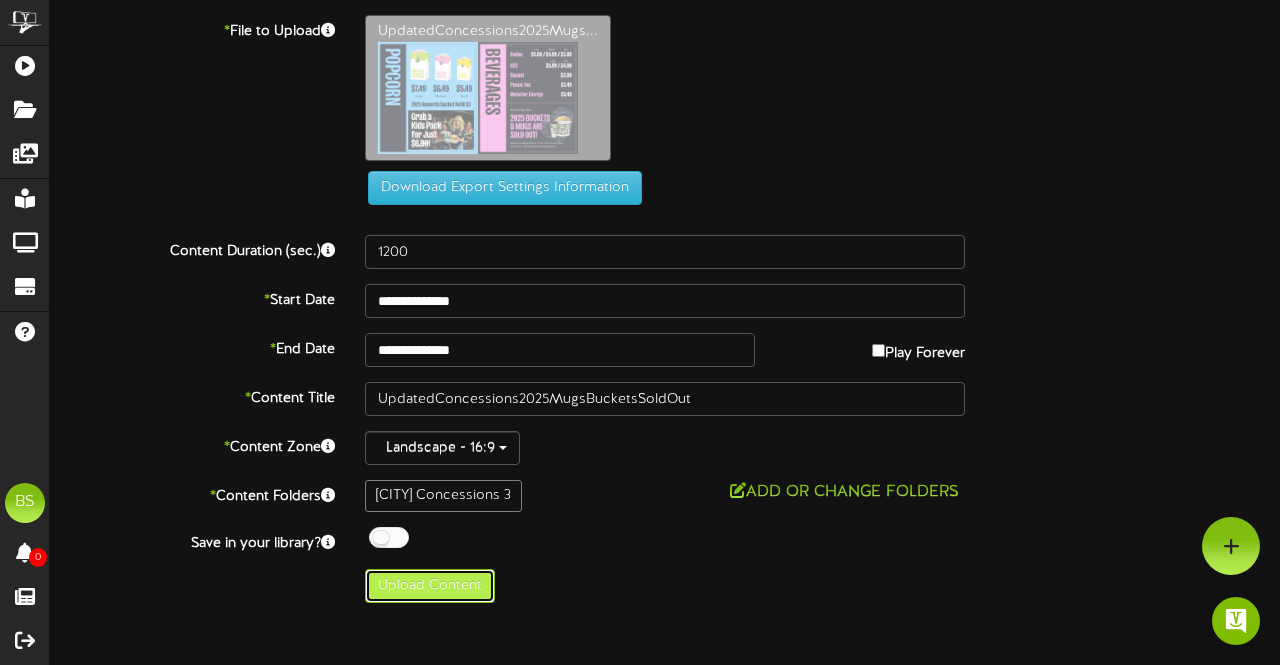 click on "Upload Content" at bounding box center (430, 586) 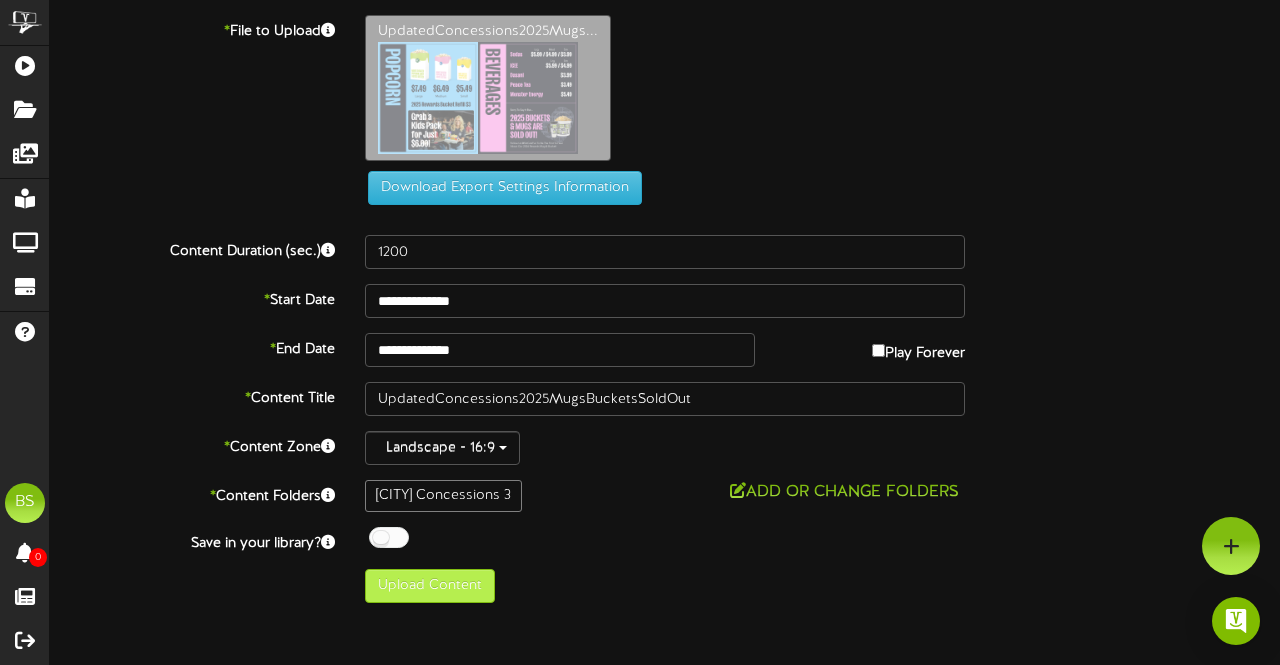 type on "**********" 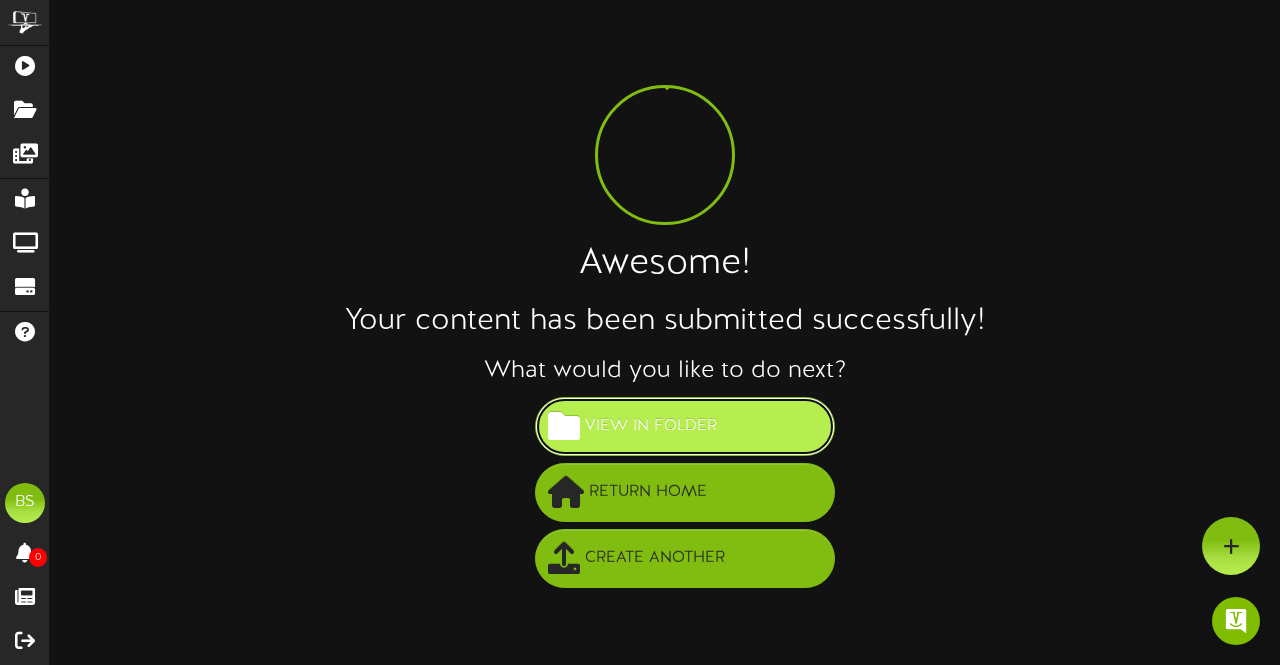 click on "View in Folder" at bounding box center [651, 426] 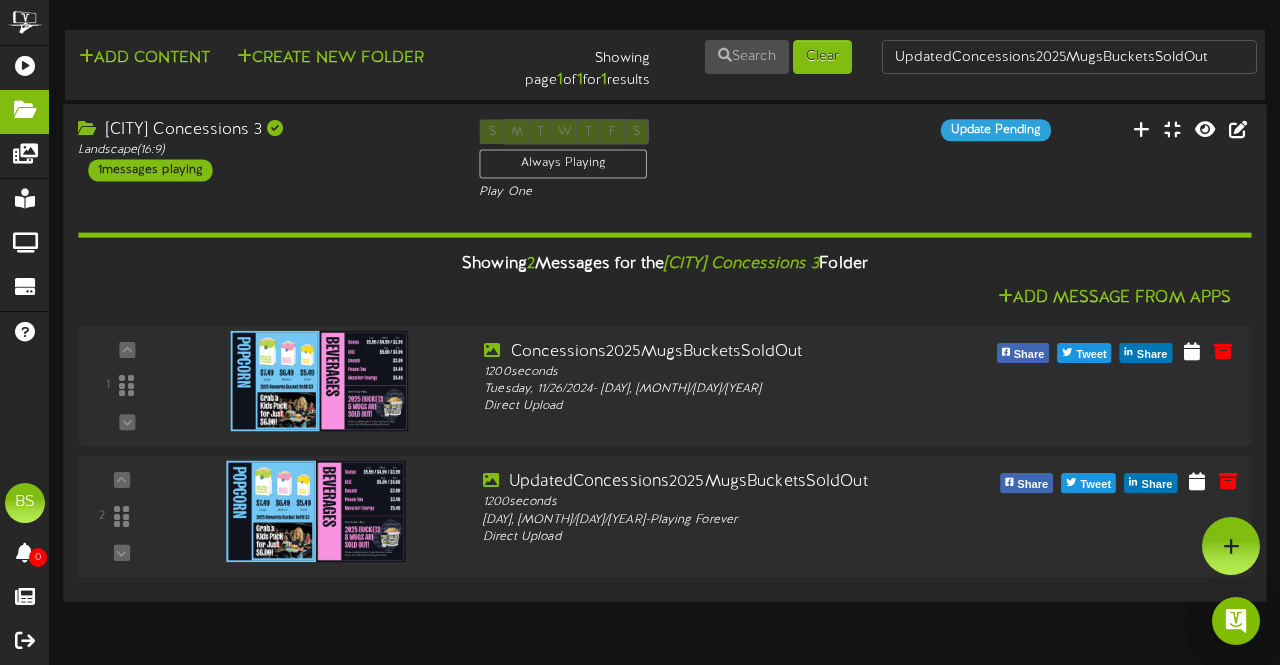 click at bounding box center (316, 511) 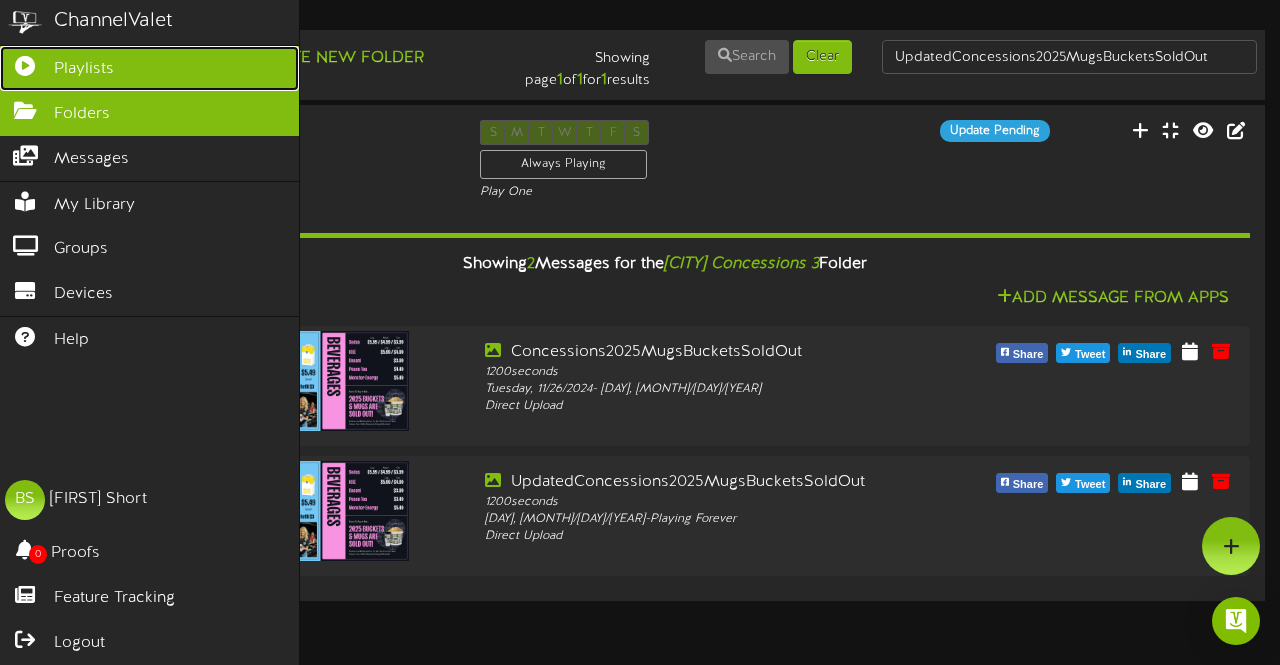 click on "Playlists" at bounding box center [84, 69] 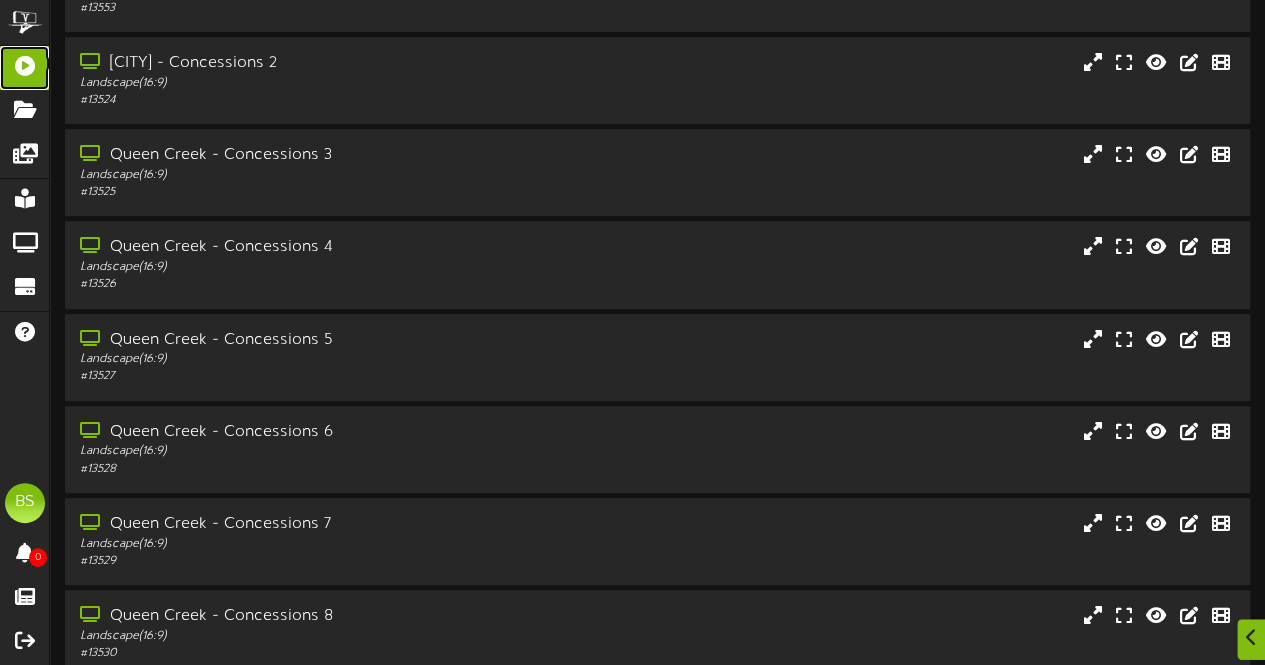 scroll, scrollTop: 4100, scrollLeft: 0, axis: vertical 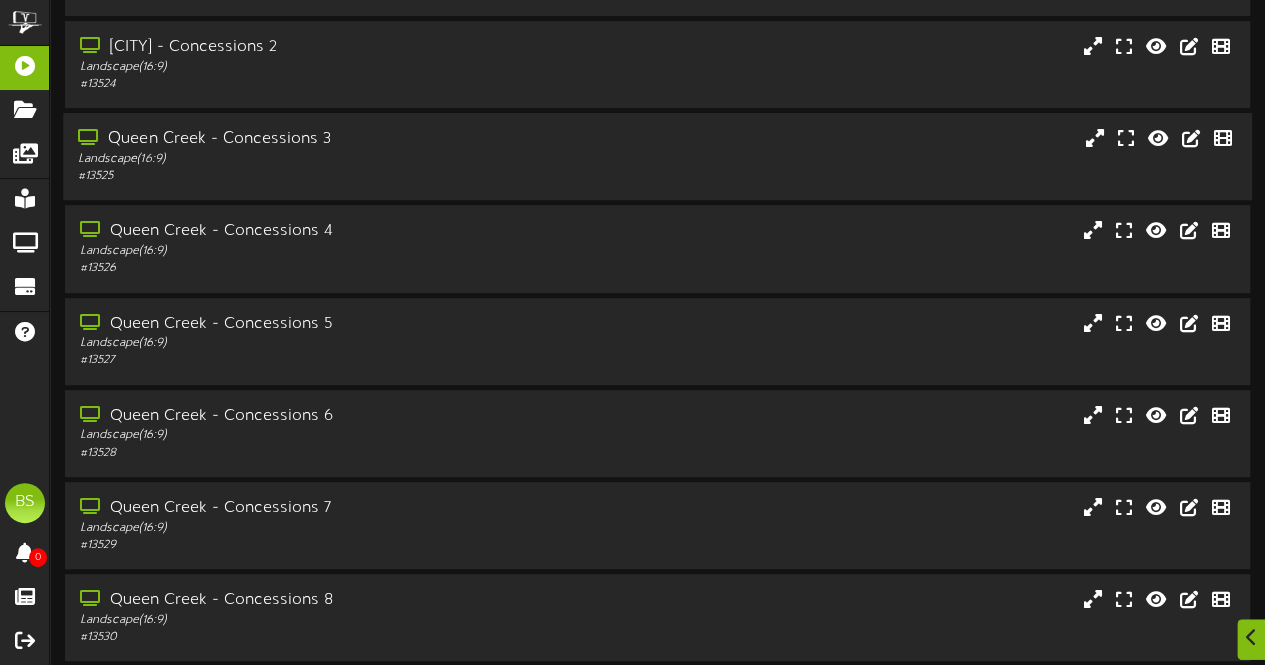 click on "Queen Creek - Concessions 3" at bounding box center (310, 139) 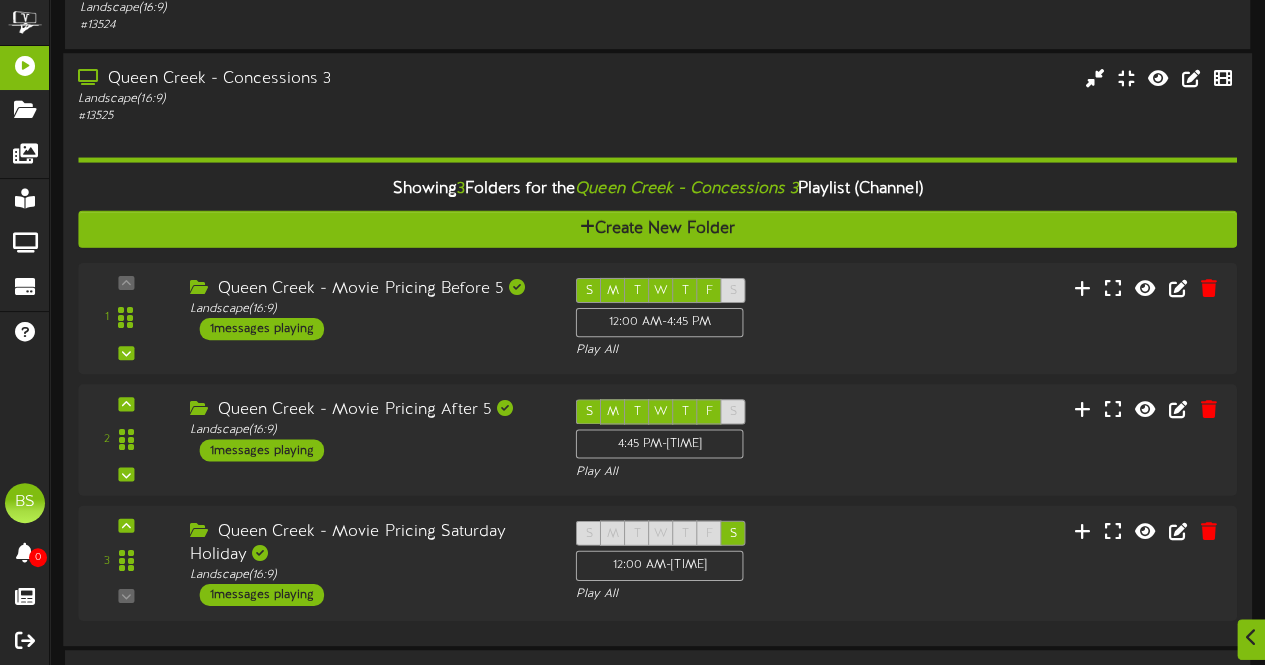 scroll, scrollTop: 4400, scrollLeft: 0, axis: vertical 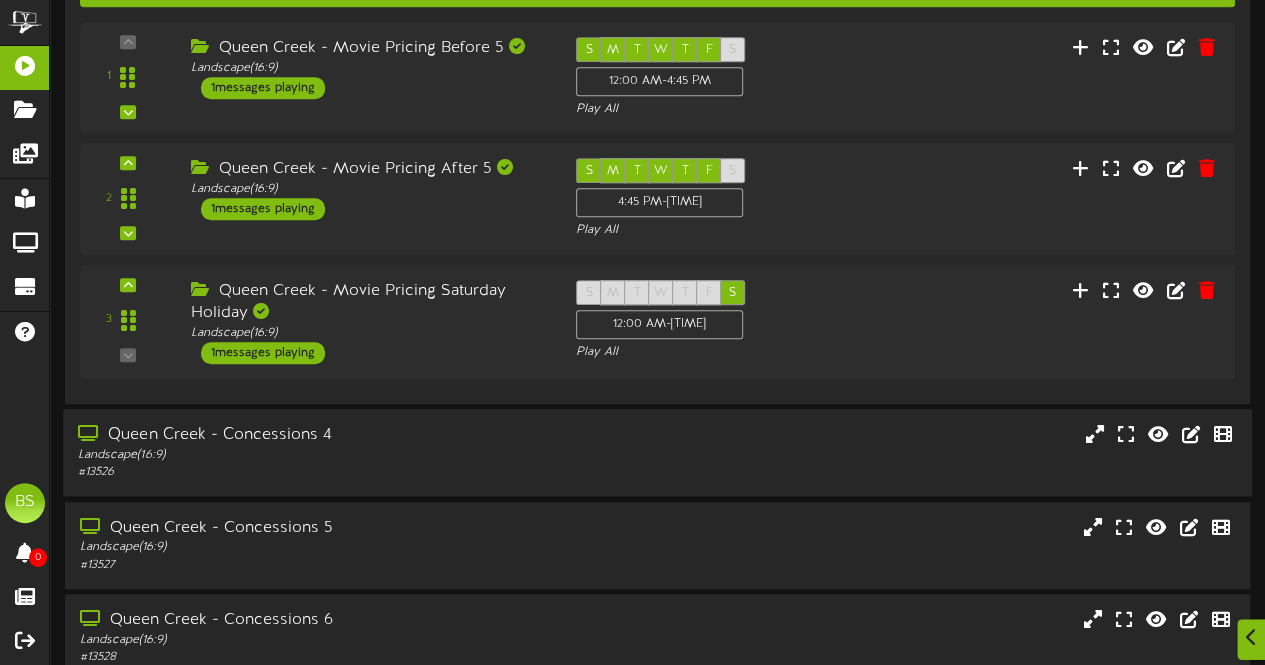 click on "Queen Creek - Concessions 4" at bounding box center (310, 435) 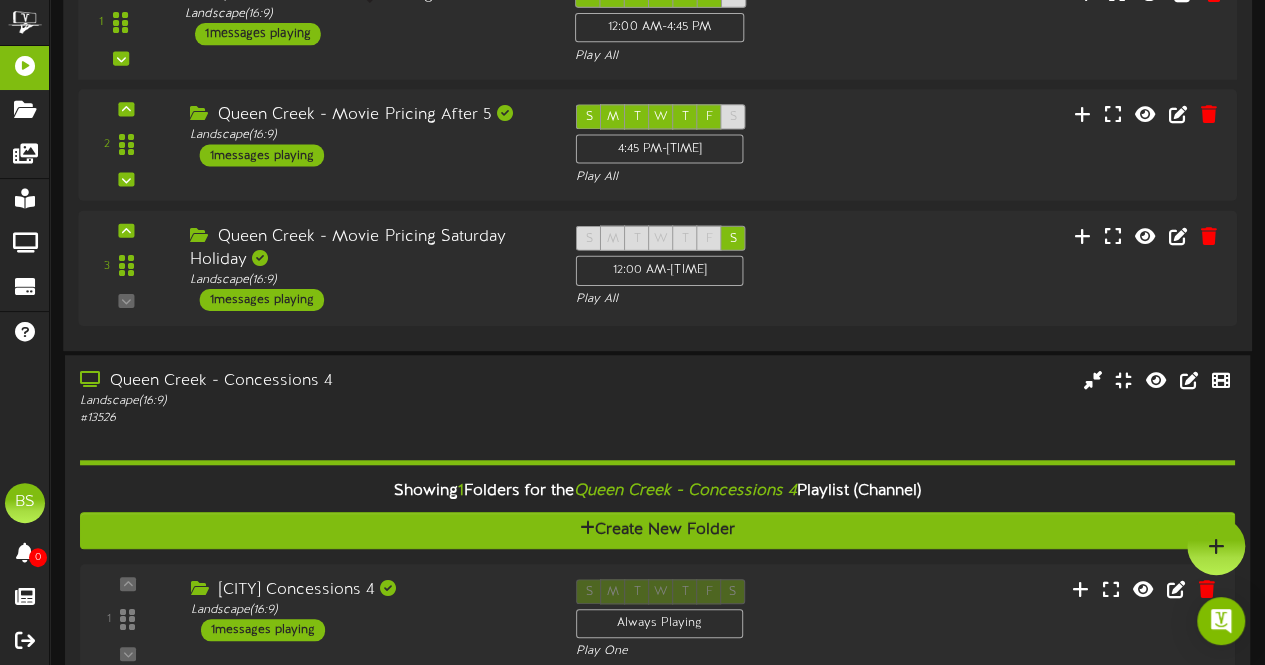 scroll, scrollTop: 4200, scrollLeft: 0, axis: vertical 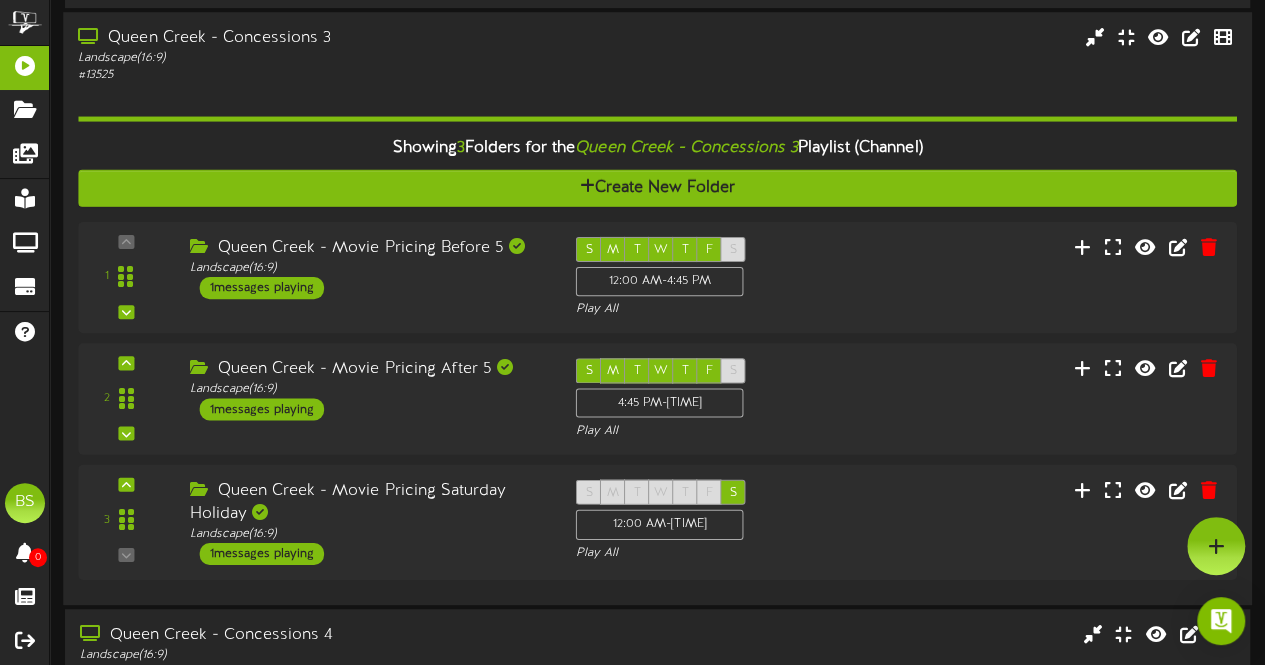 click on "Queen Creek - Concessions 3" at bounding box center [310, 38] 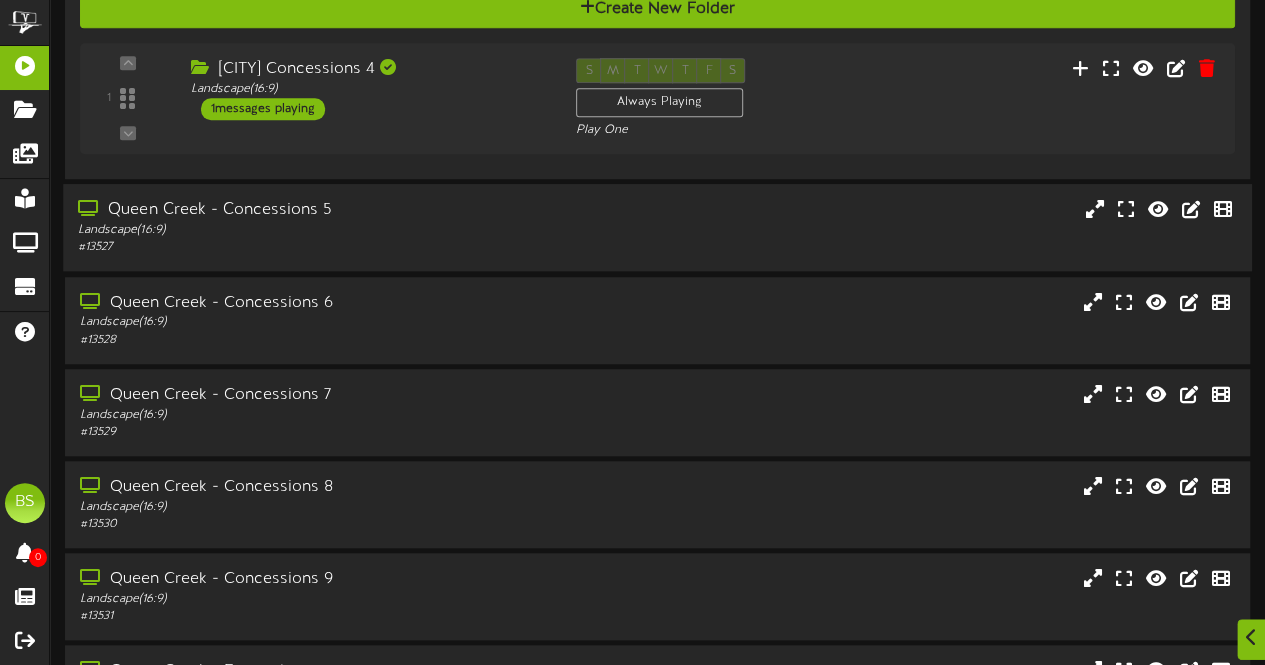 scroll, scrollTop: 4500, scrollLeft: 0, axis: vertical 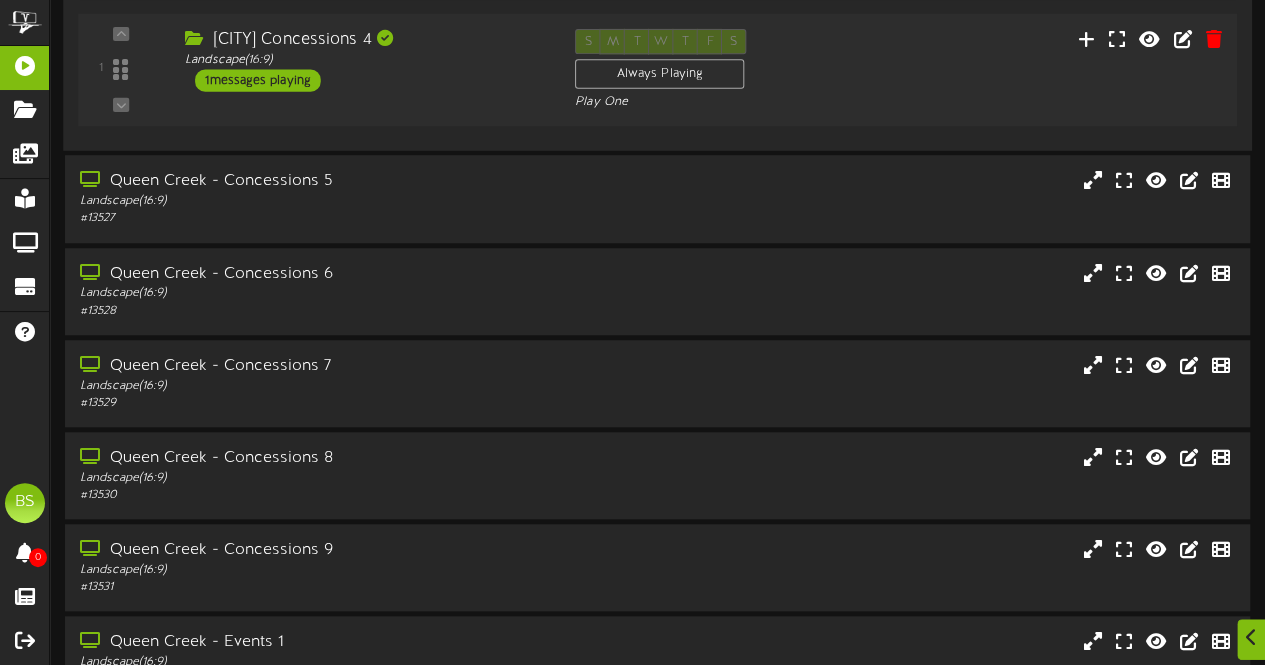 click on "1  messages playing" at bounding box center [258, 80] 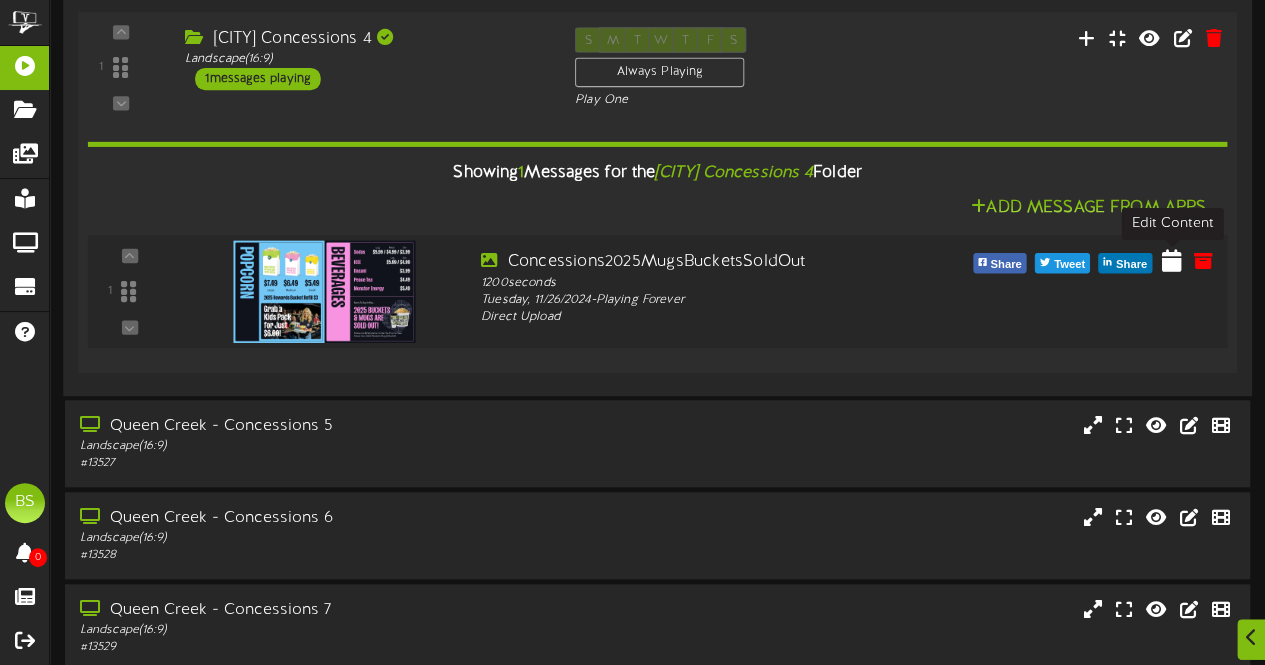 click at bounding box center [1172, 260] 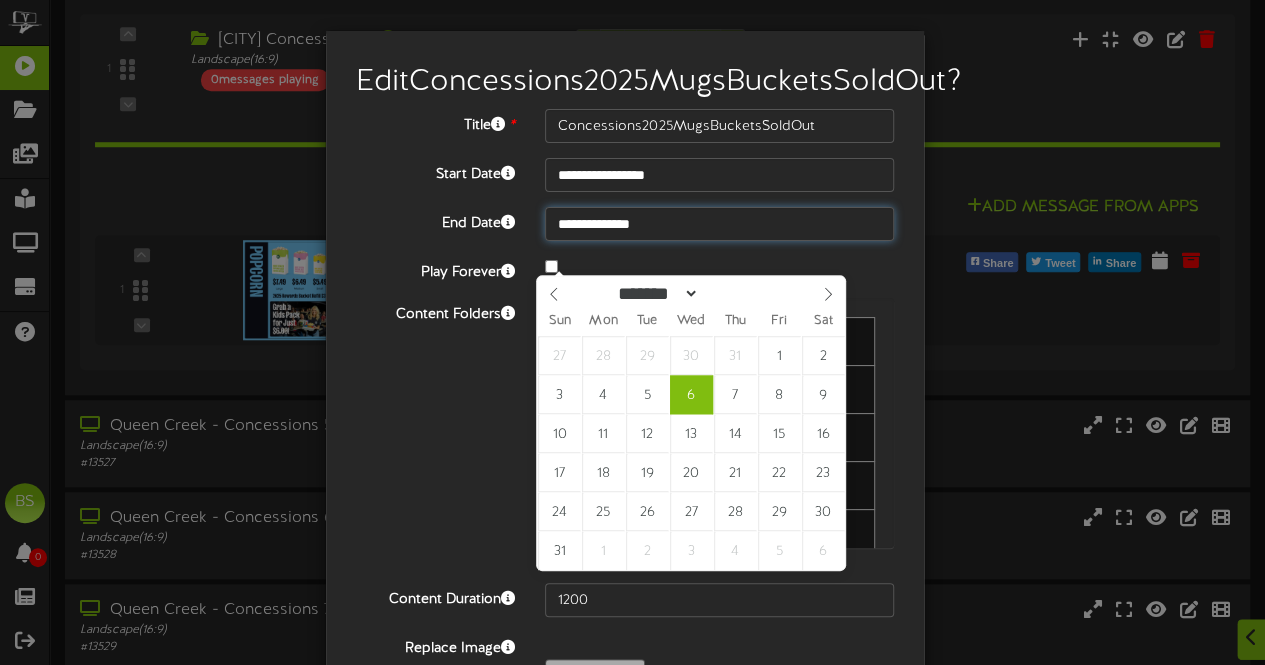 click on "**********" at bounding box center [719, 224] 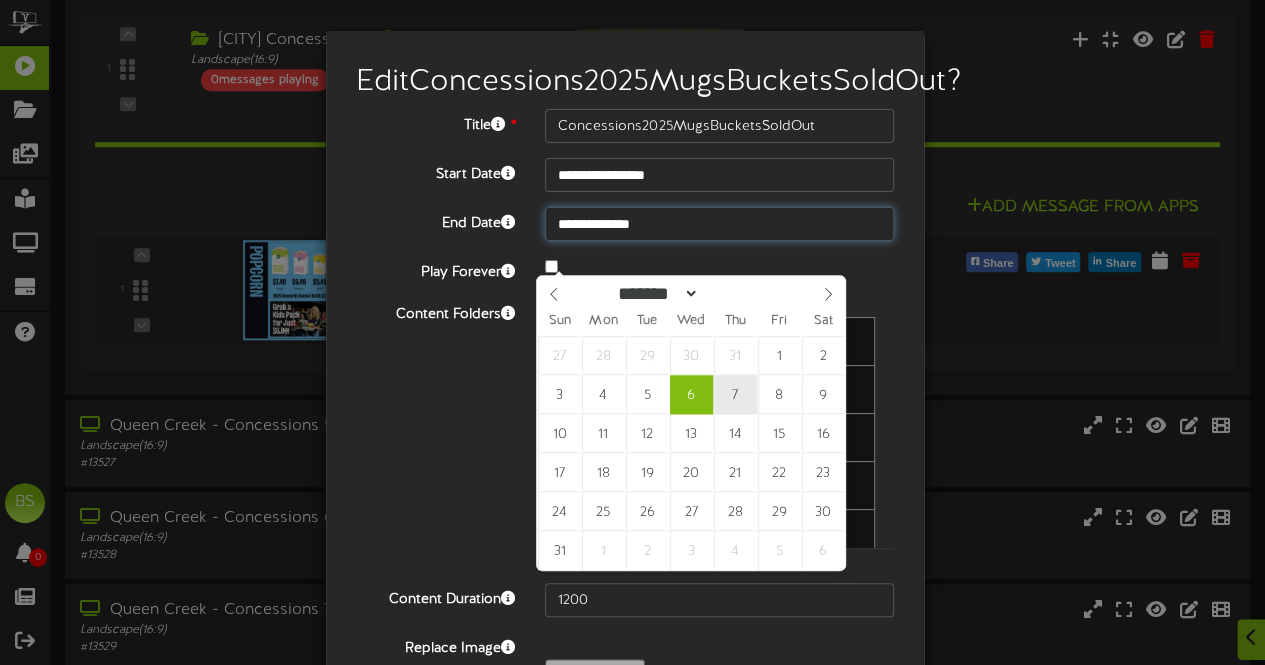 type on "**********" 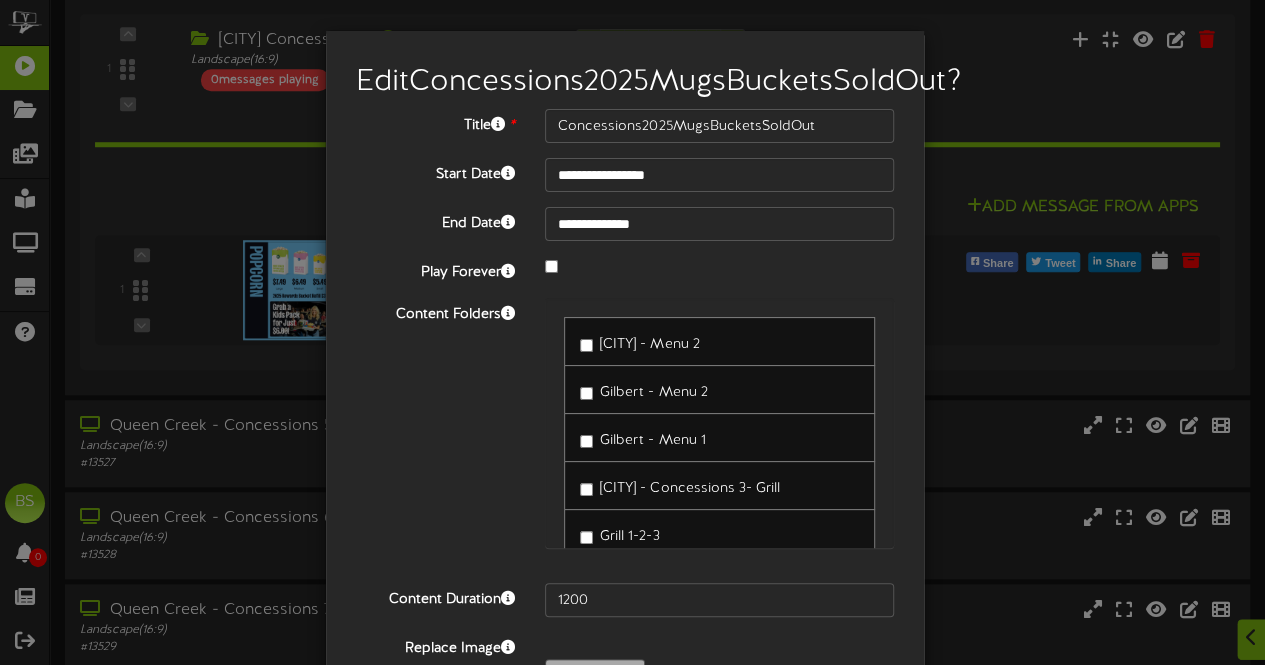 click on "Content Folders
[CITY] - Menu 2
[CITY] - Menu 2
[CITY] - Menu 1" at bounding box center [625, 433] 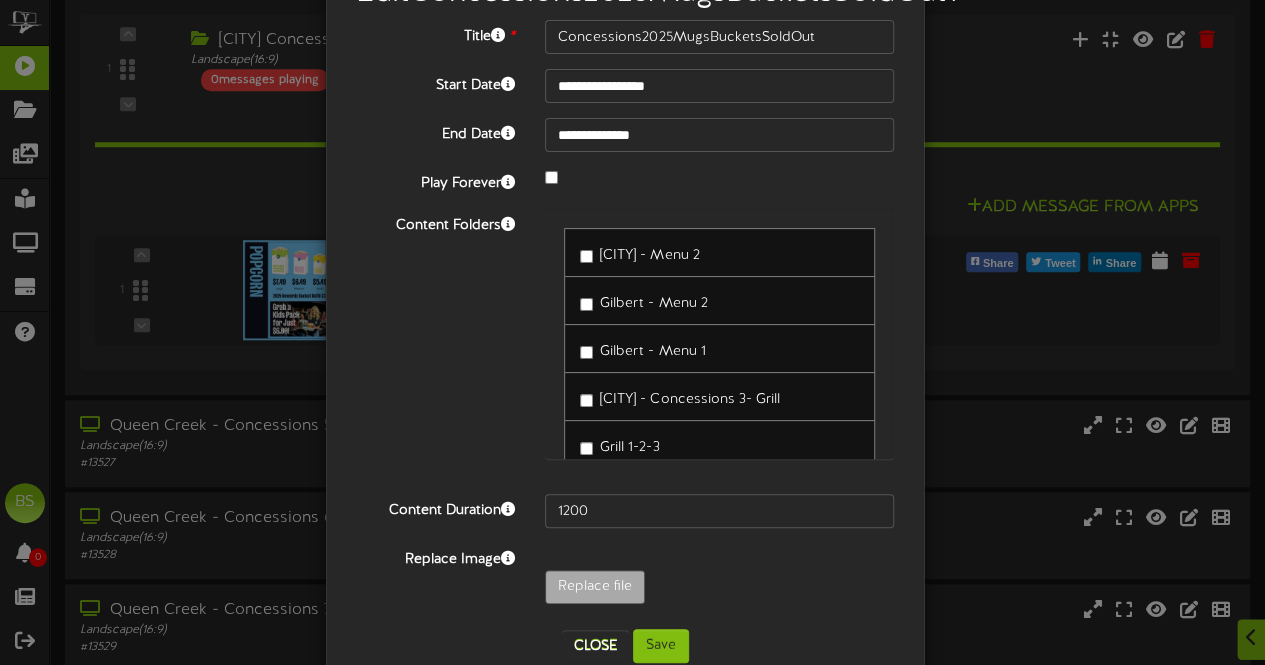 scroll, scrollTop: 163, scrollLeft: 0, axis: vertical 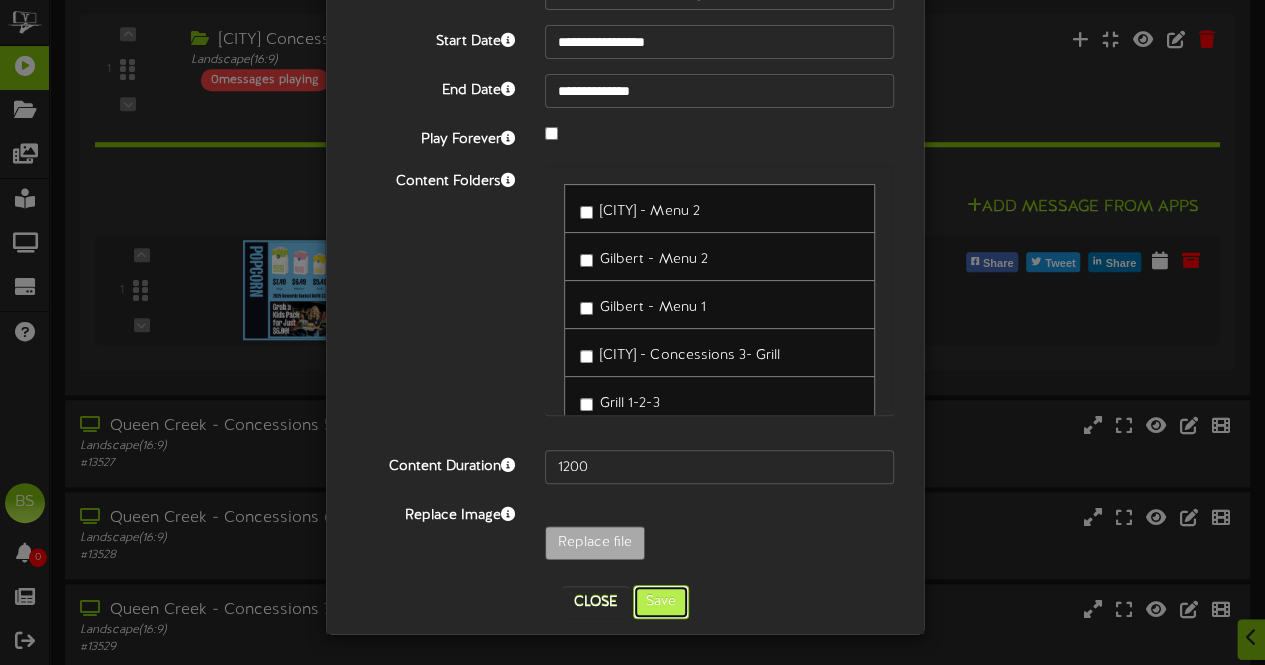 click on "Save" at bounding box center (661, 602) 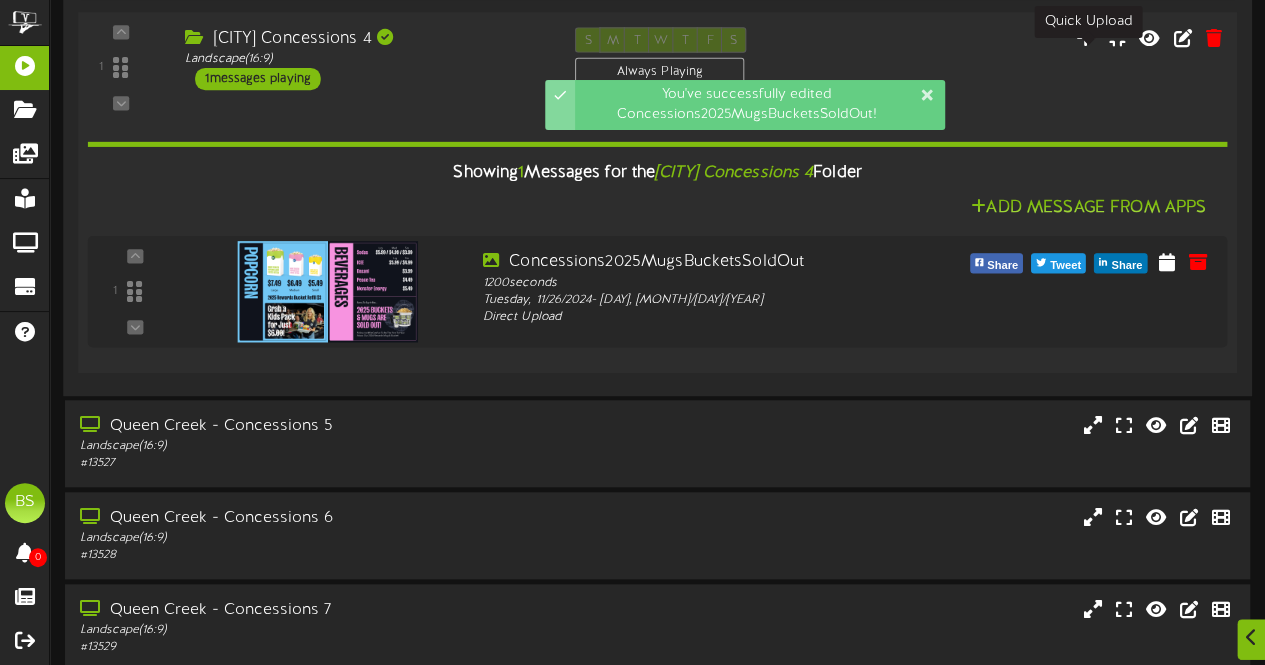 click at bounding box center (1086, 37) 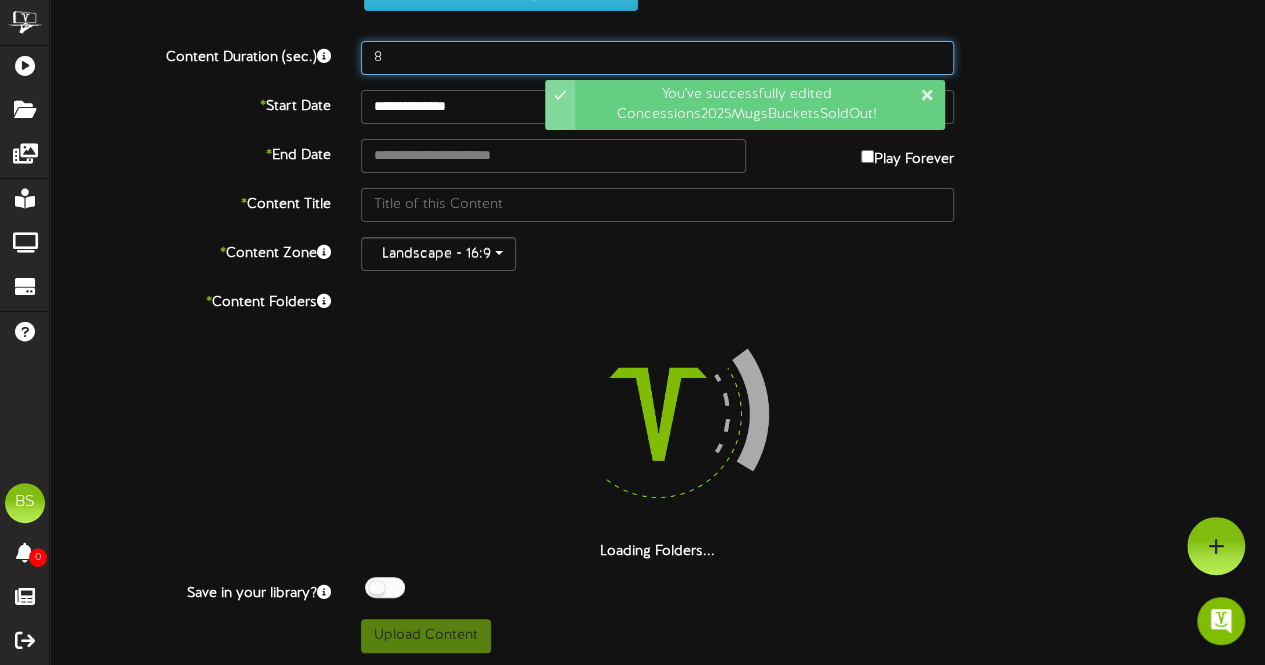 click on "8" at bounding box center [657, 58] 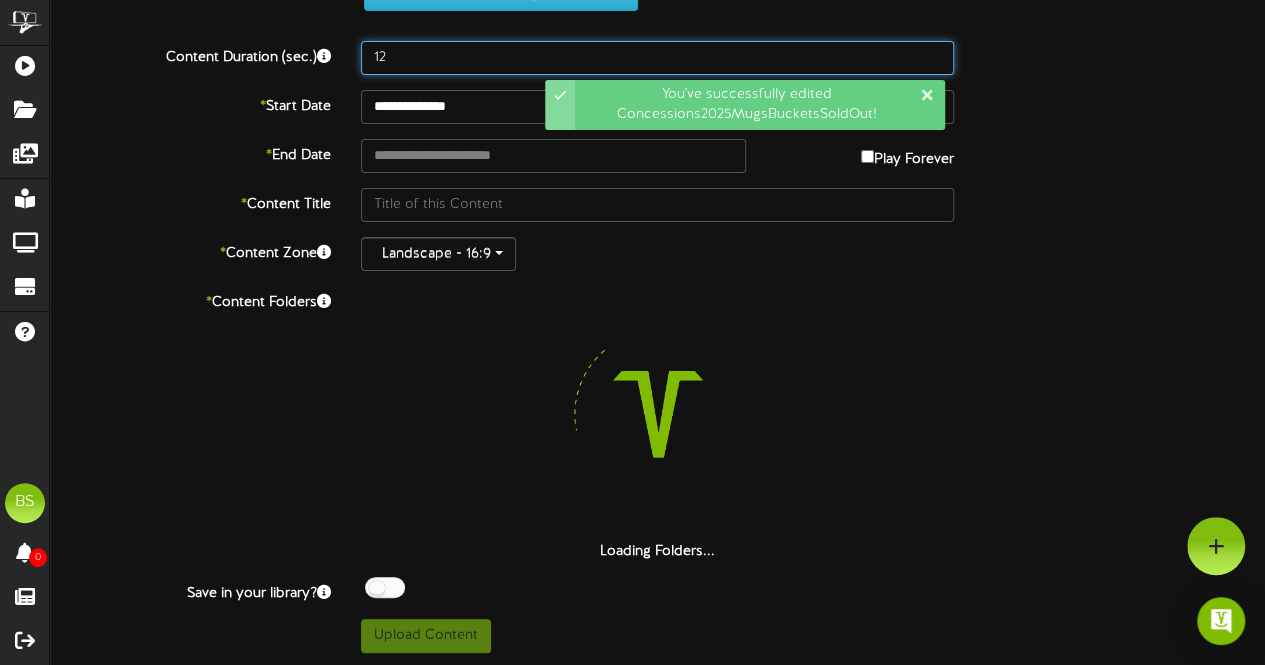 scroll, scrollTop: 0, scrollLeft: 0, axis: both 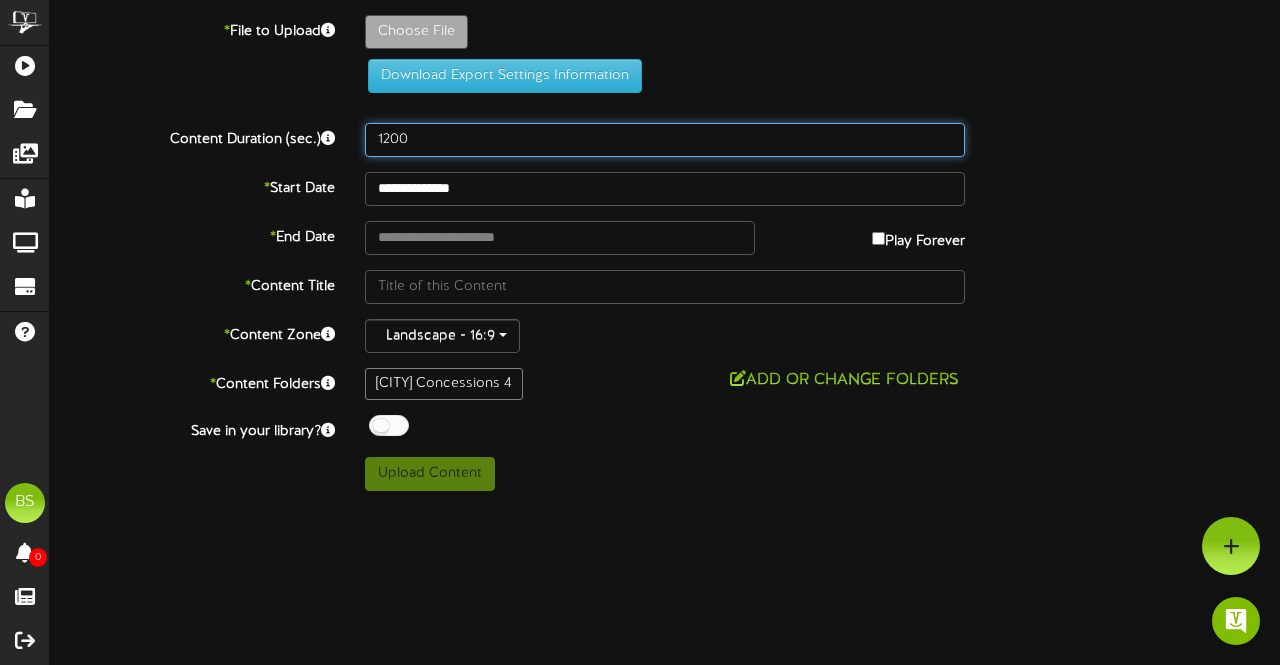 type on "1200" 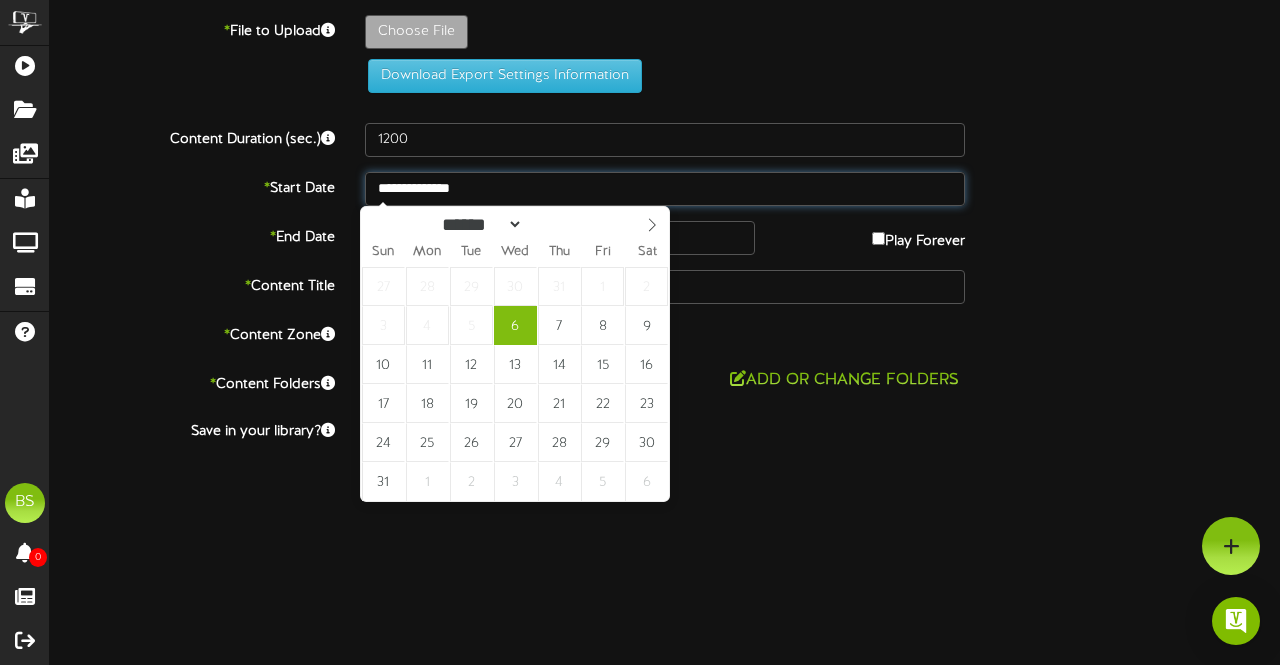 click on "**********" at bounding box center (665, 189) 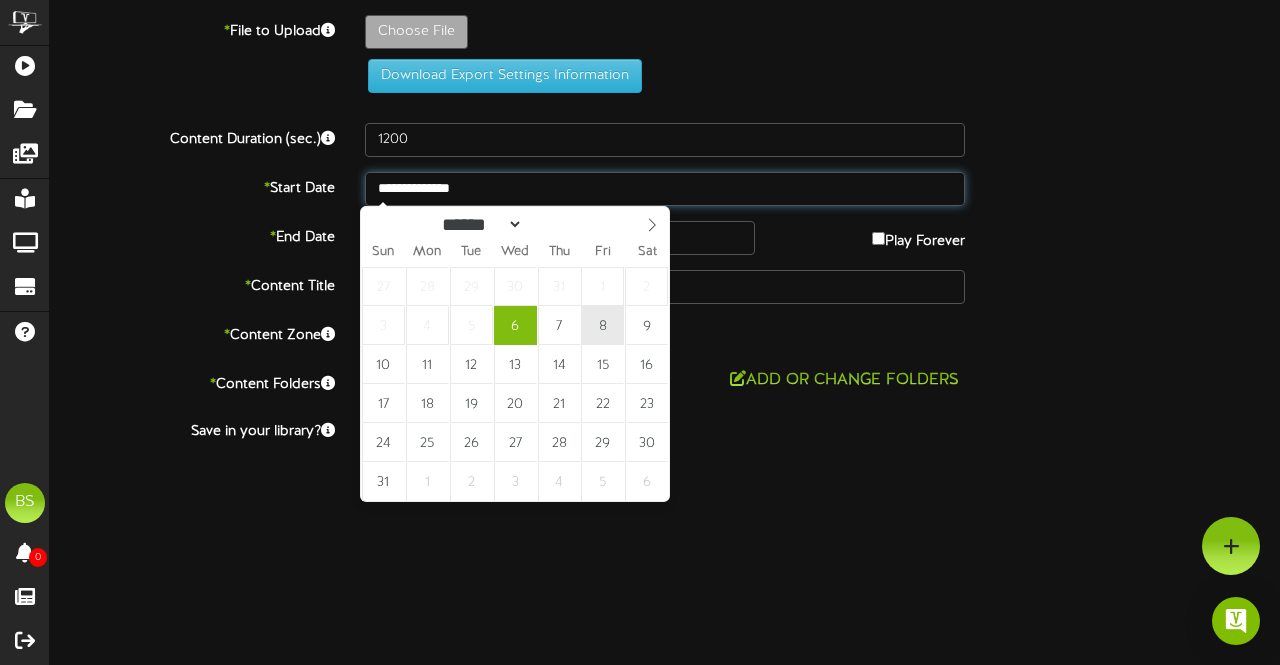 type on "**********" 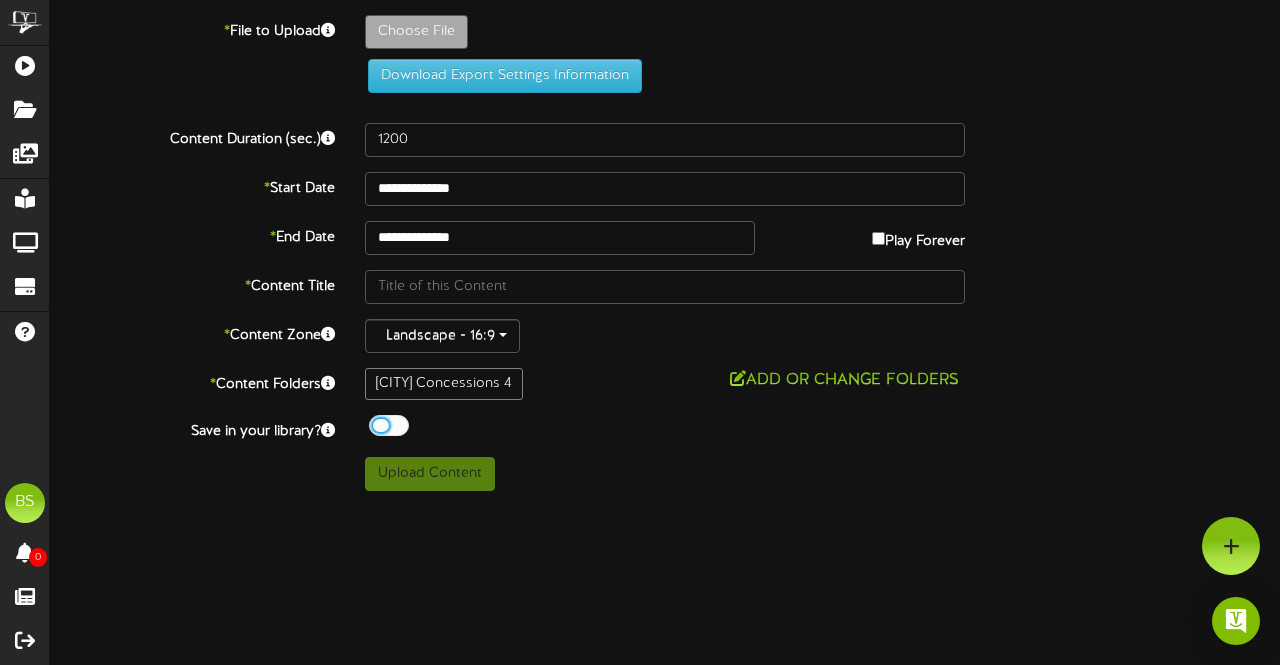 click at bounding box center [389, 425] 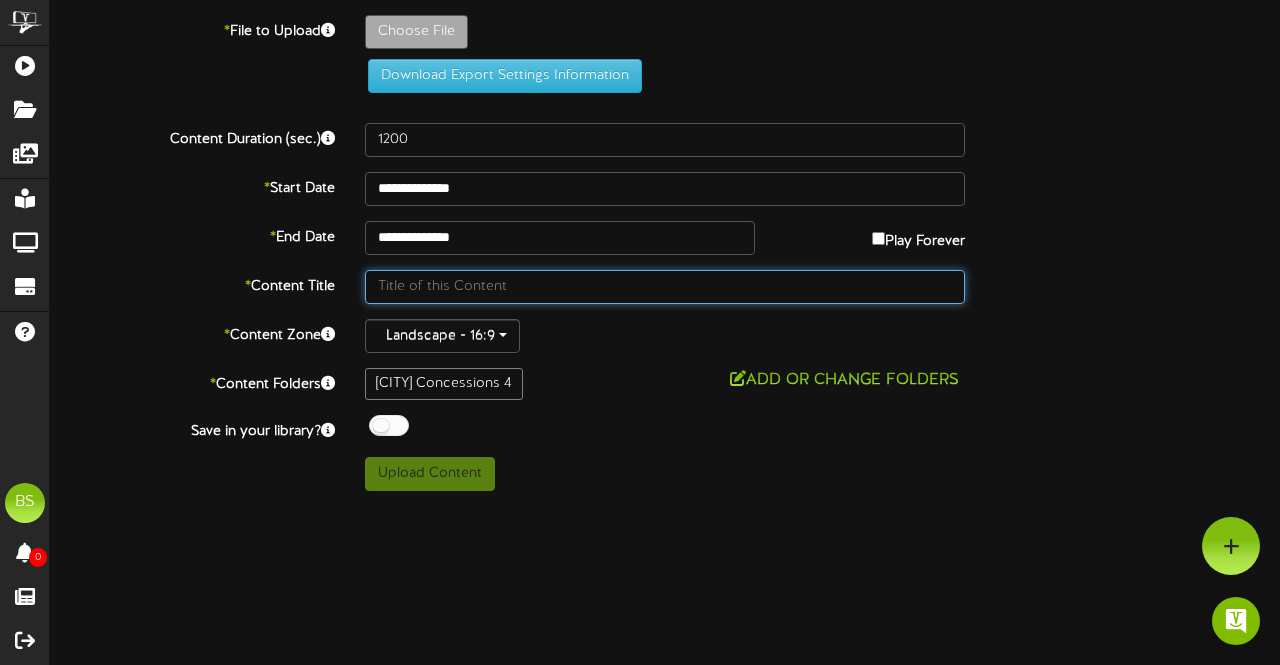 click at bounding box center (665, 287) 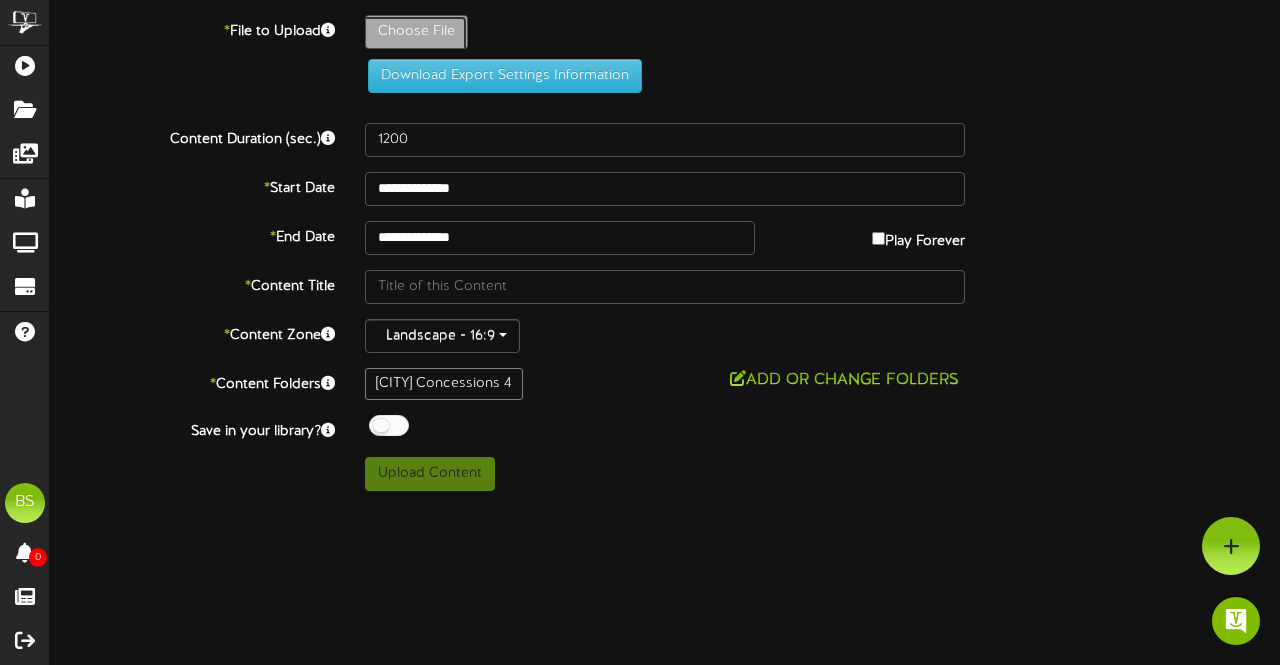 click on "Choose File" at bounding box center (-621, 87) 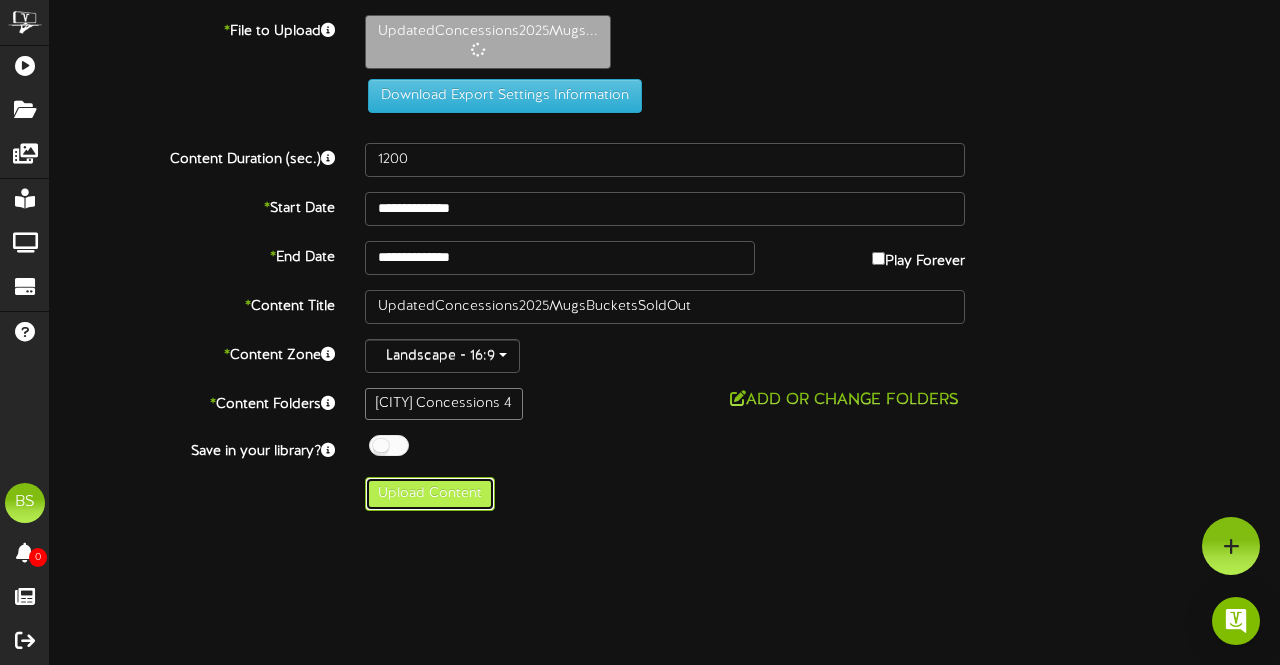click on "Upload Content" at bounding box center [430, 494] 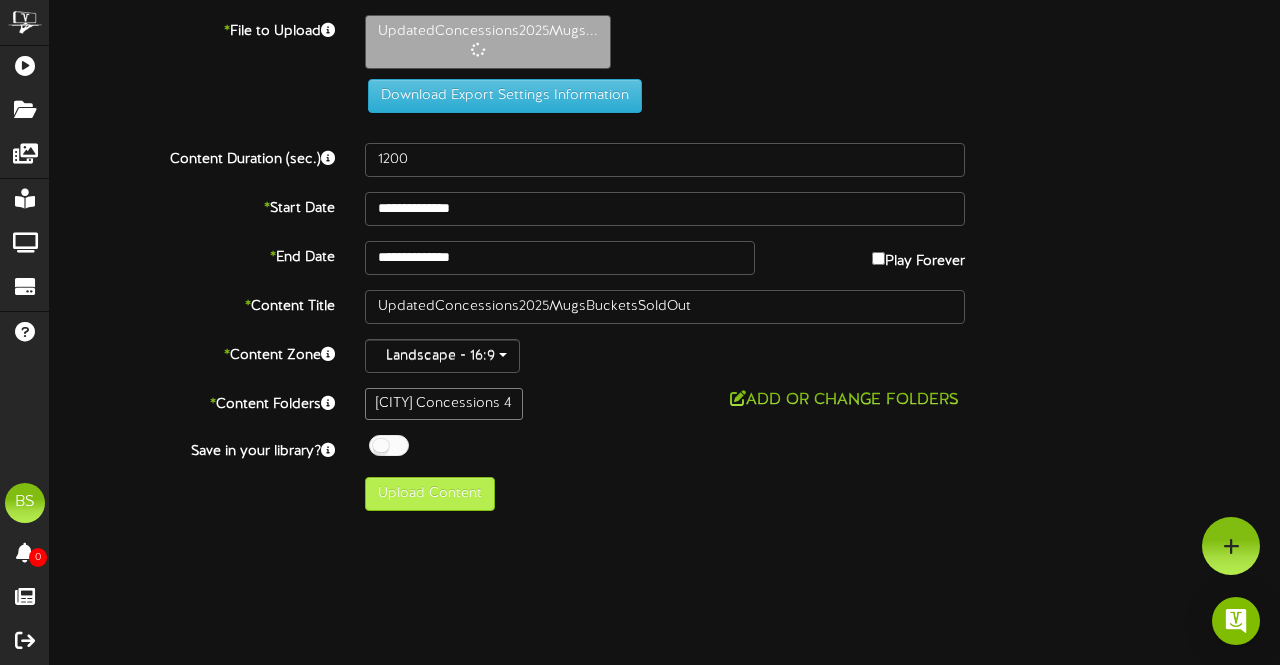 type on "**********" 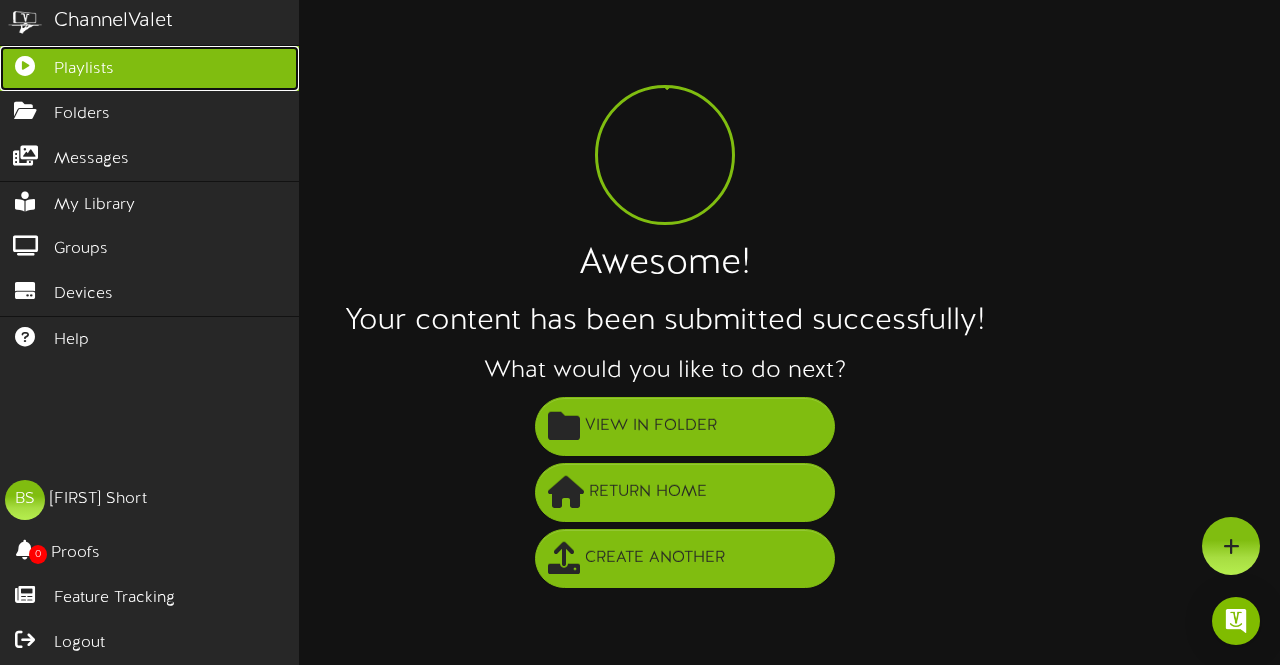 click on "Playlists" at bounding box center (84, 69) 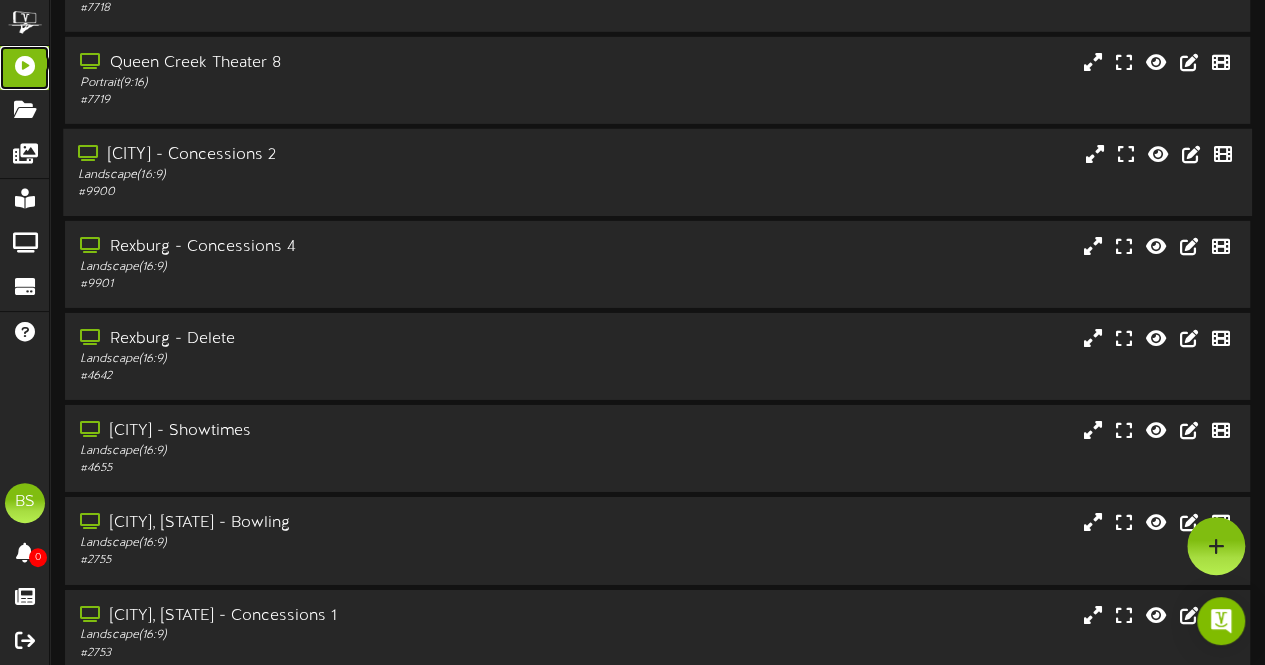 scroll, scrollTop: 6800, scrollLeft: 0, axis: vertical 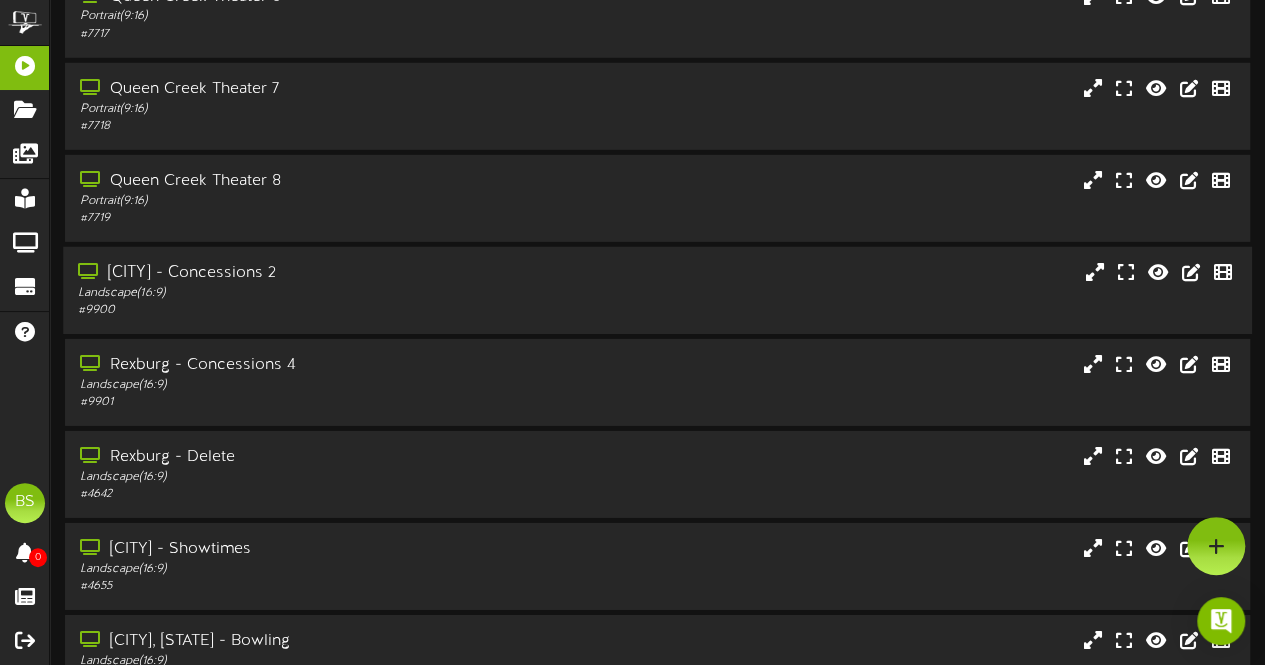 click on "[CITY] - Concessions 2" at bounding box center (310, 273) 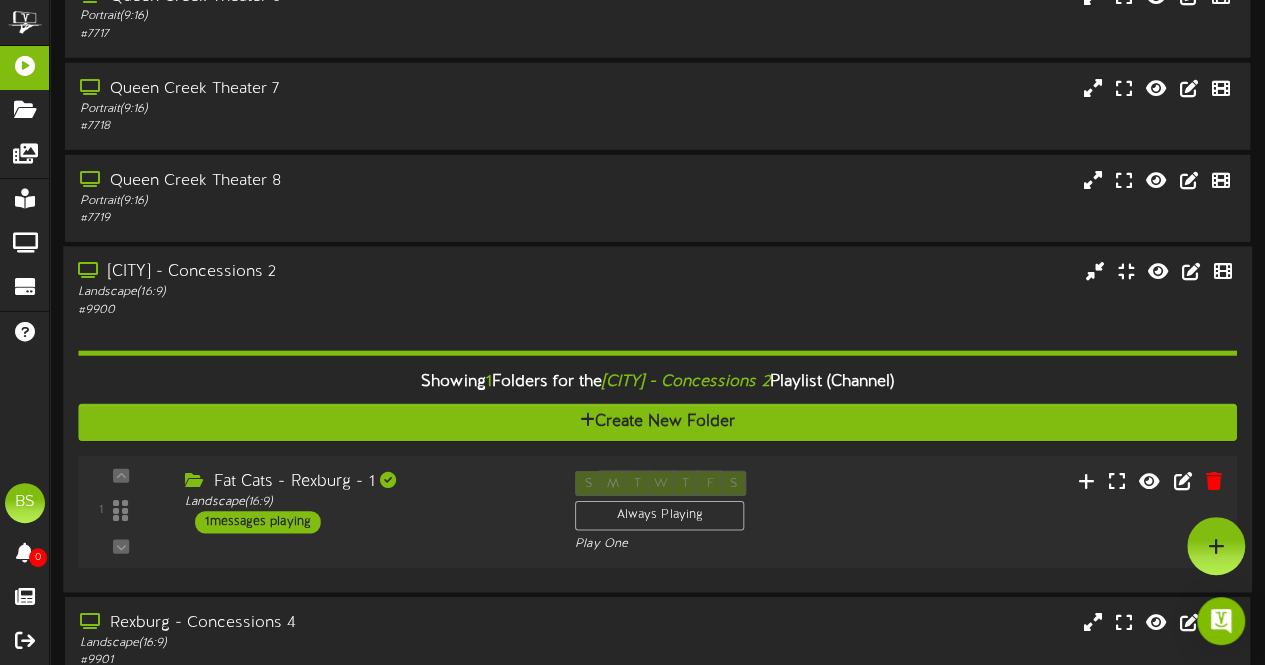 click on "1  messages playing" at bounding box center [258, 522] 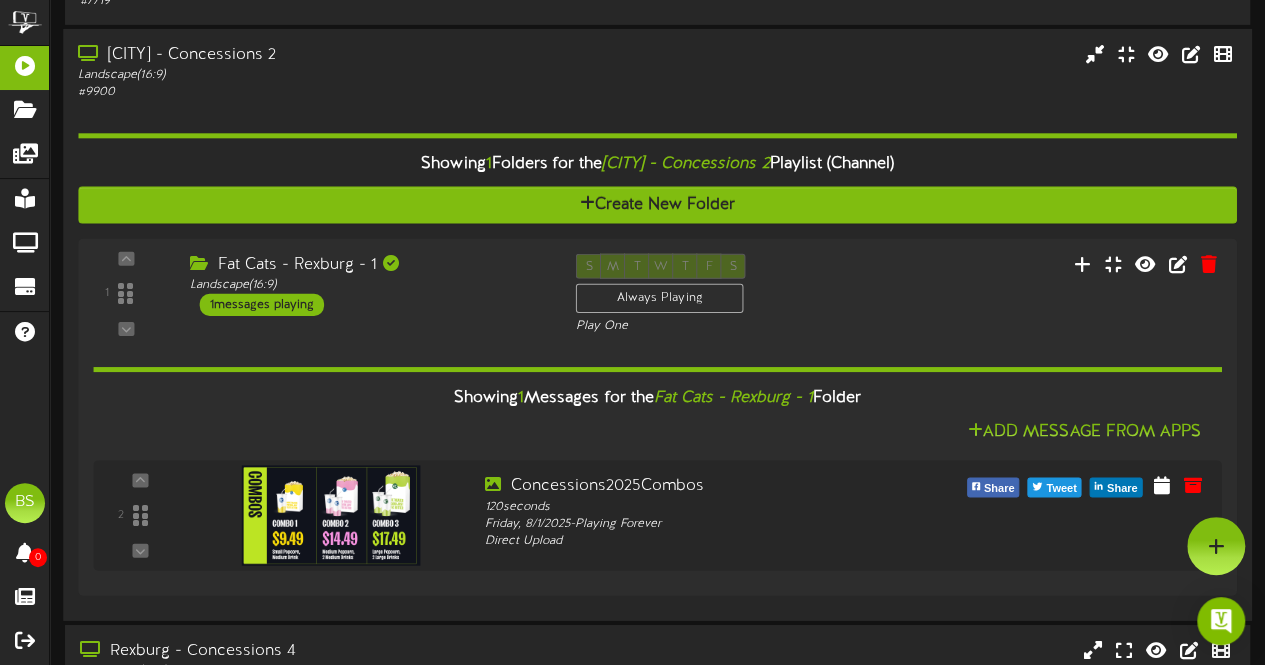 scroll, scrollTop: 6900, scrollLeft: 0, axis: vertical 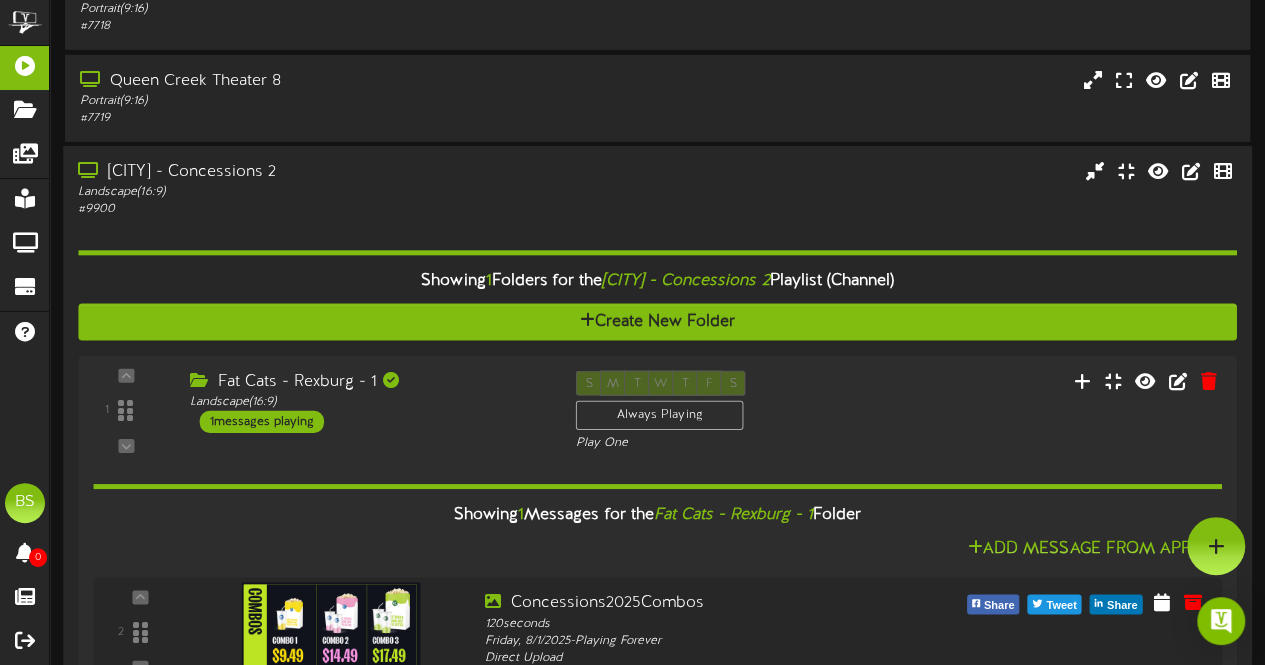 click on "[CITY] - Concessions 2" at bounding box center (310, 172) 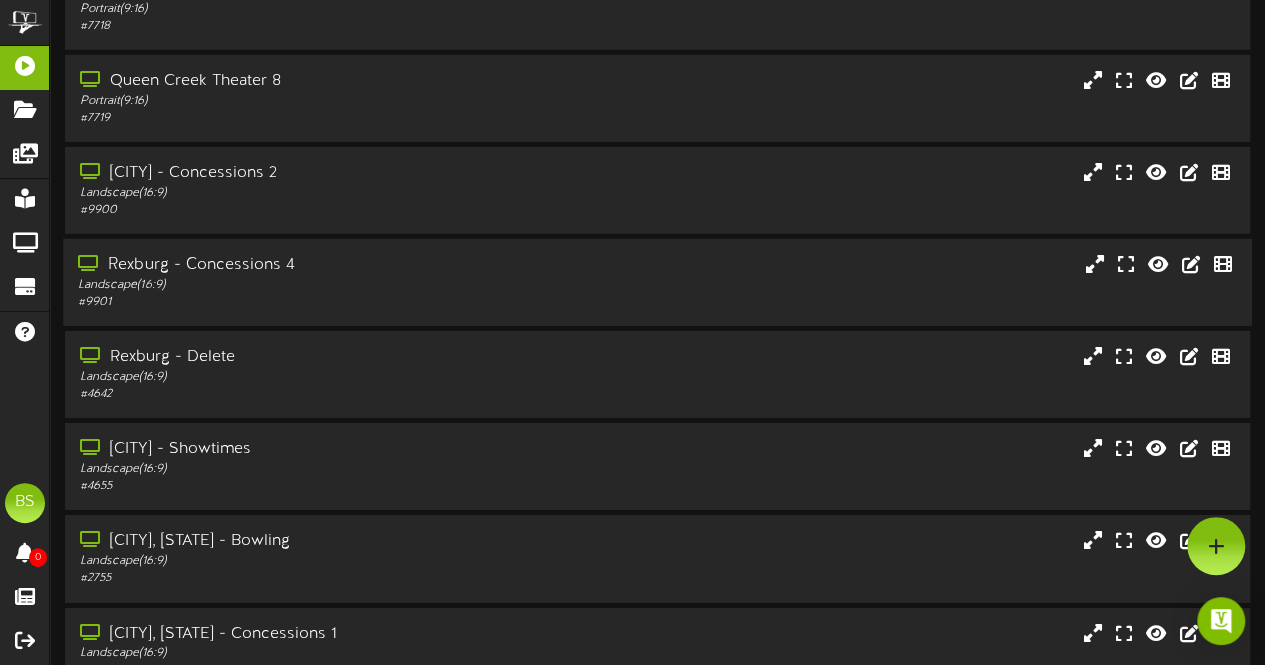 click on "Rexburg - Concessions 4" at bounding box center [310, 265] 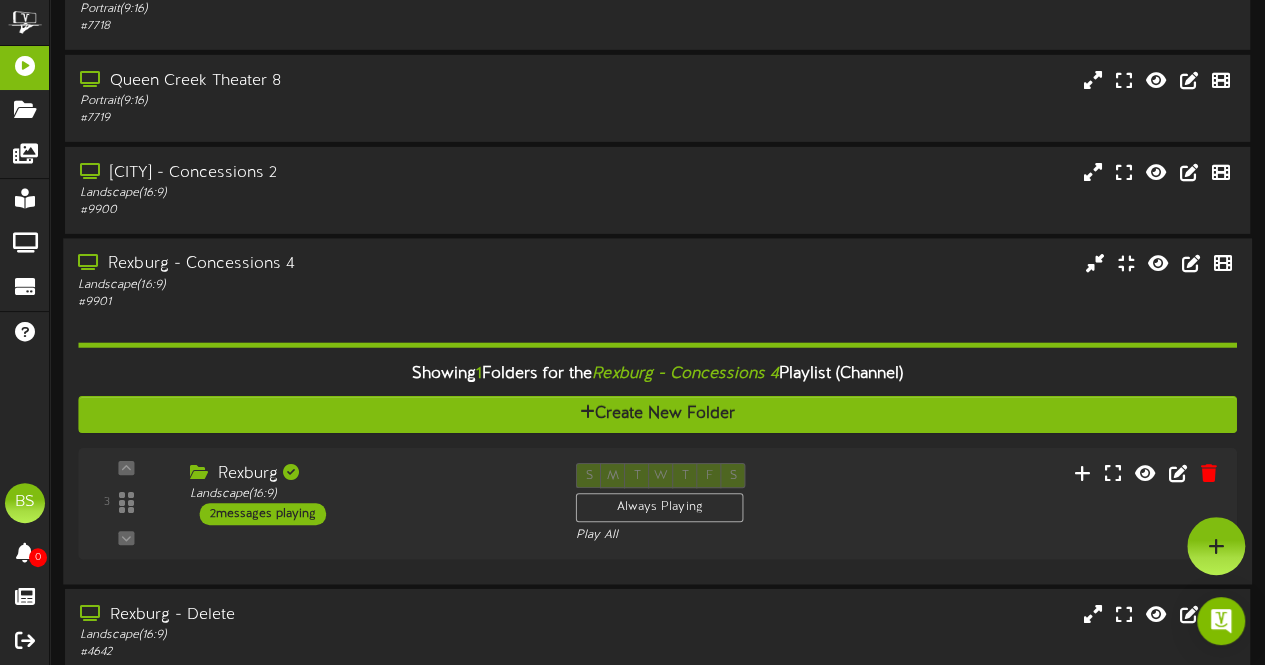 drag, startPoint x: 229, startPoint y: 267, endPoint x: 292, endPoint y: 278, distance: 63.953106 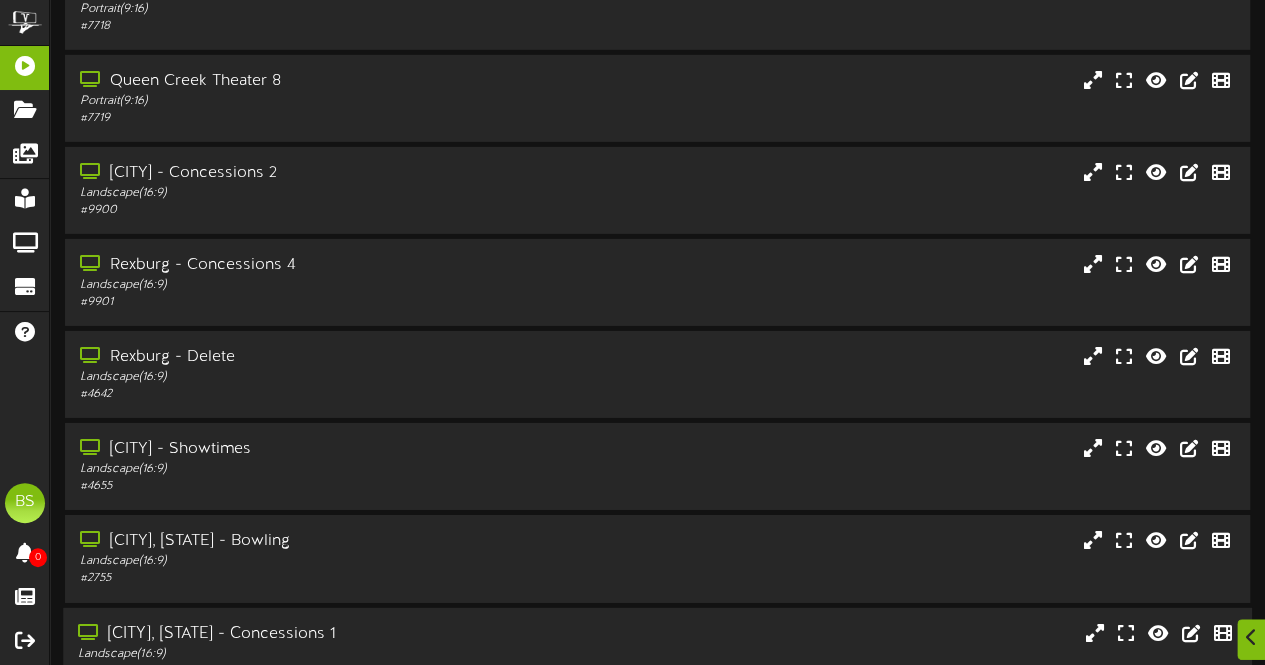 scroll, scrollTop: 7100, scrollLeft: 0, axis: vertical 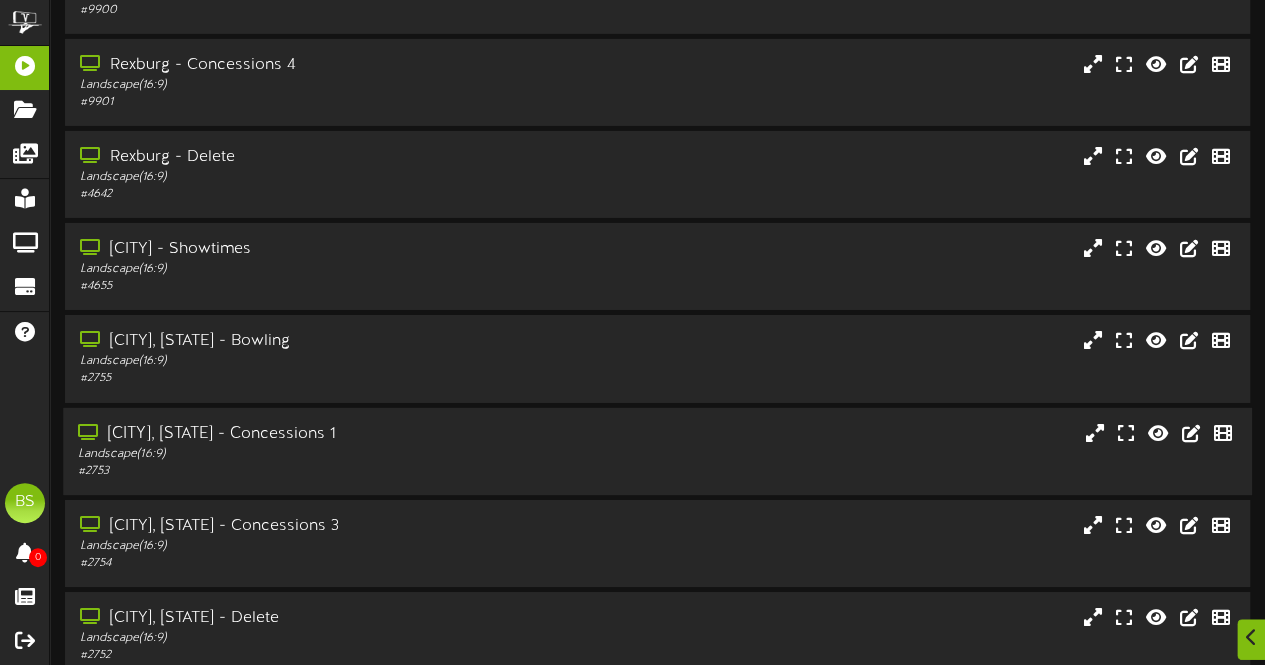 click on "[CITY], [STATE] - Concessions 1" at bounding box center [310, 433] 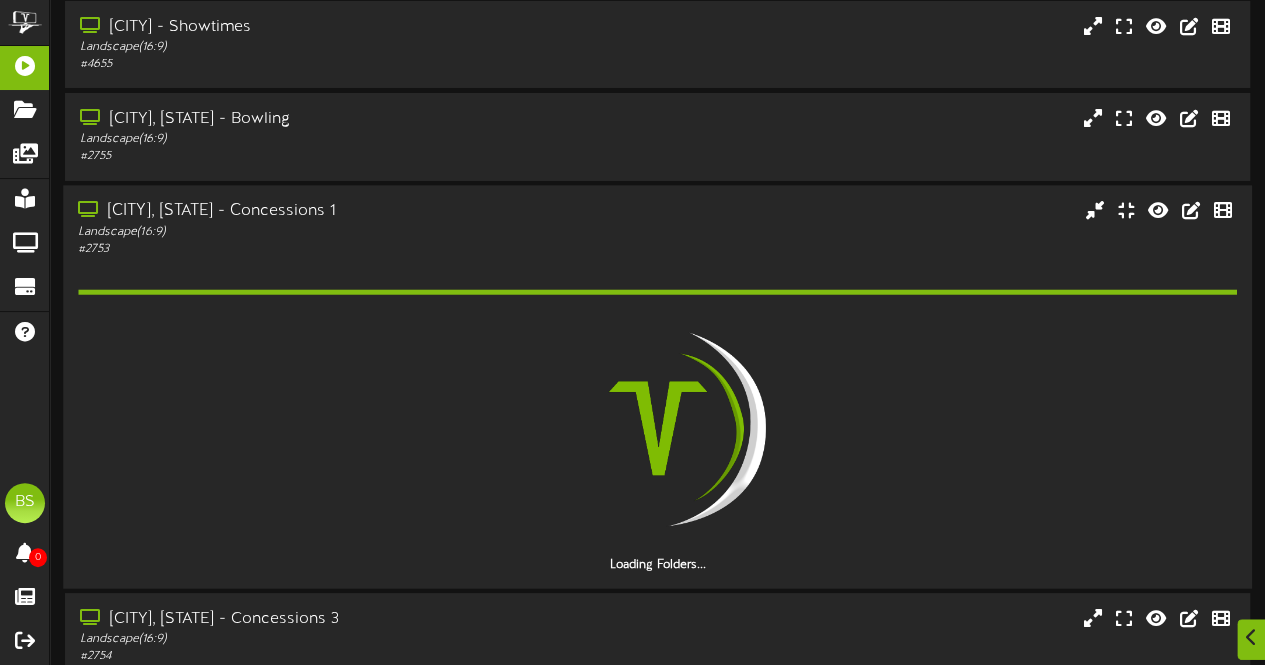 scroll, scrollTop: 7400, scrollLeft: 0, axis: vertical 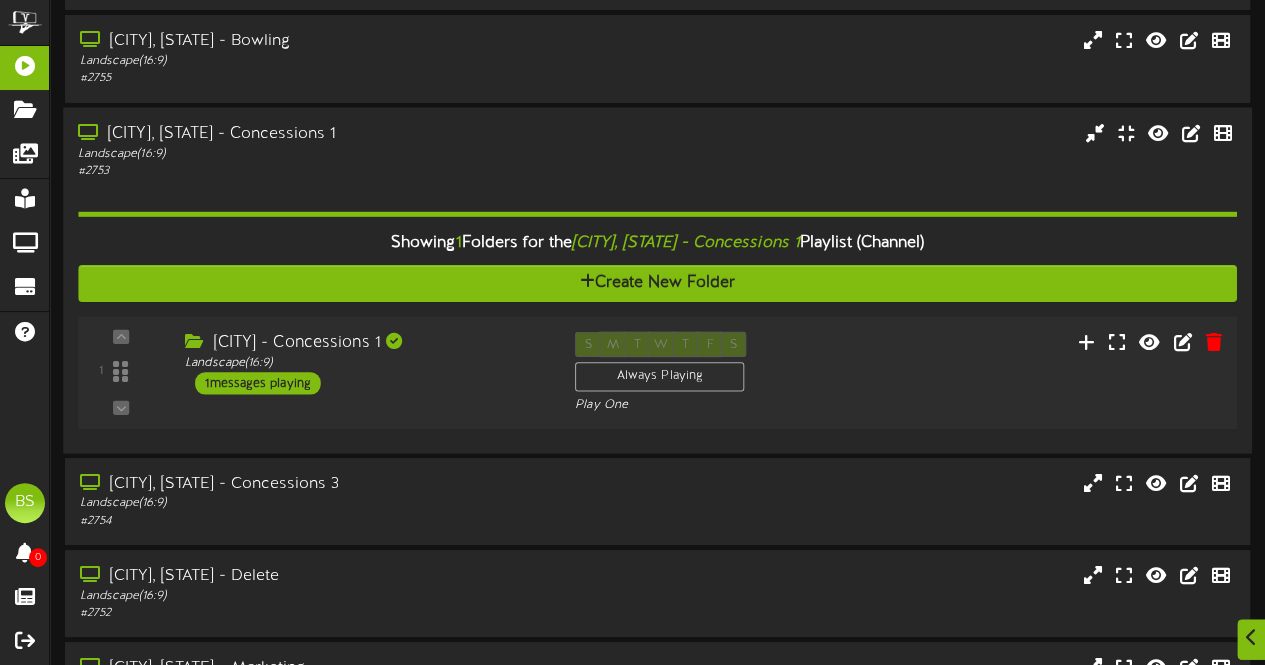 click on "1  messages playing" at bounding box center [258, 383] 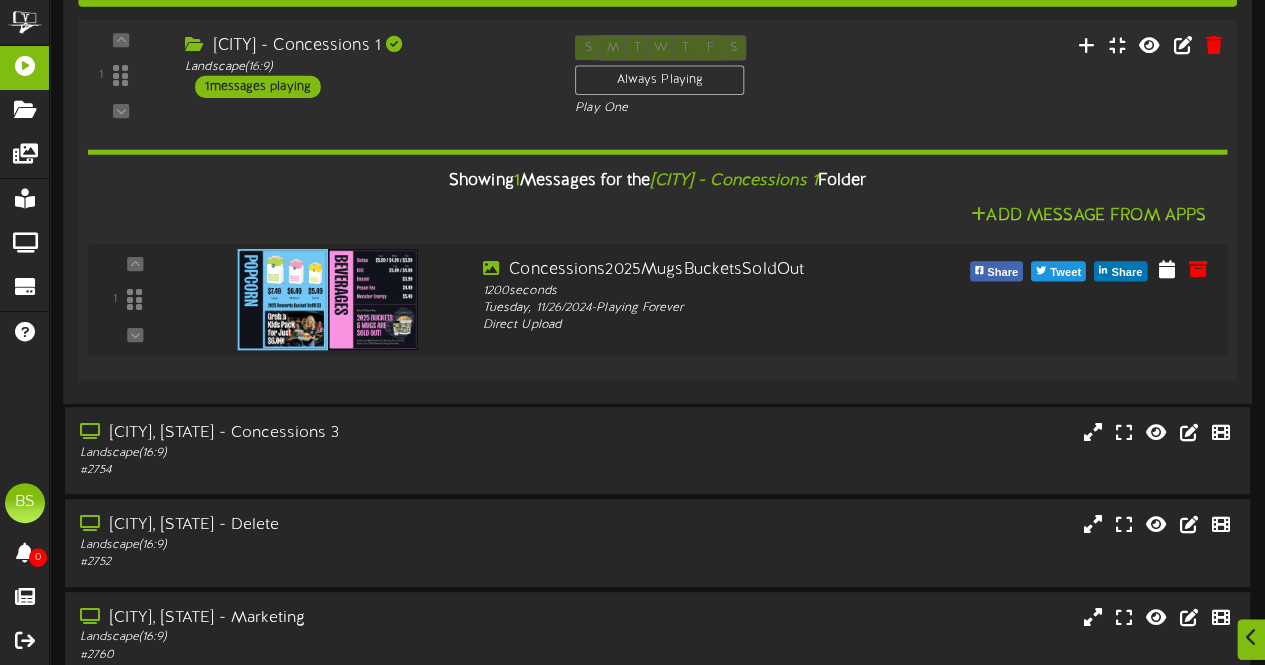 scroll, scrollTop: 7700, scrollLeft: 0, axis: vertical 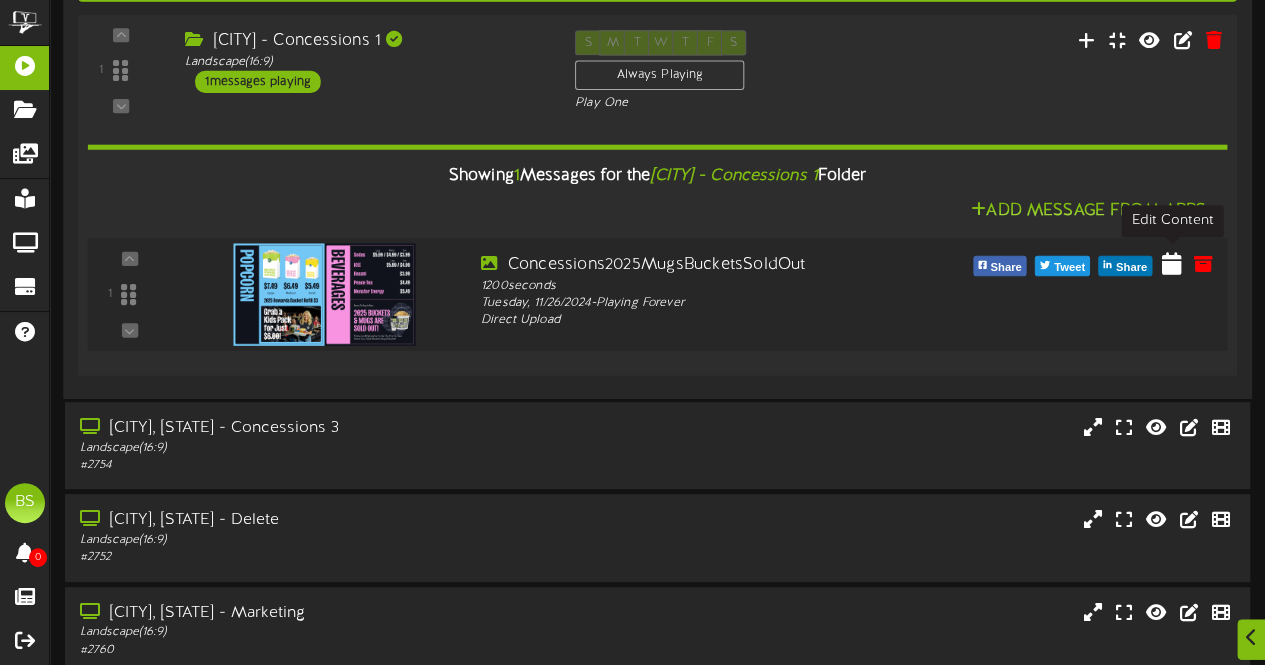 click at bounding box center (1172, 263) 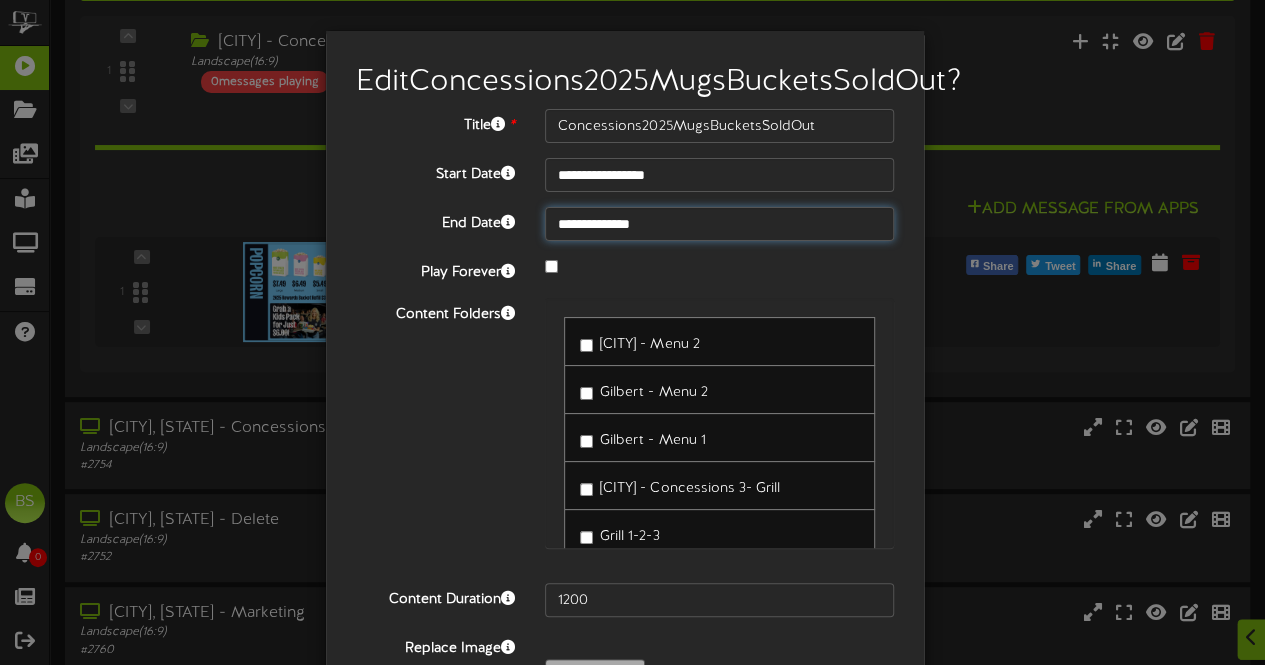 click on "**********" at bounding box center (632, -2136) 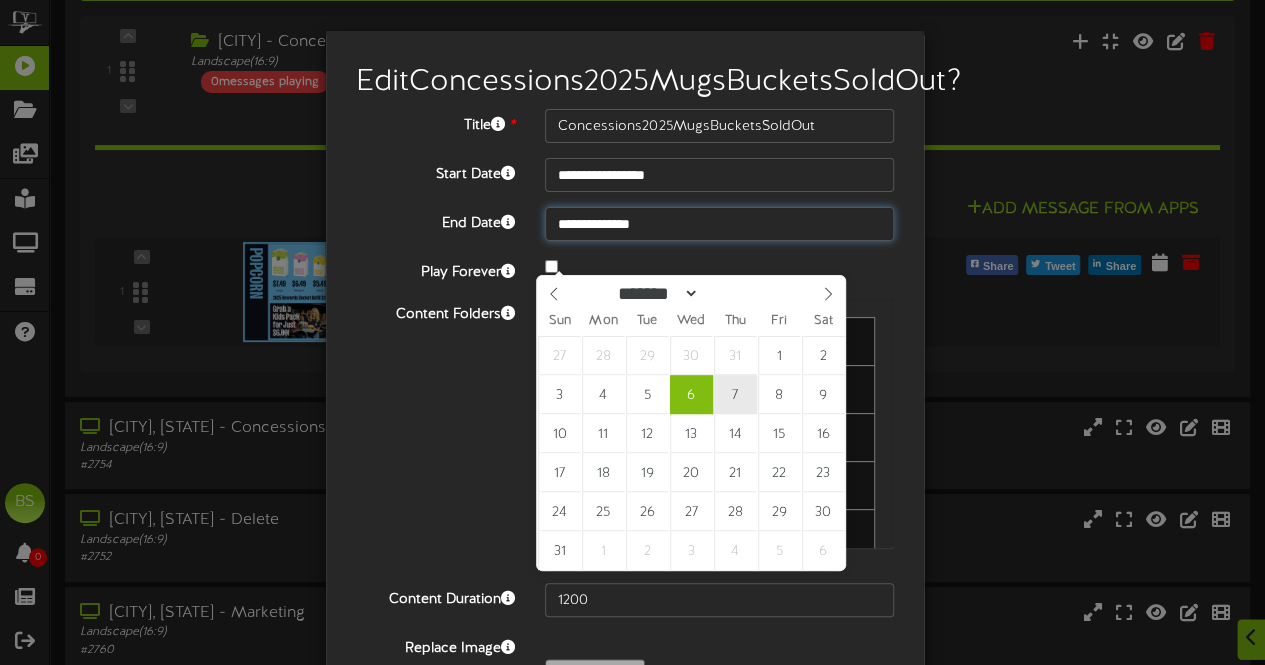 type on "**********" 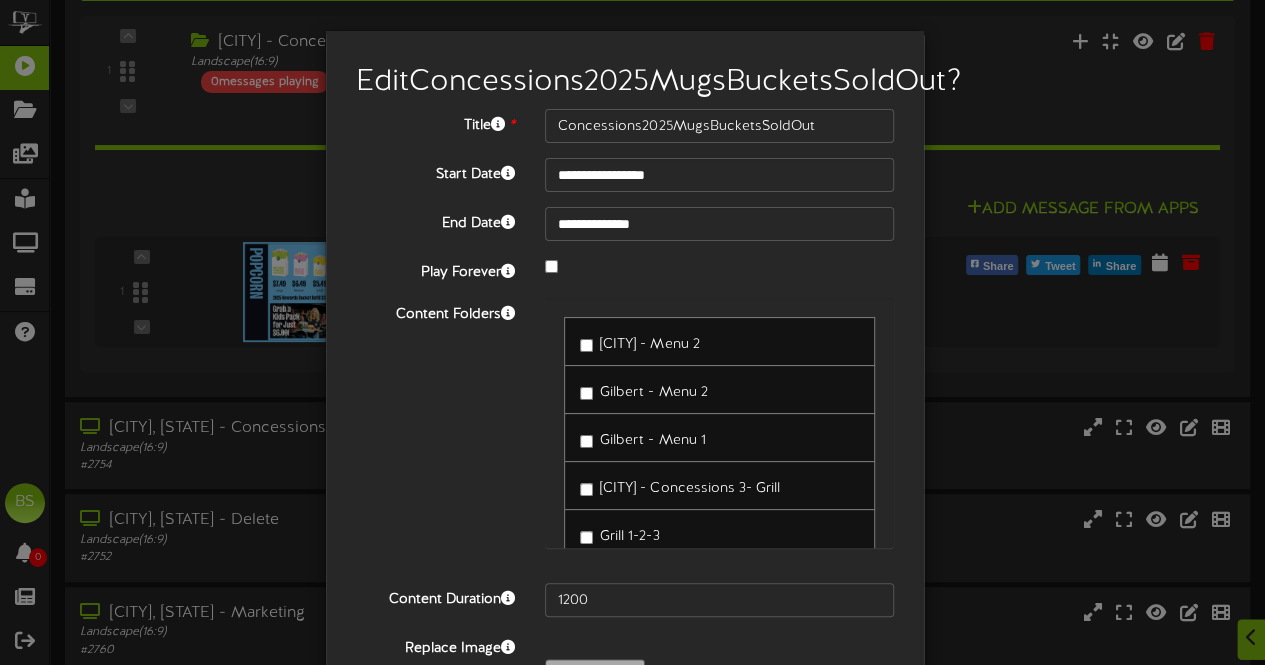 drag, startPoint x: 476, startPoint y: 385, endPoint x: 636, endPoint y: 541, distance: 223.46364 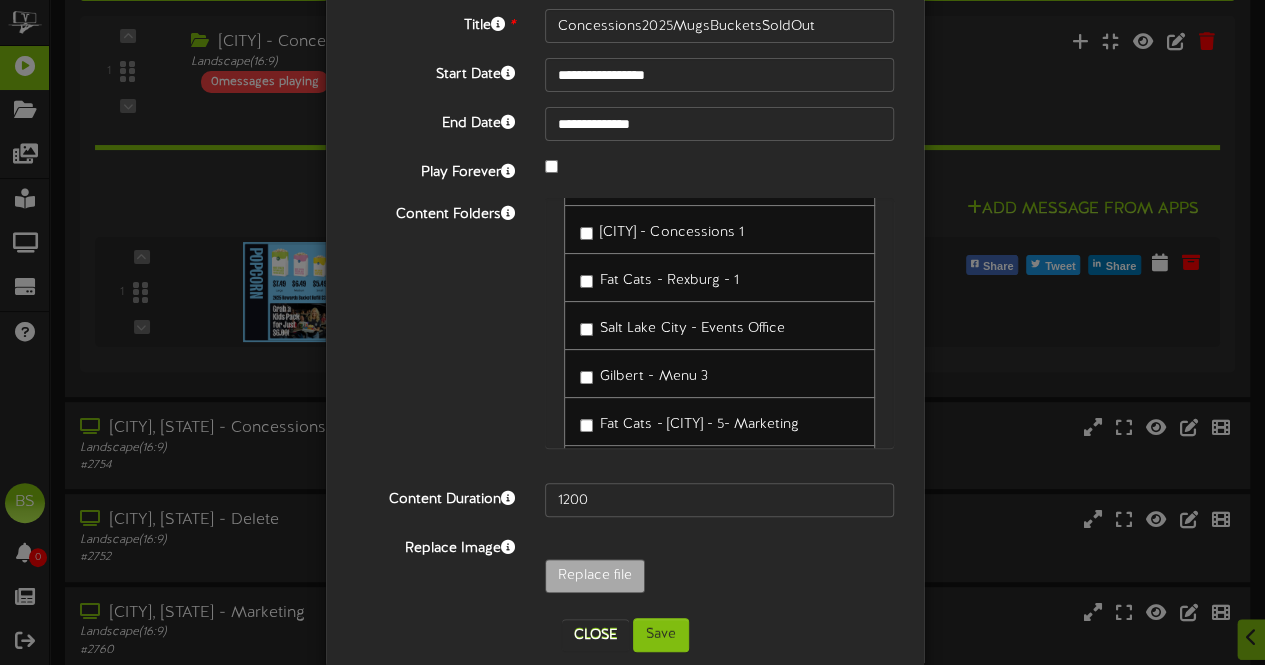 scroll, scrollTop: 0, scrollLeft: 0, axis: both 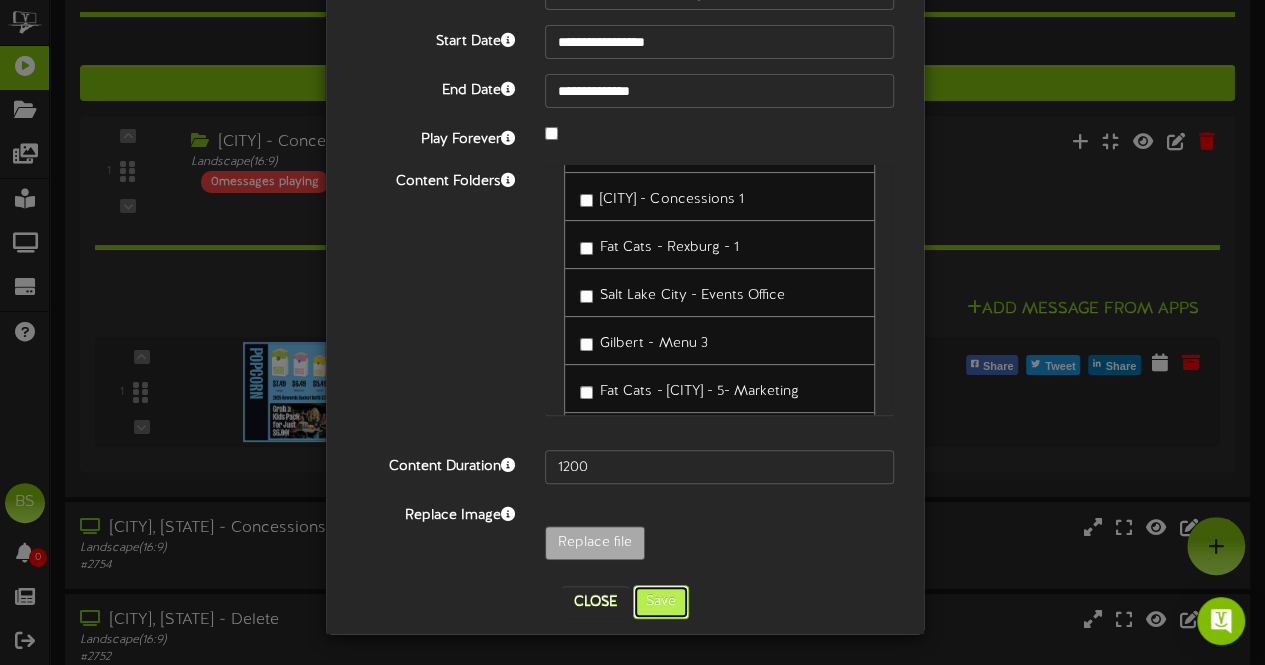 click on "Save" at bounding box center [661, 602] 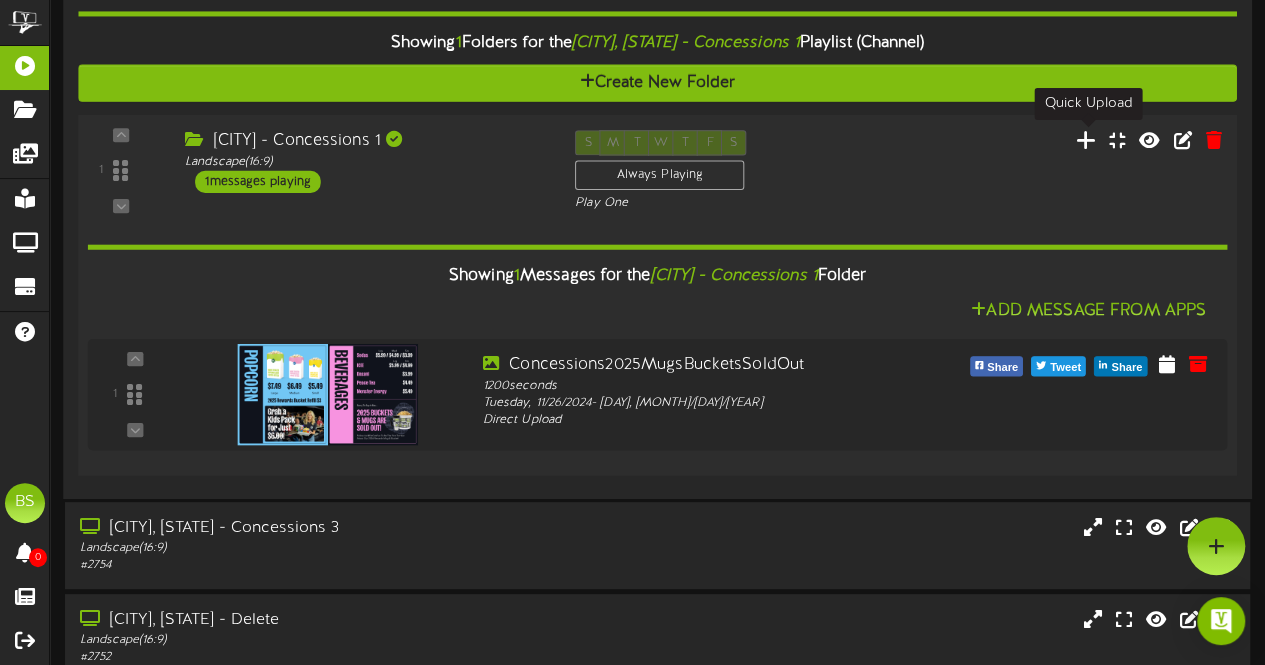 click at bounding box center (1086, 139) 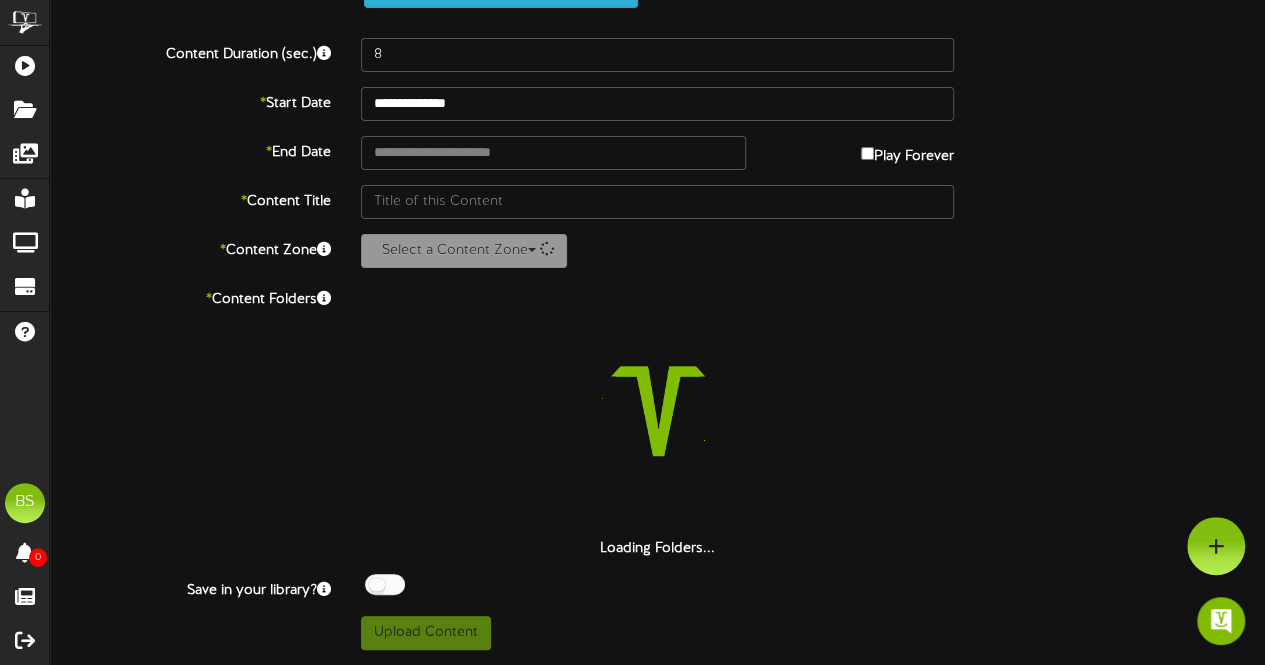 scroll, scrollTop: 82, scrollLeft: 0, axis: vertical 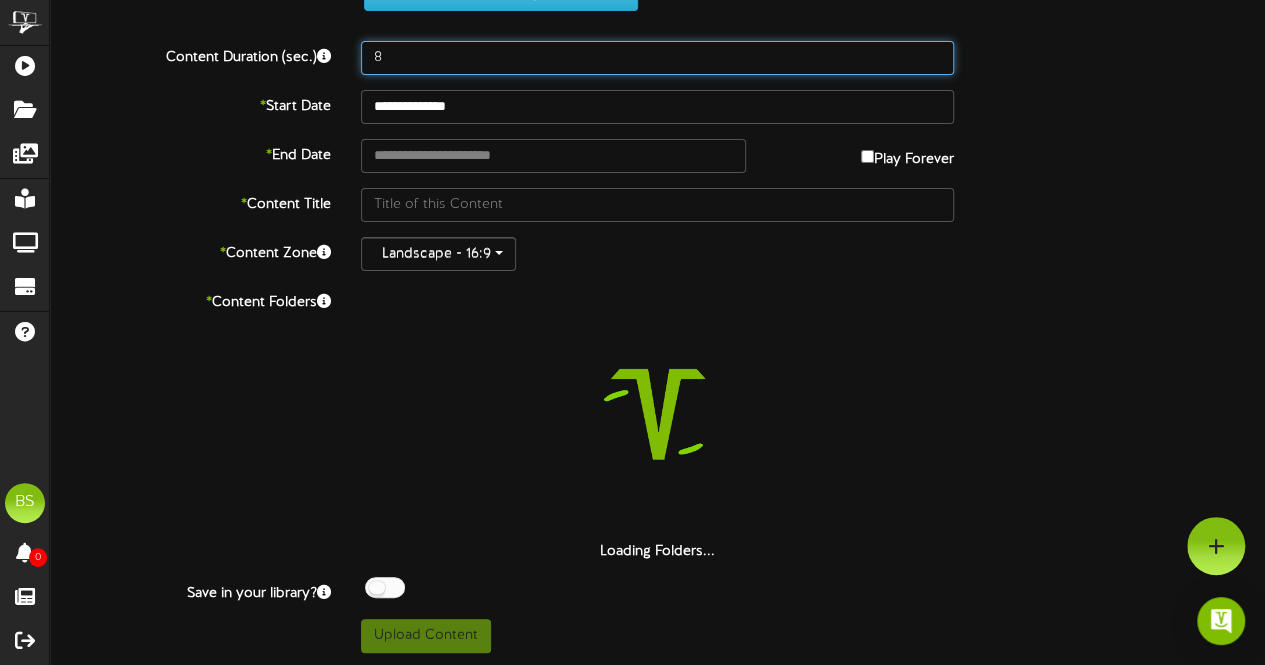click on "8" at bounding box center (657, 58) 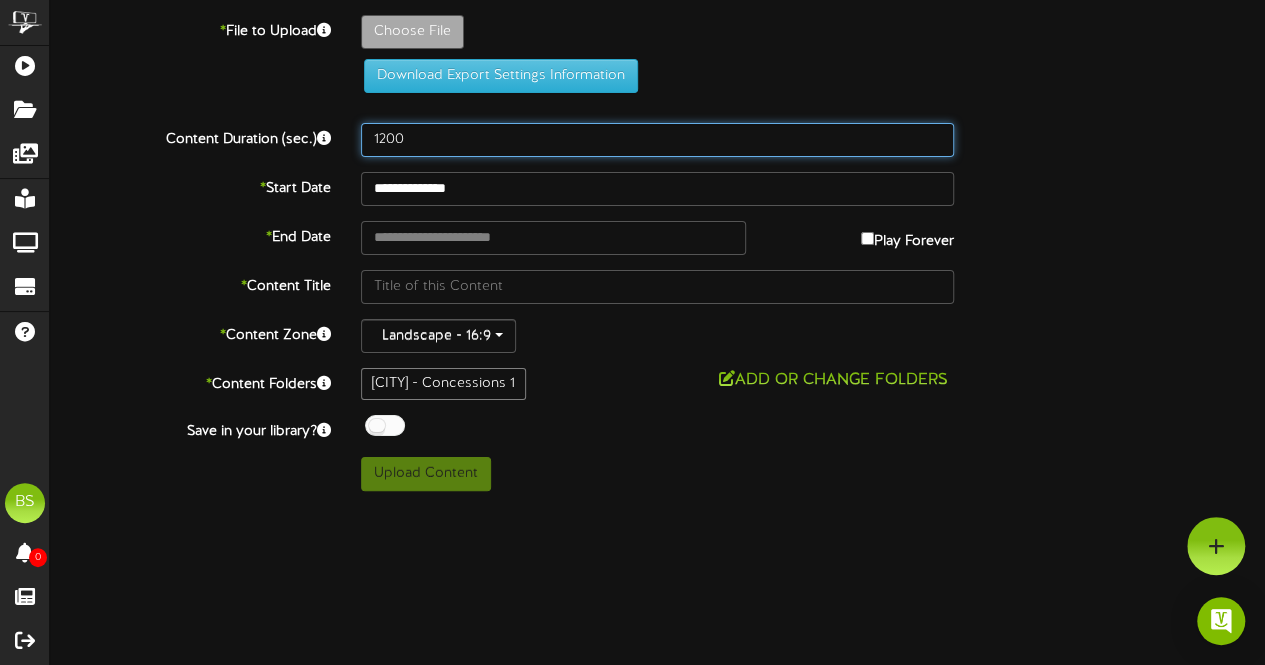 scroll, scrollTop: 0, scrollLeft: 0, axis: both 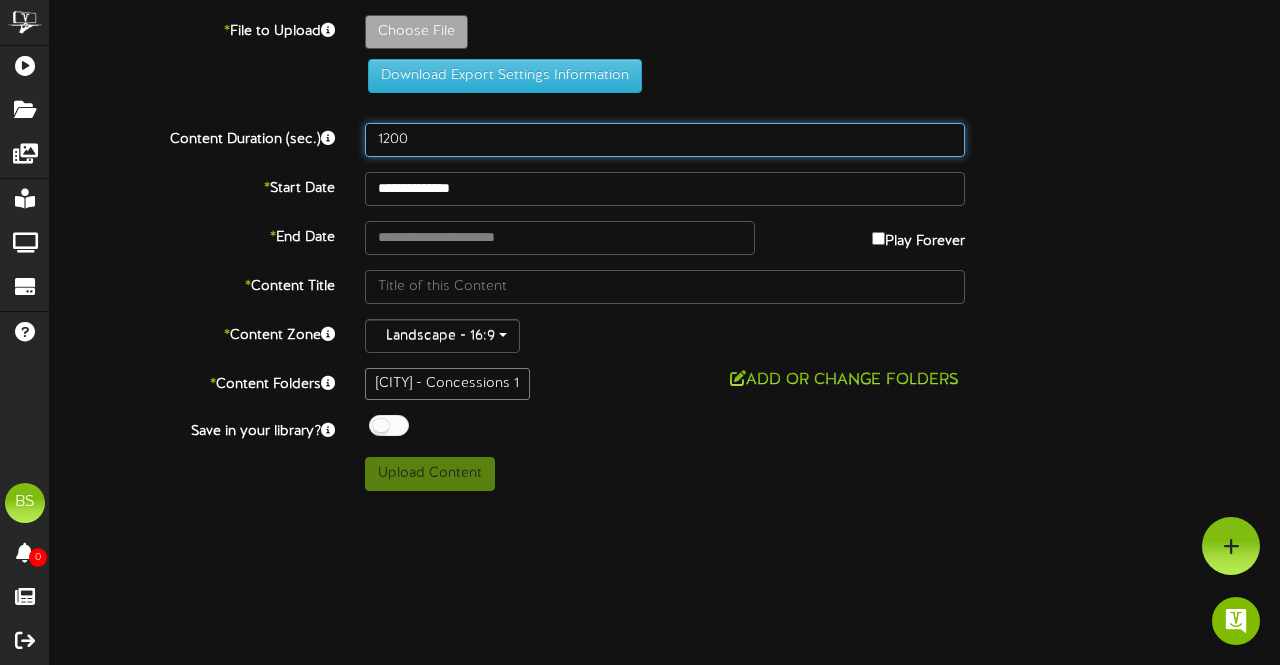 type on "1200" 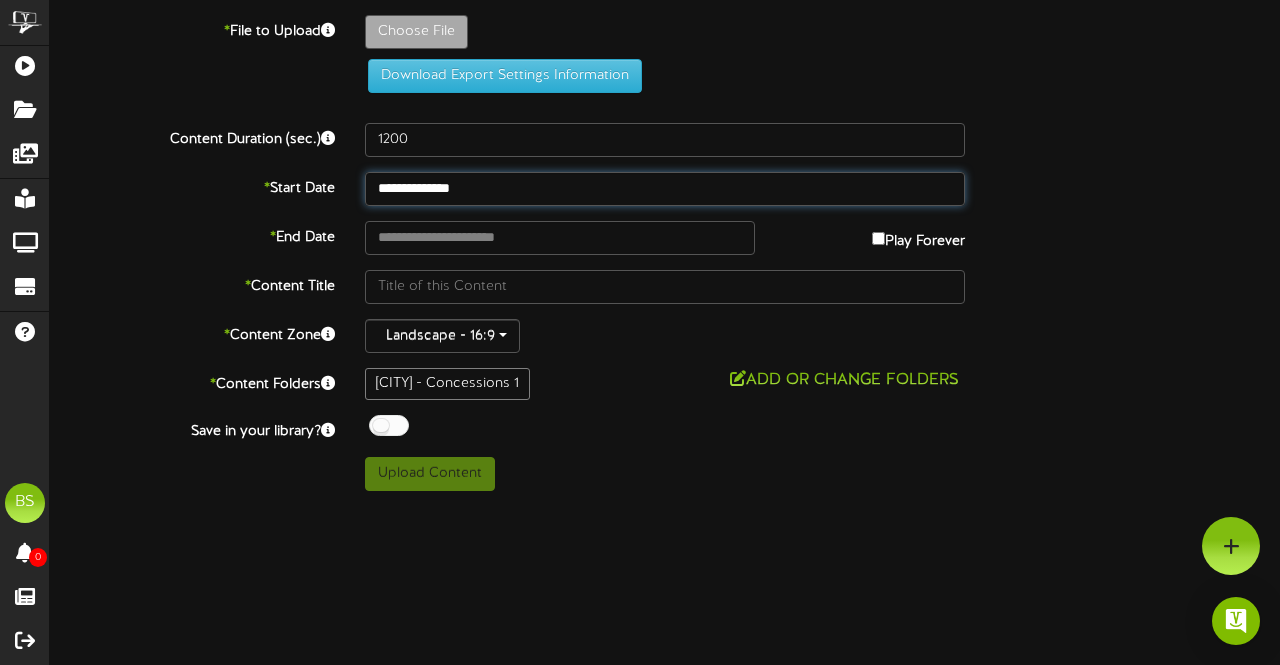 click on "**********" at bounding box center (665, 189) 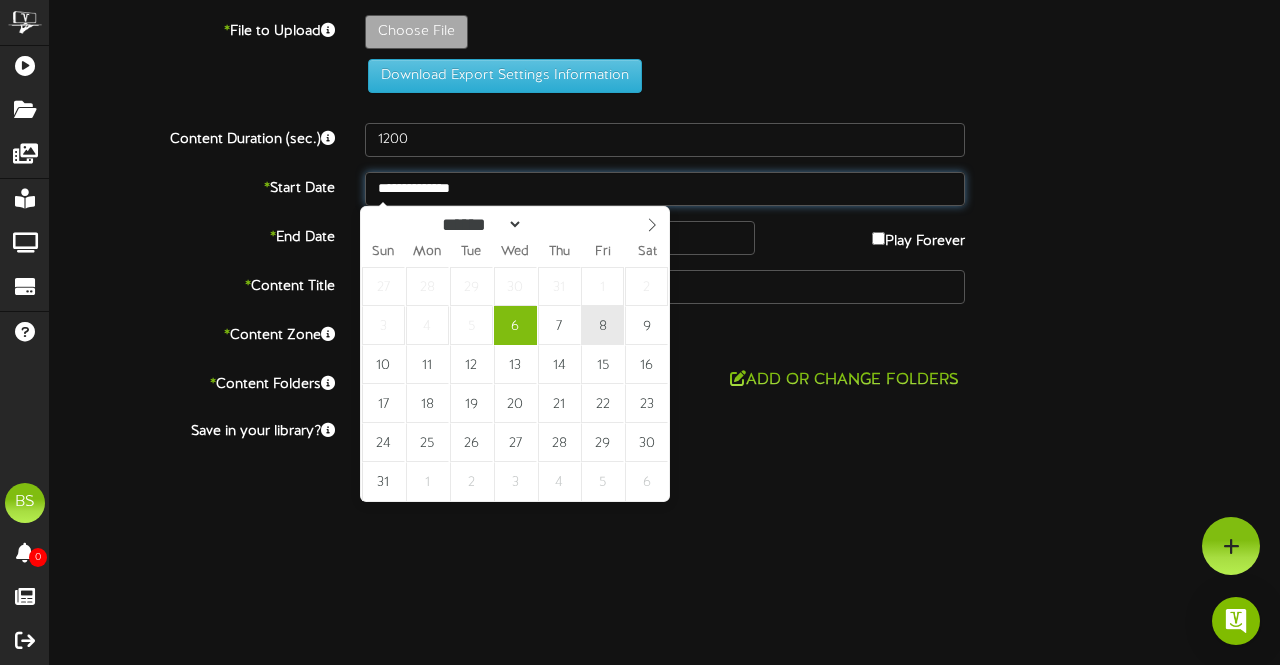 type on "**********" 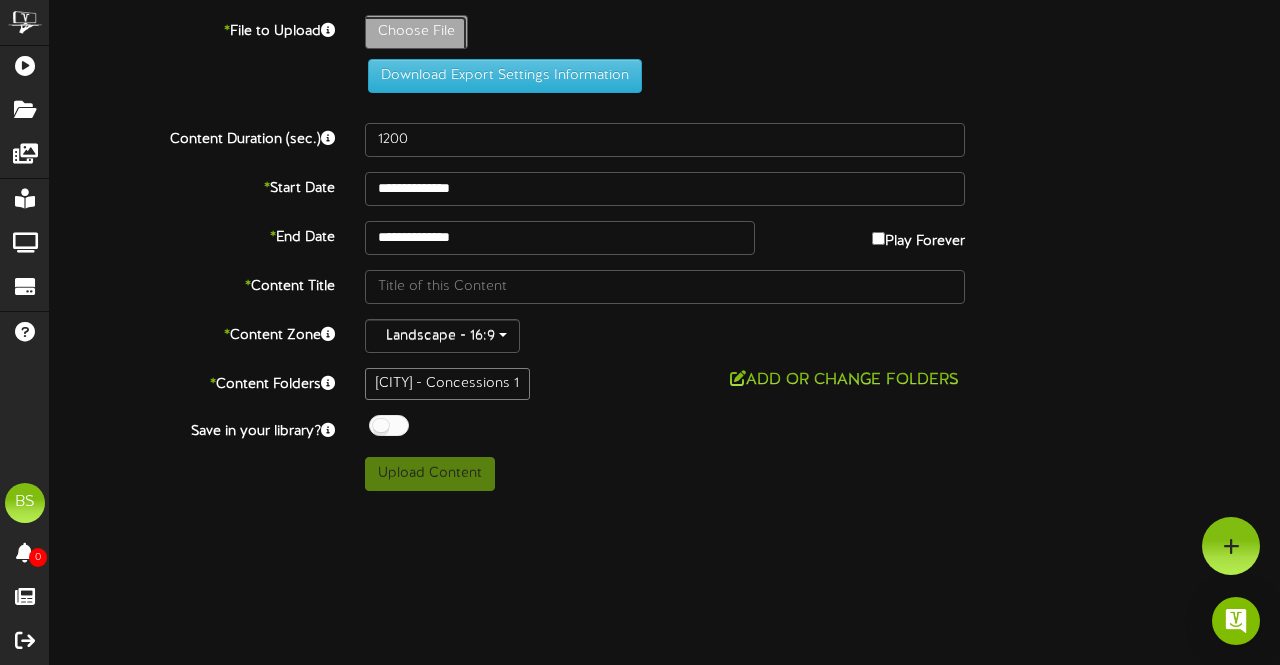 click on "Choose File" at bounding box center [-621, 87] 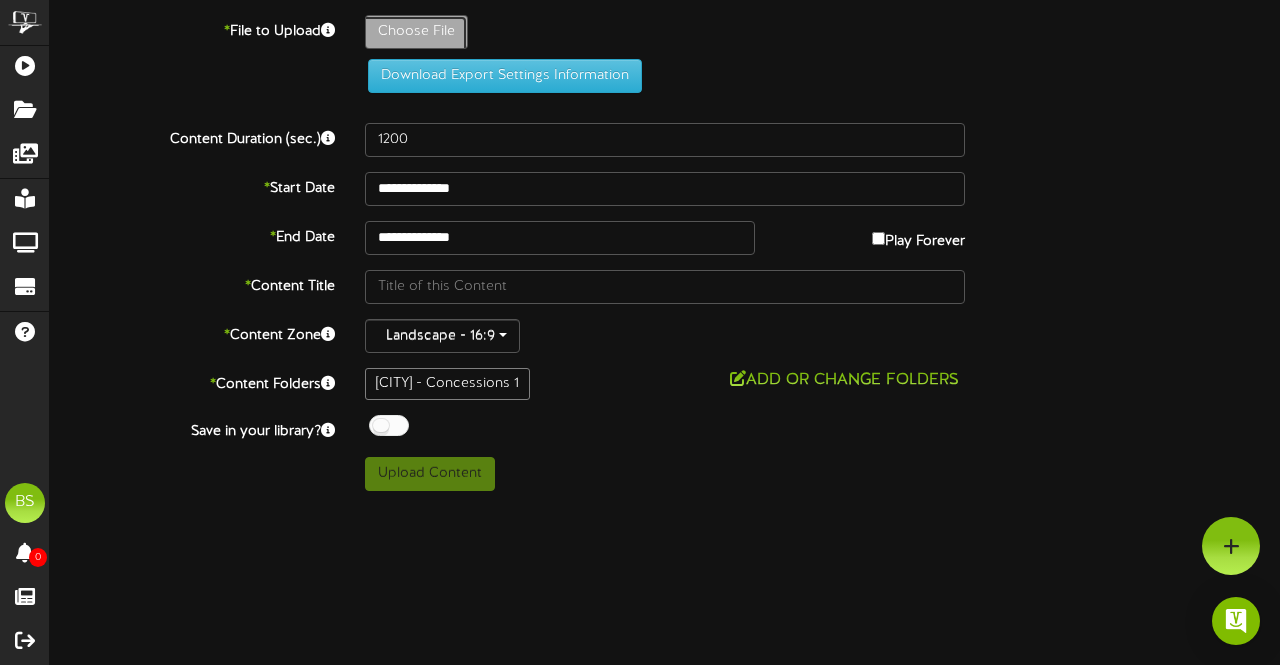type on "**********" 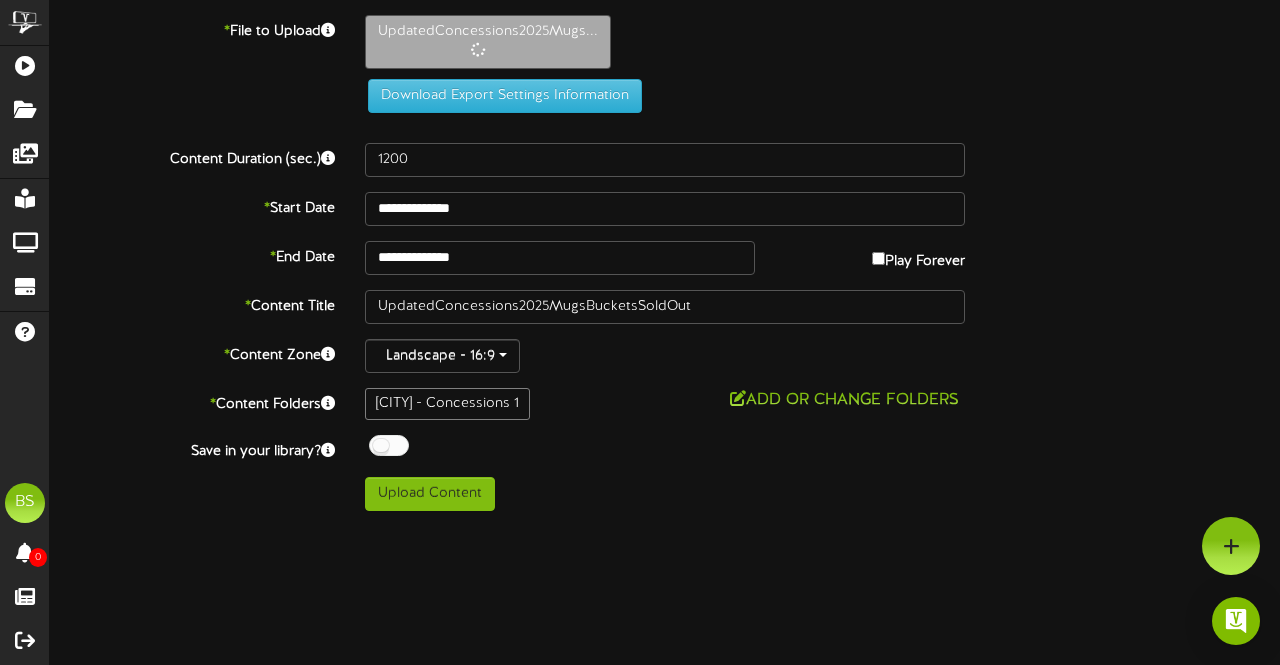 click at bounding box center (389, 445) 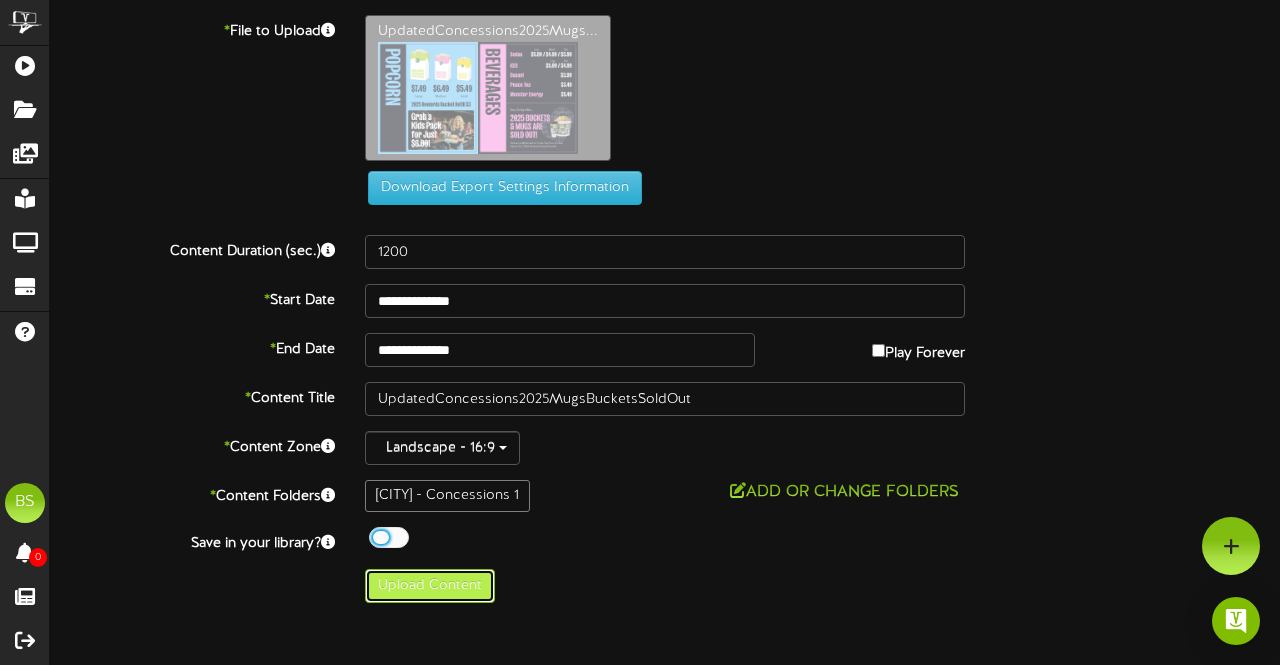 click on "Upload Content" at bounding box center [430, 586] 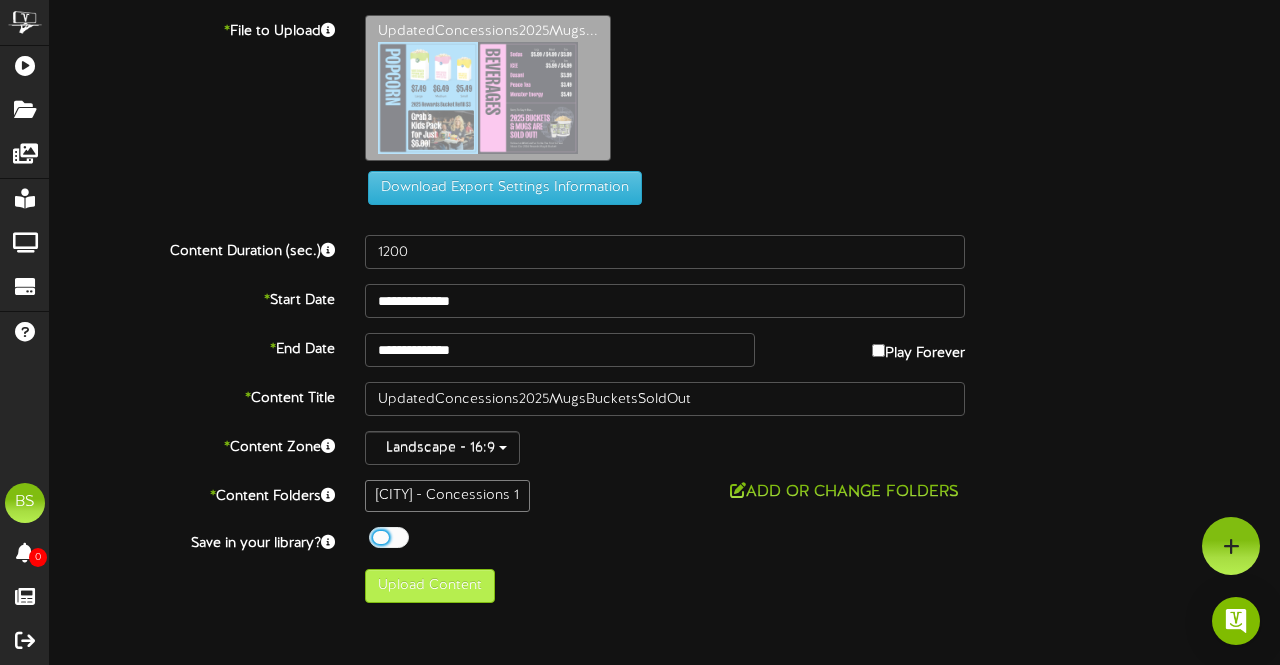 type on "**********" 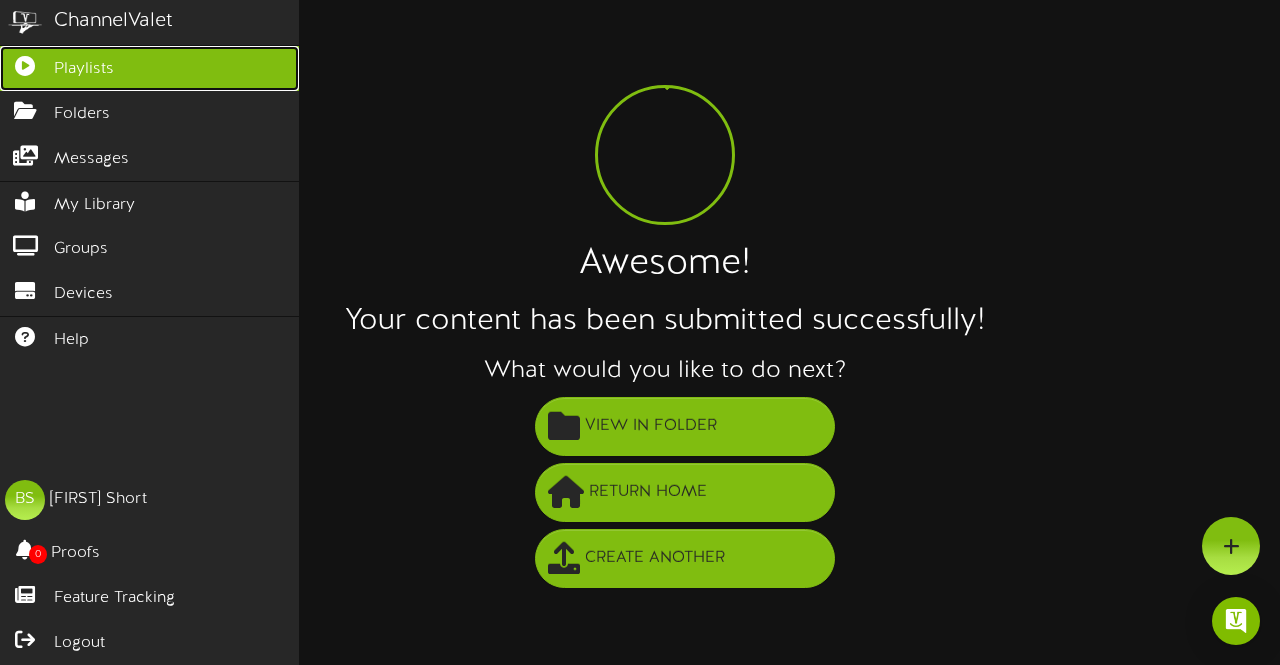 click on "Playlists" at bounding box center [84, 69] 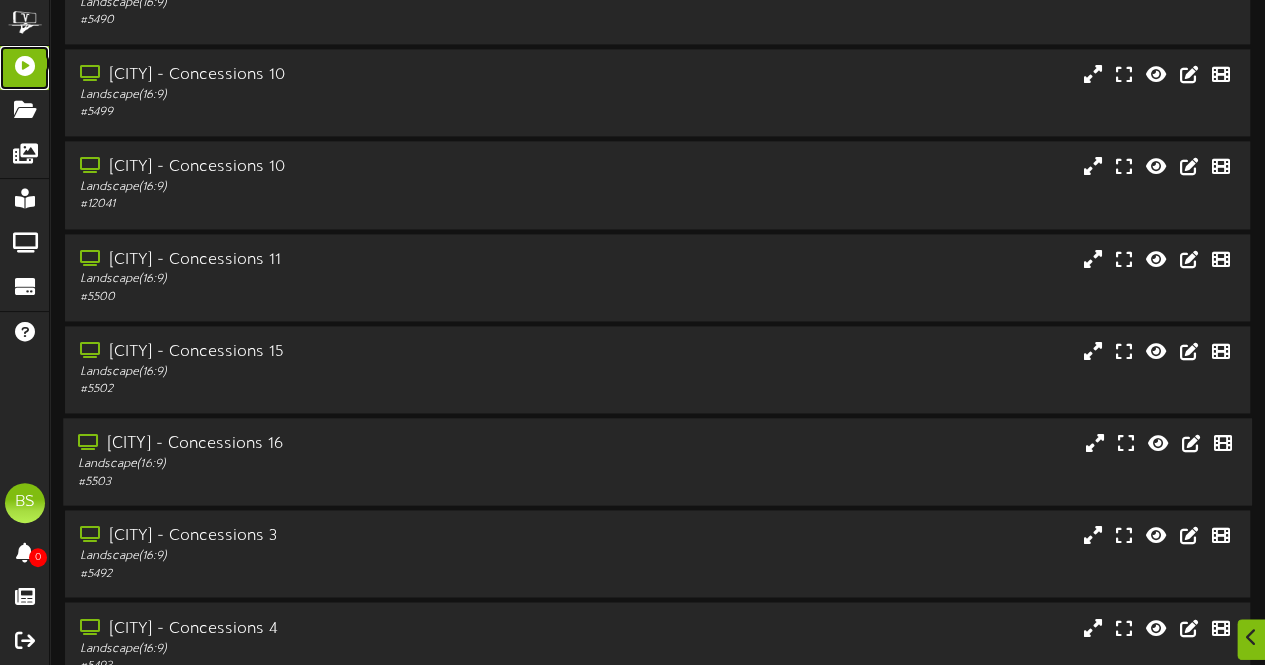 scroll, scrollTop: 9000, scrollLeft: 0, axis: vertical 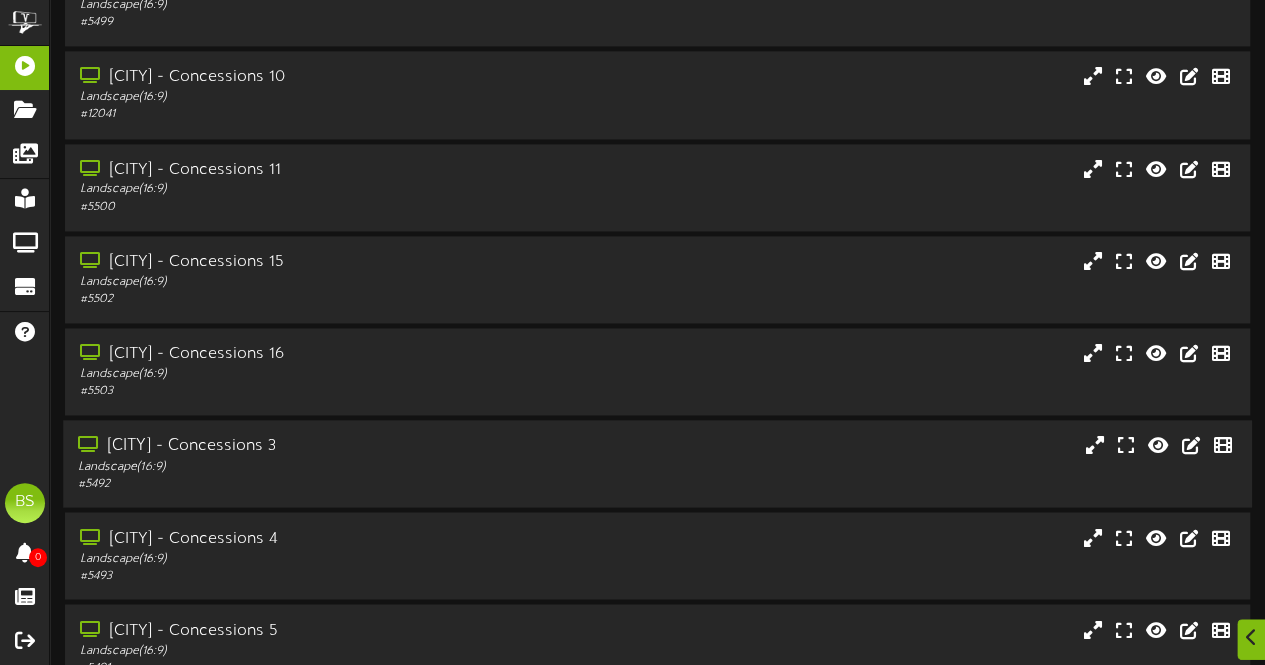 click on "[CITY] - Concessions 3" at bounding box center (310, 446) 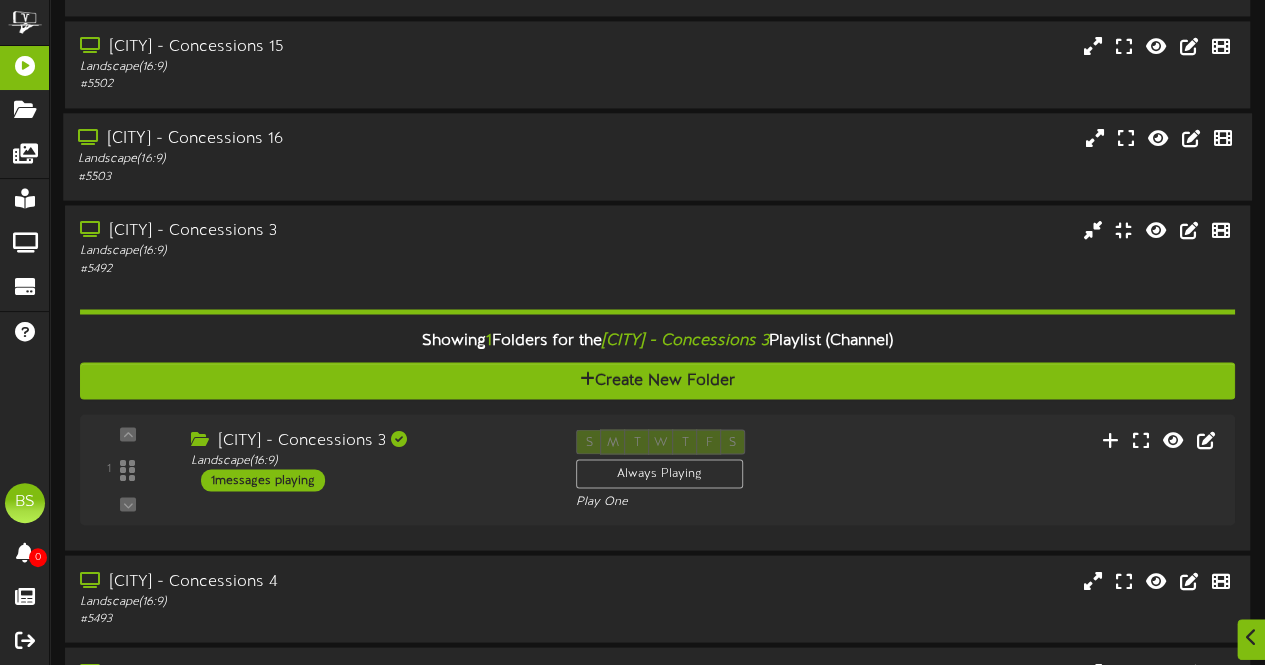 scroll, scrollTop: 9400, scrollLeft: 0, axis: vertical 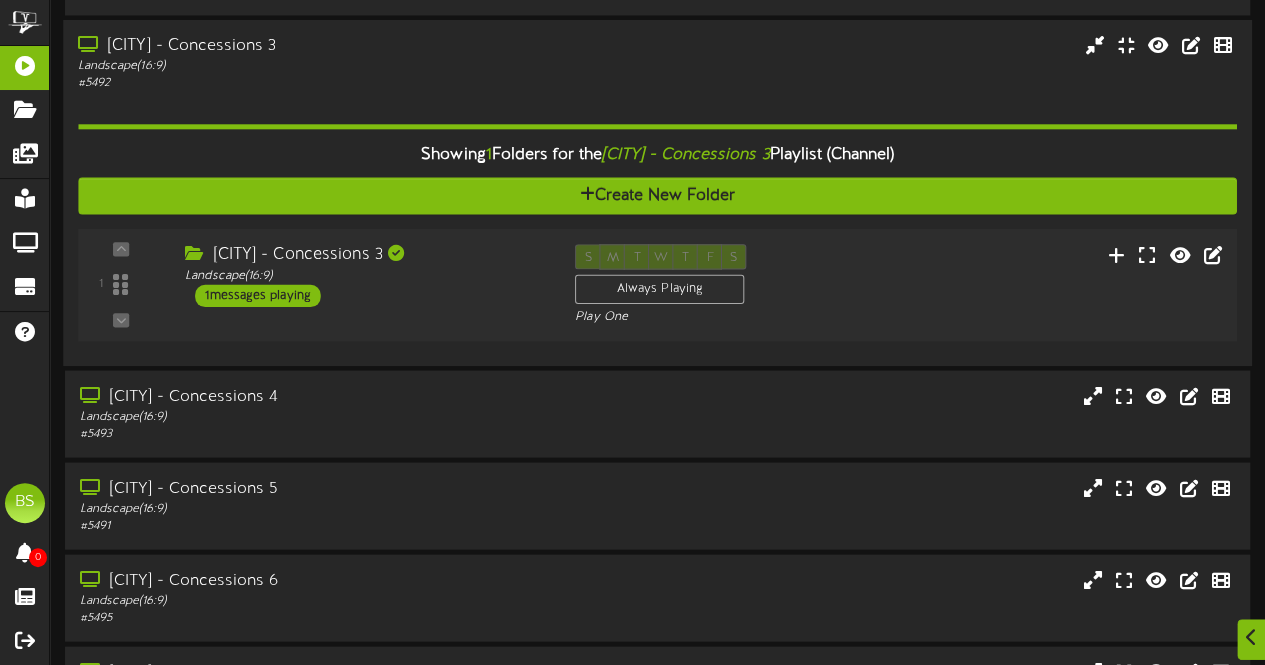 click on "1  messages playing" at bounding box center (258, 295) 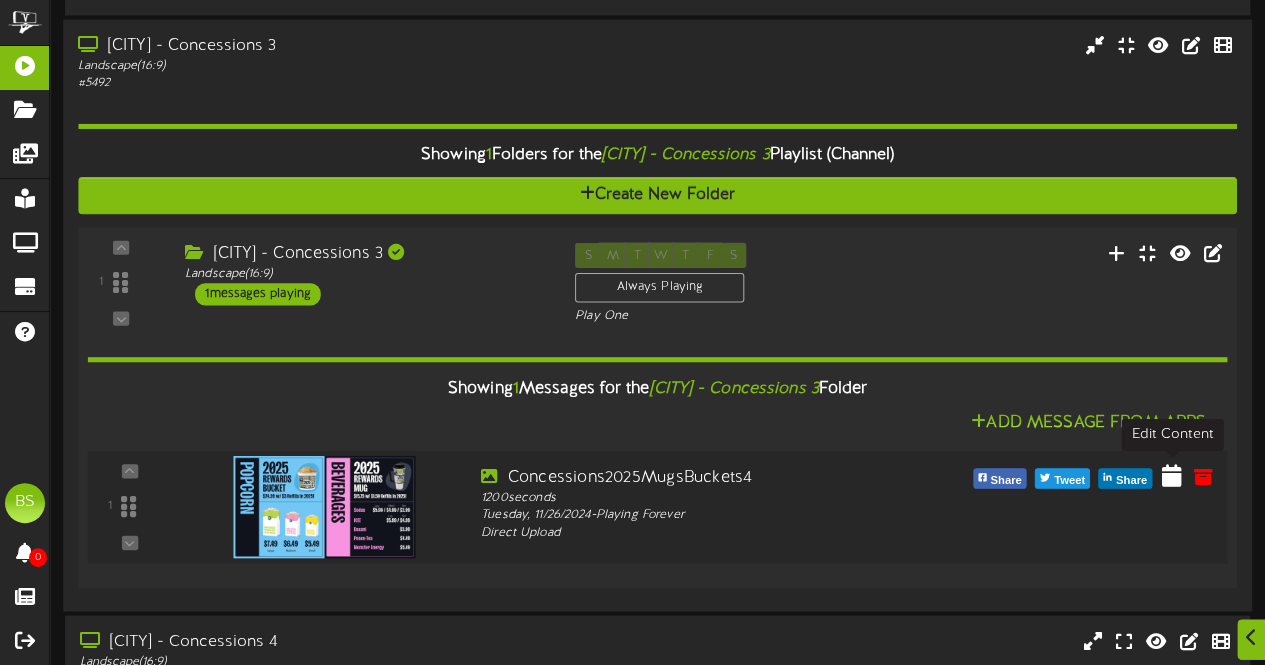 click at bounding box center (1172, 475) 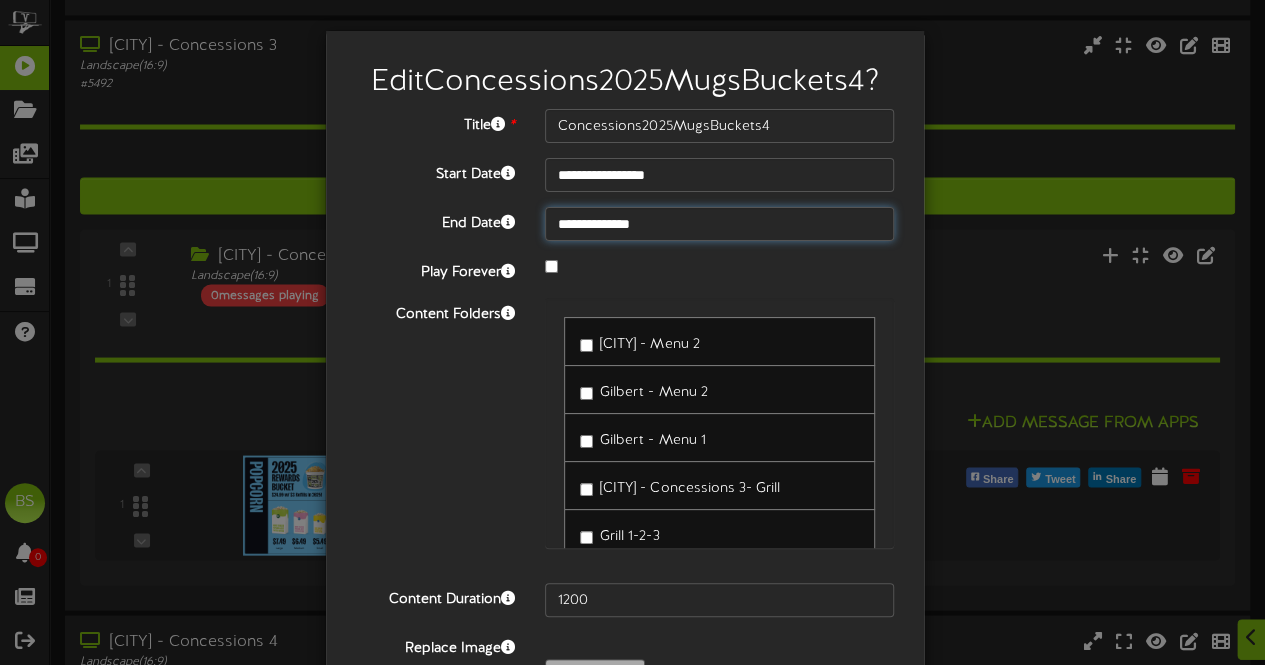 click on "**********" at bounding box center [632, -3525] 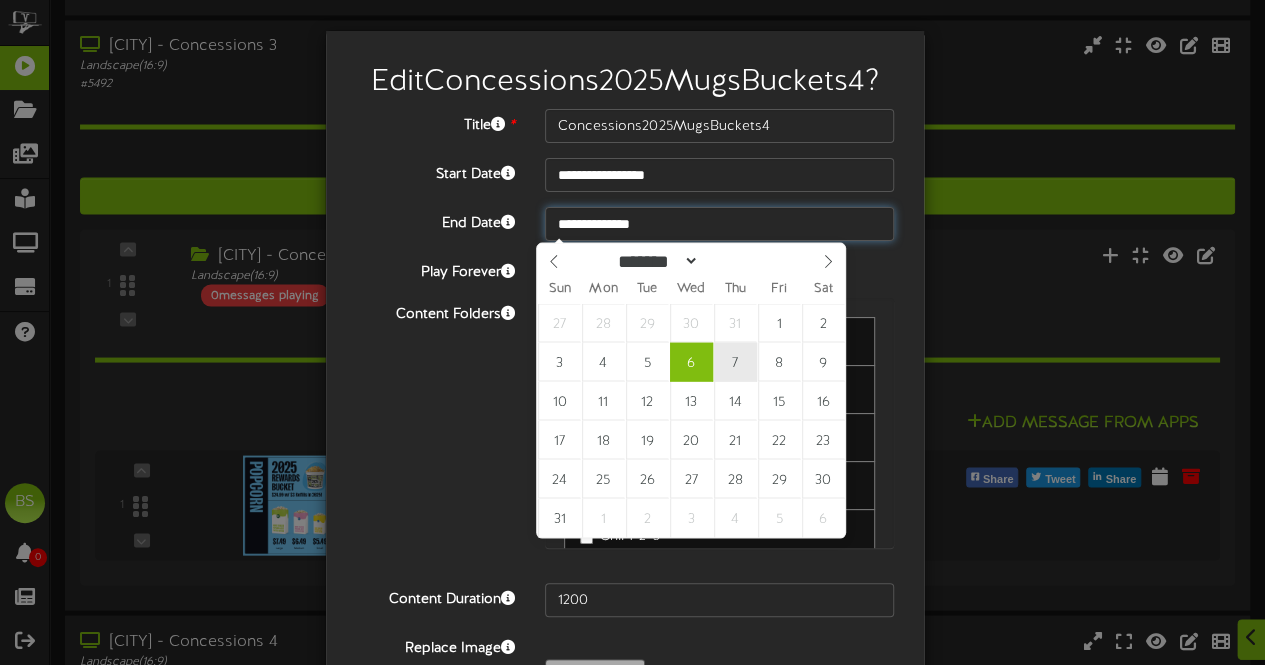 type on "**********" 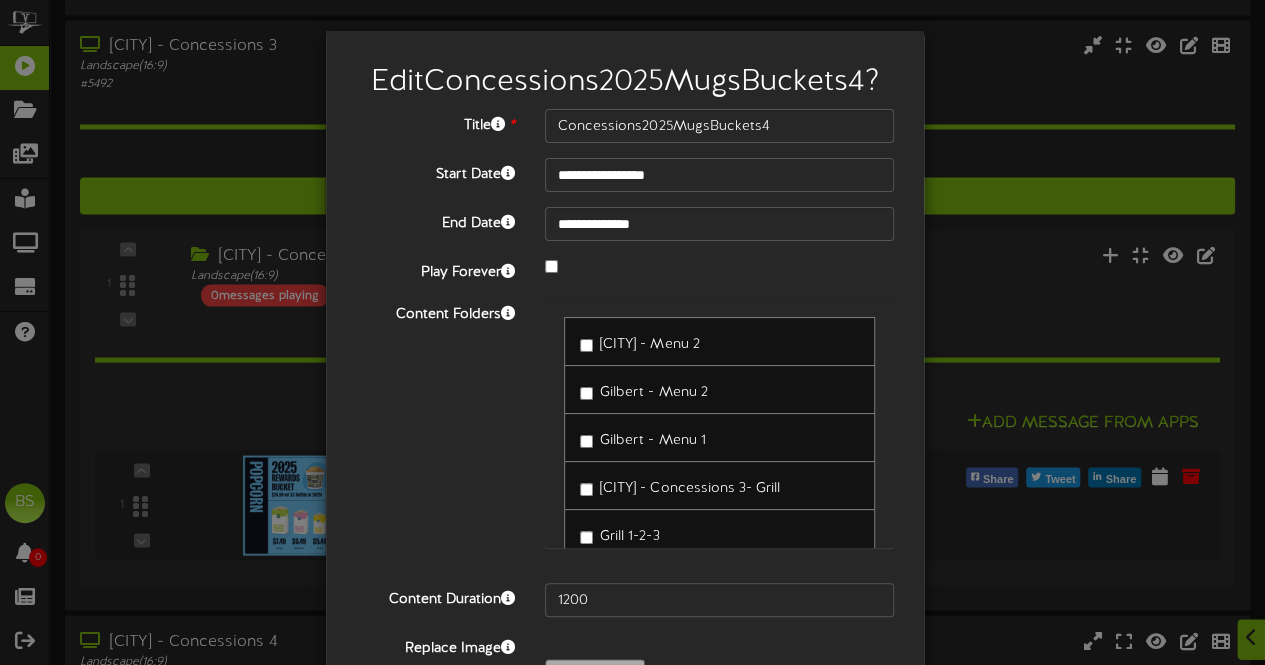 click on "Content Folders
[CITY] - Menu 2
[CITY] - Menu 2
[CITY] - Menu 1" at bounding box center (625, 433) 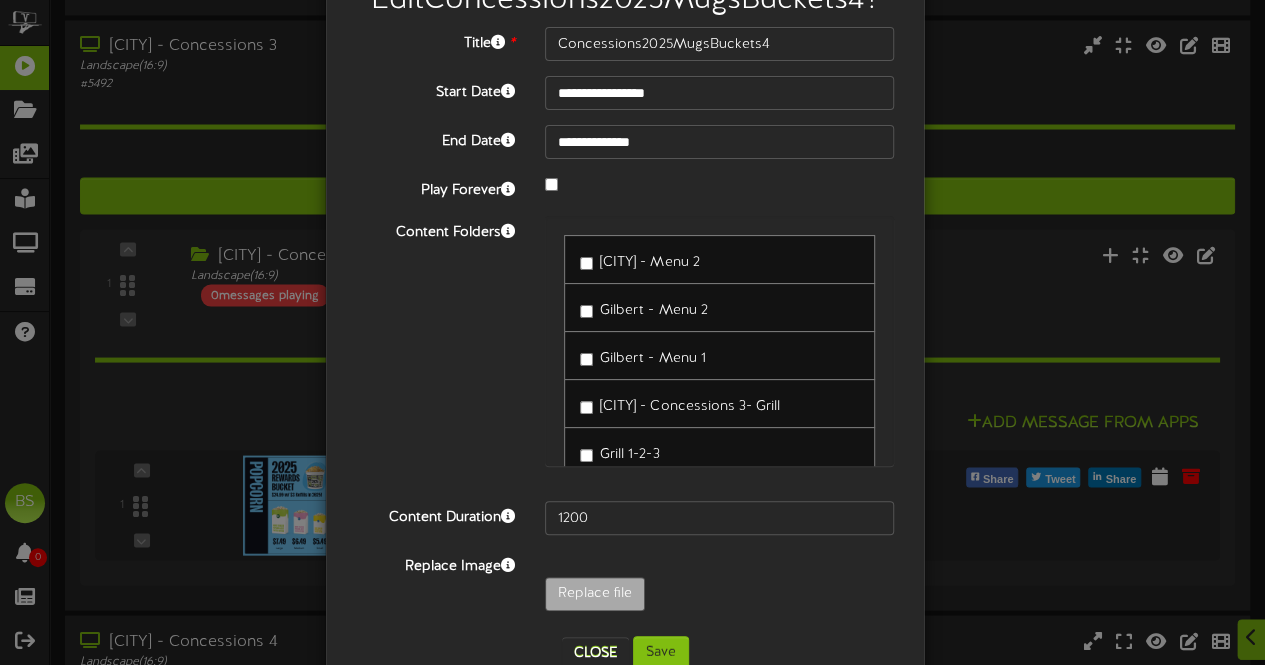 scroll, scrollTop: 130, scrollLeft: 0, axis: vertical 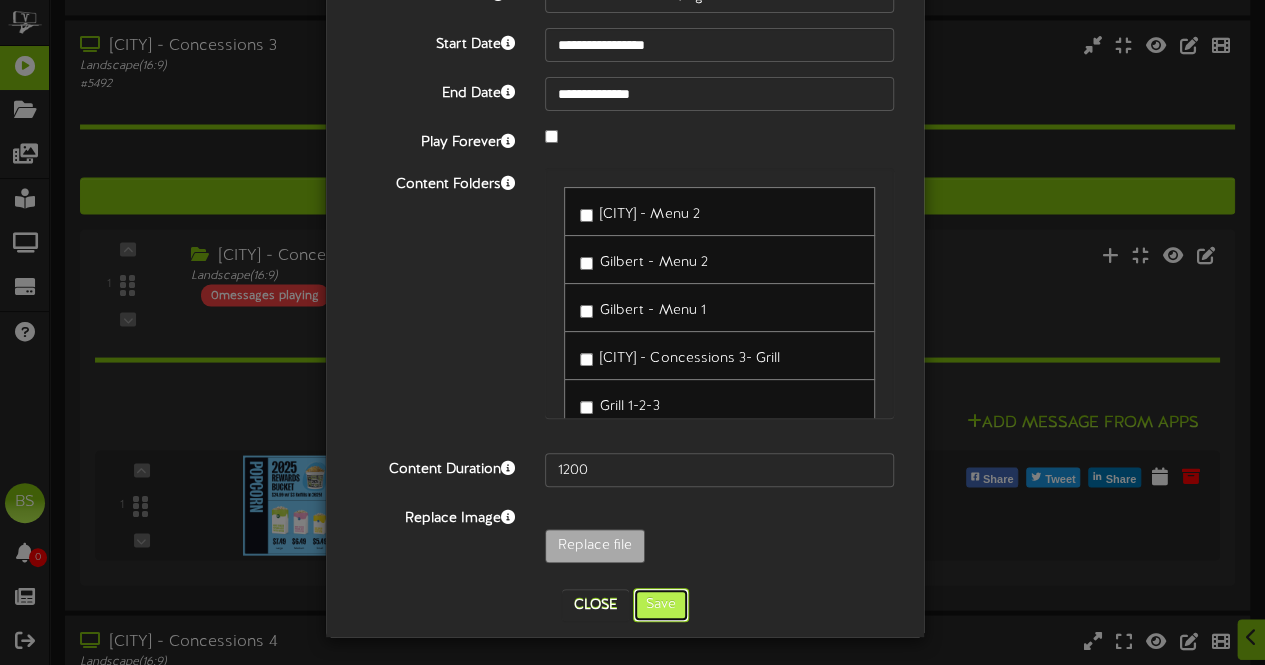 click on "Save" at bounding box center [661, 605] 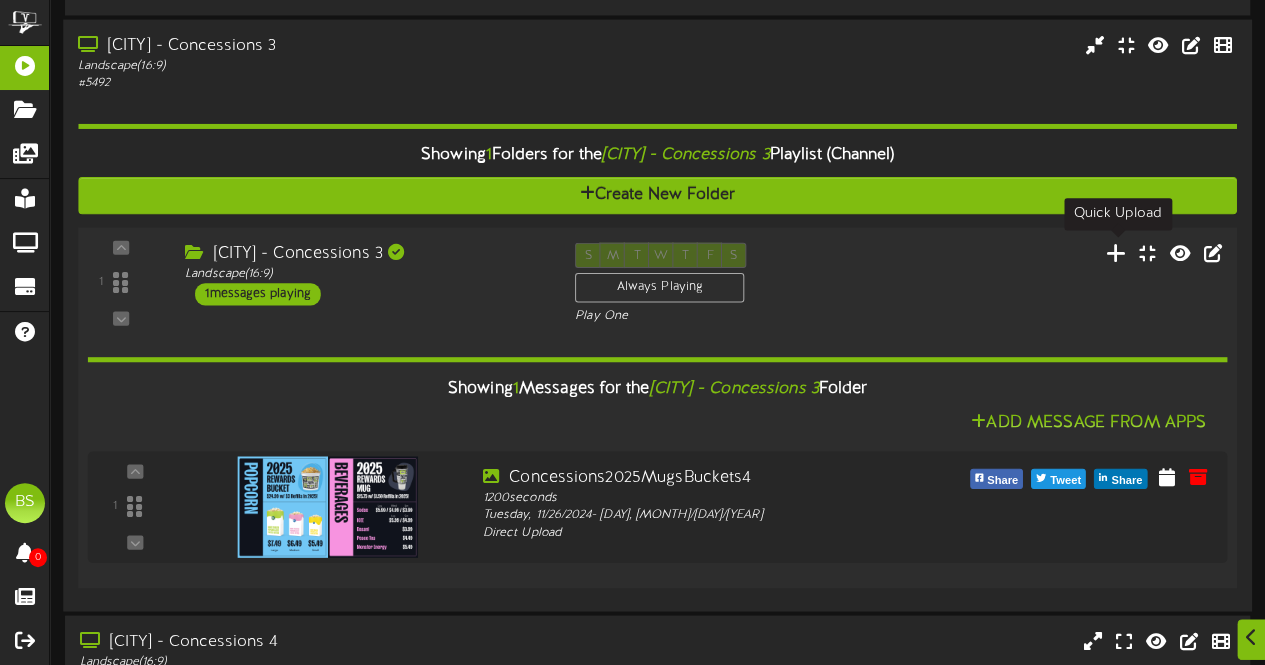 click at bounding box center [1116, 252] 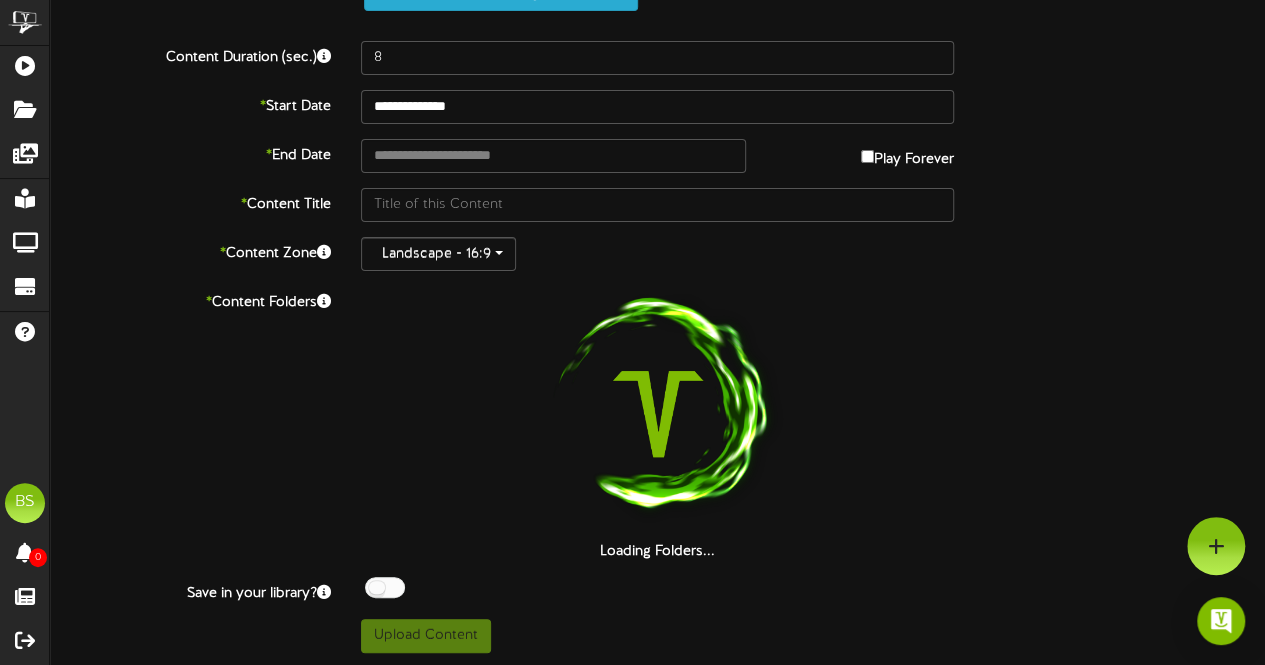 scroll, scrollTop: 0, scrollLeft: 0, axis: both 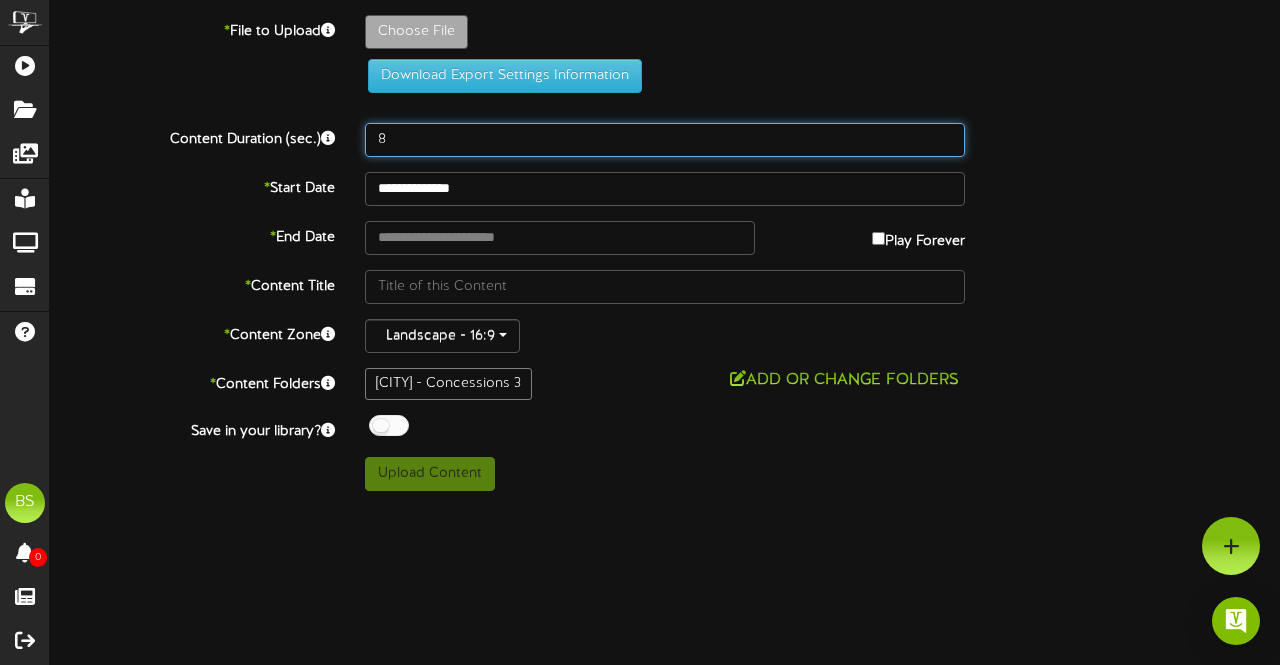 drag, startPoint x: 420, startPoint y: 137, endPoint x: 481, endPoint y: 159, distance: 64.84597 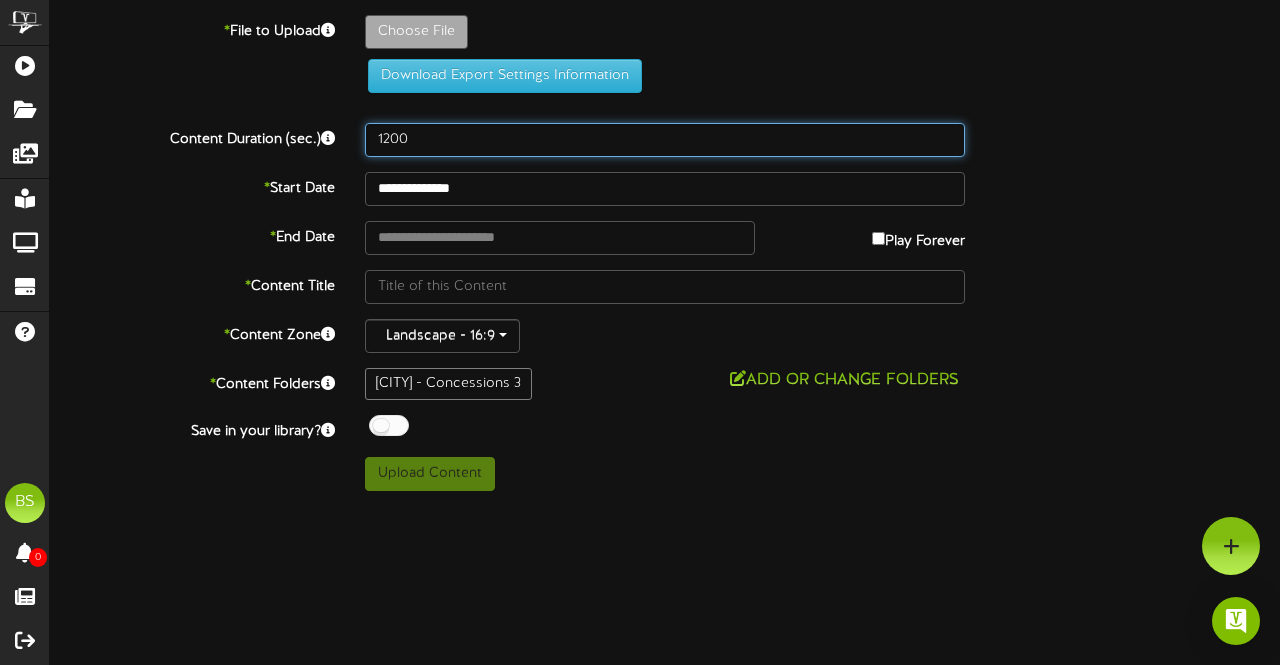 type on "1200" 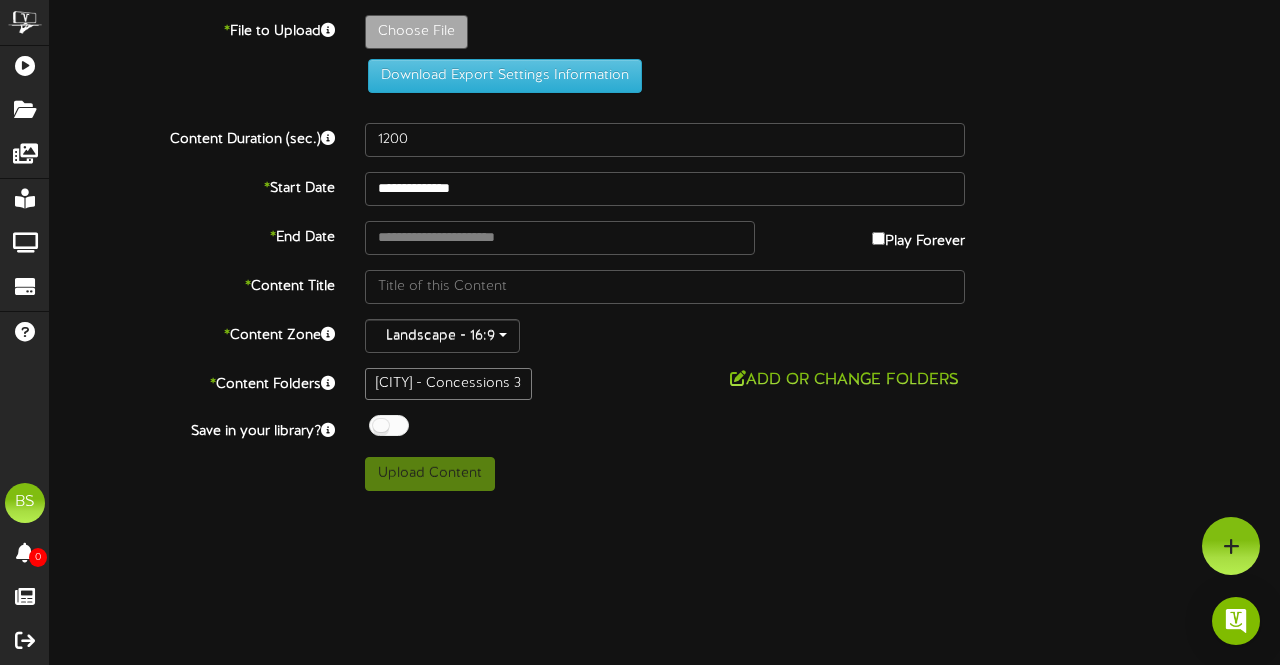 click at bounding box center (389, 425) 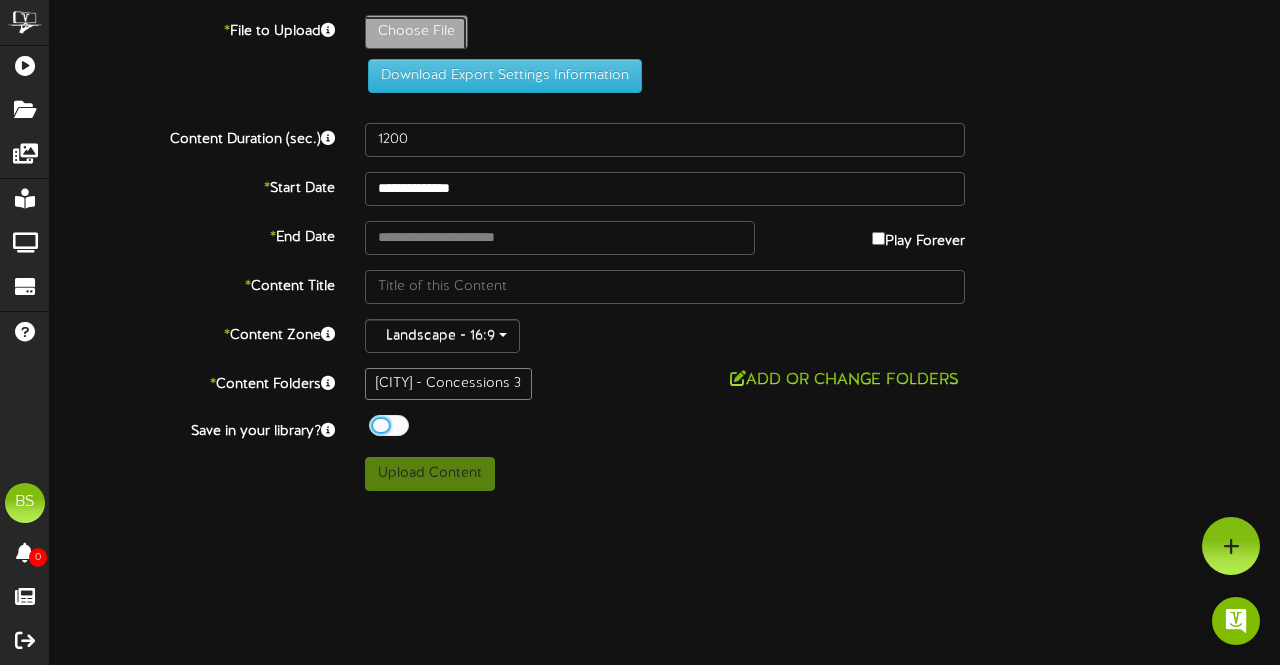 click on "Choose File" at bounding box center [-621, 87] 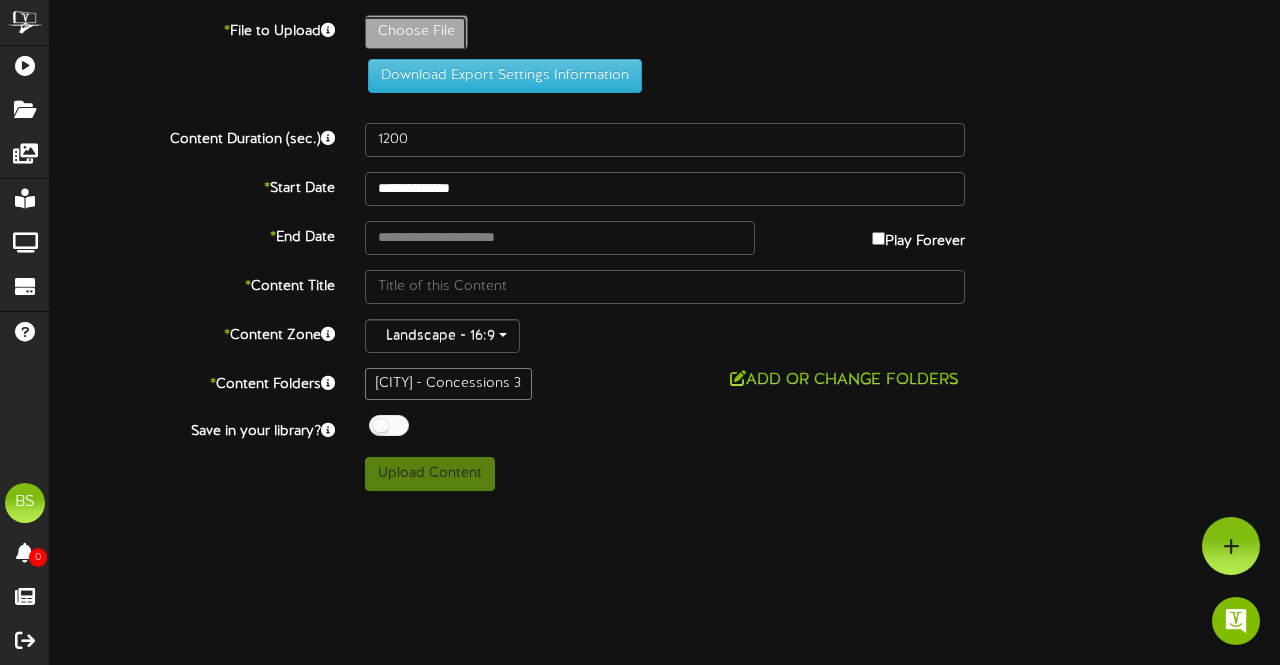 type on "**********" 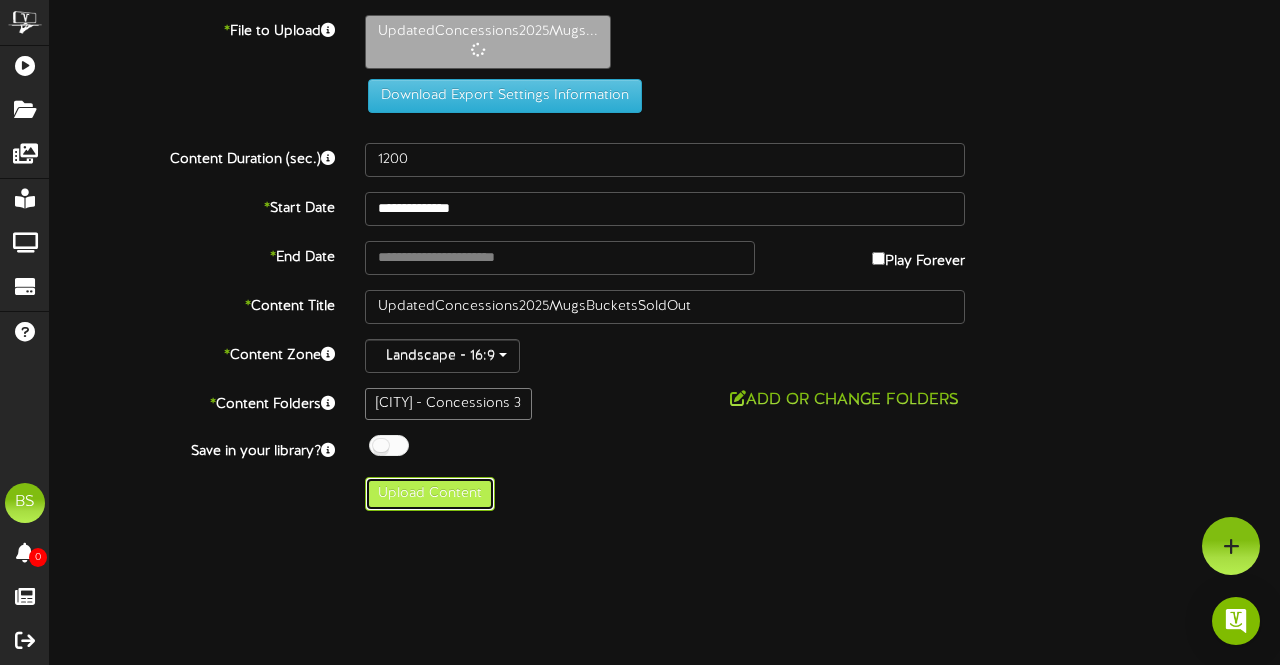 click on "Upload Content" at bounding box center [430, 494] 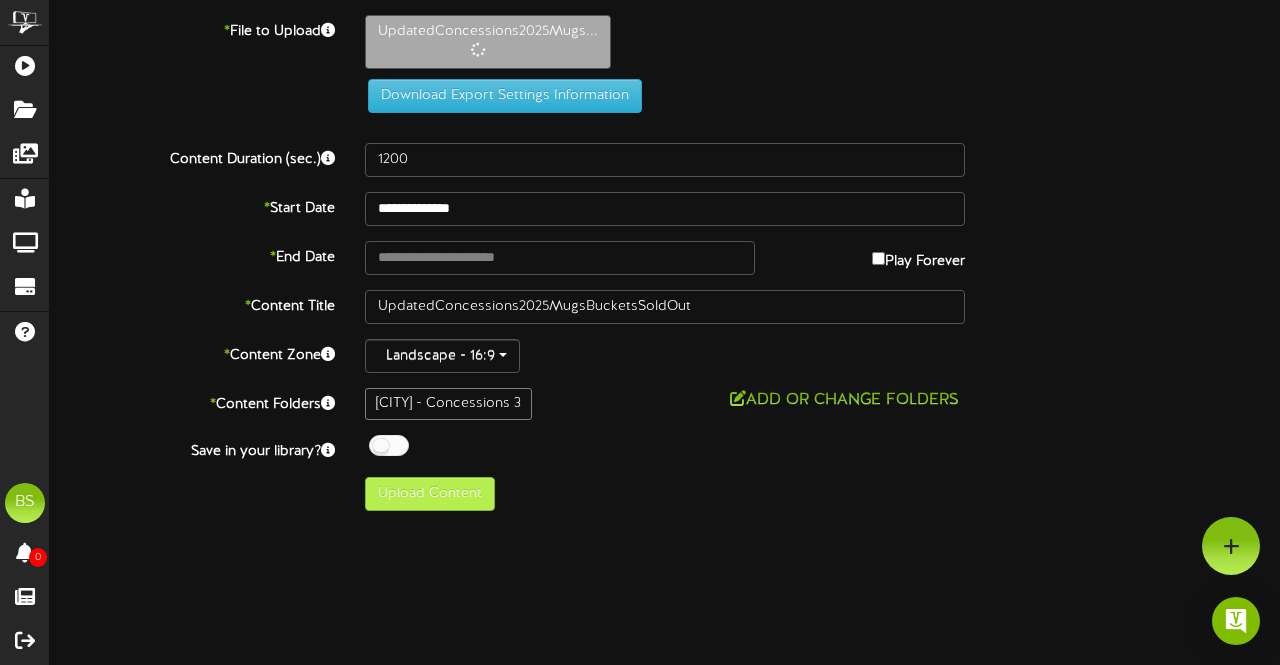 type on "**********" 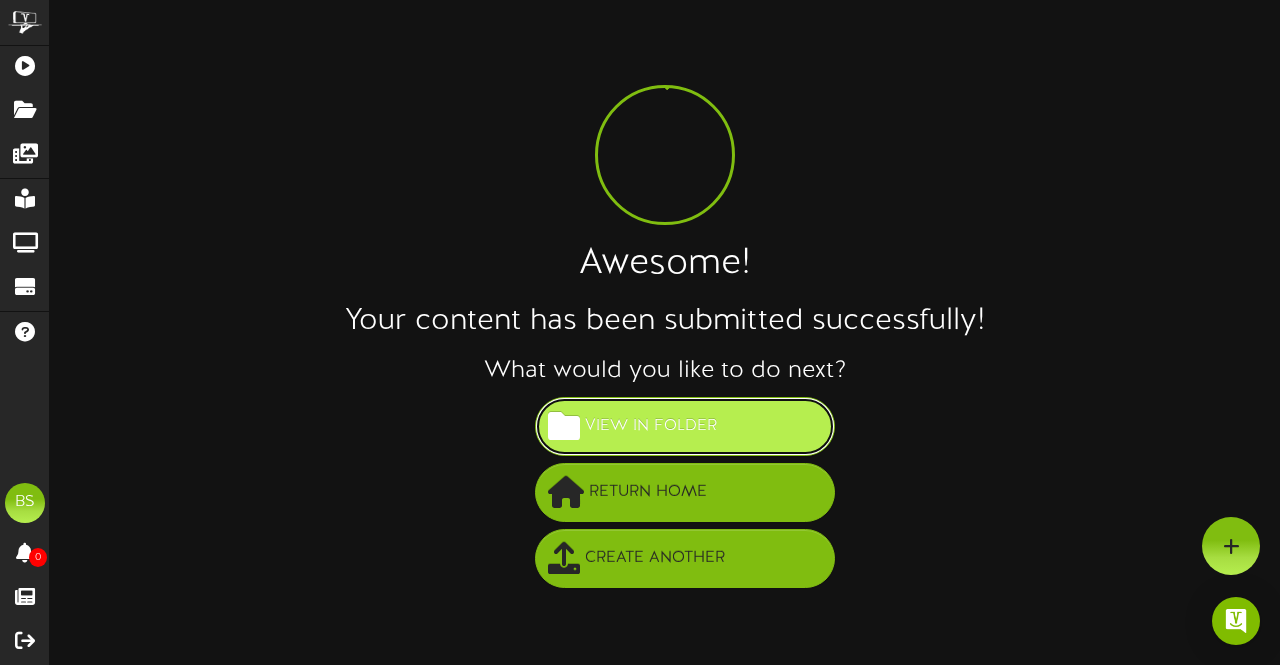 click on "View in Folder" at bounding box center [651, 426] 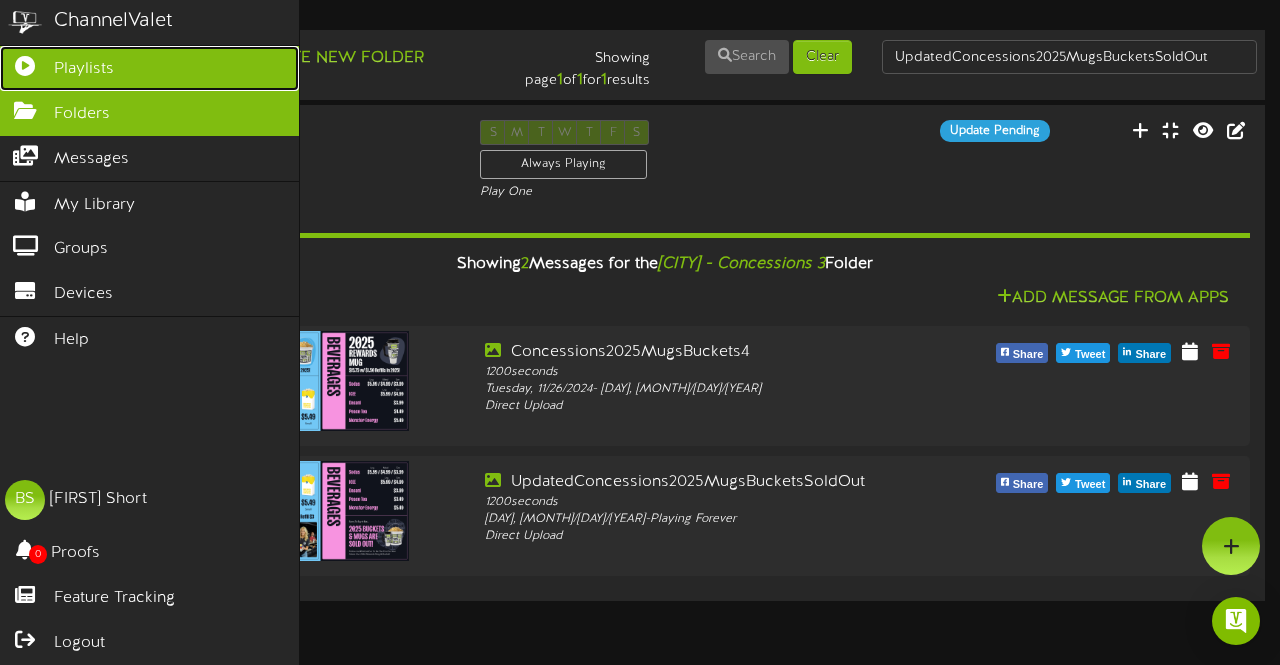 click on "Playlists" at bounding box center [84, 69] 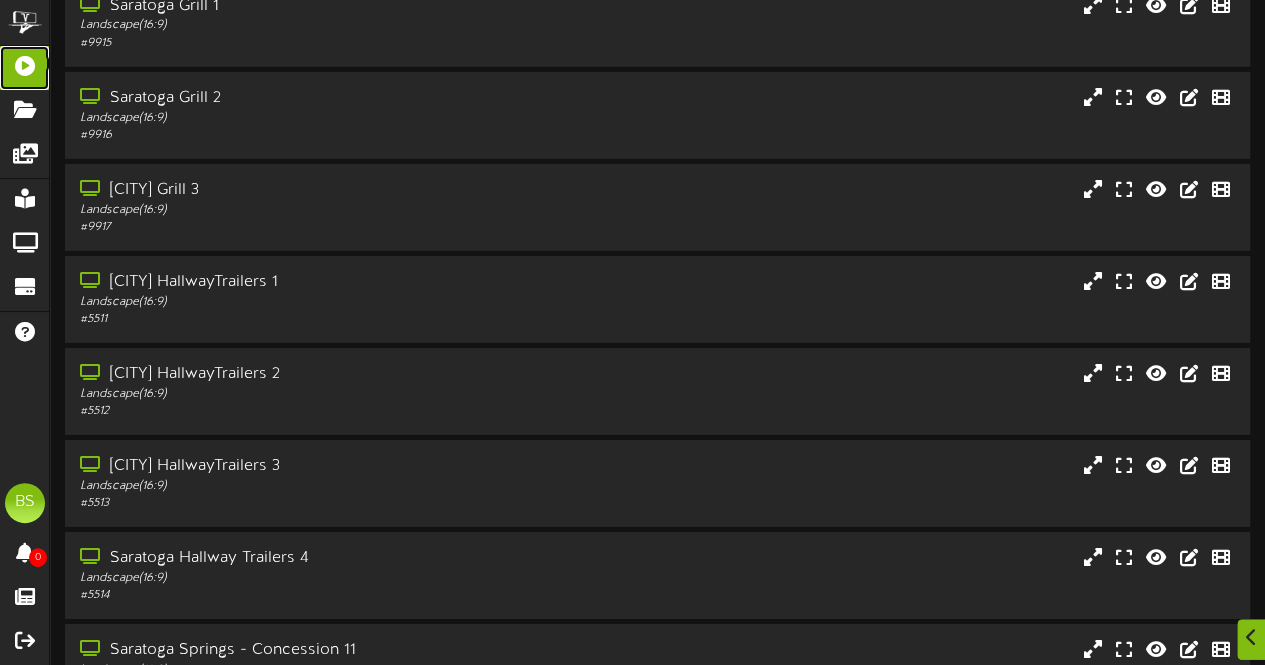 scroll, scrollTop: 11200, scrollLeft: 0, axis: vertical 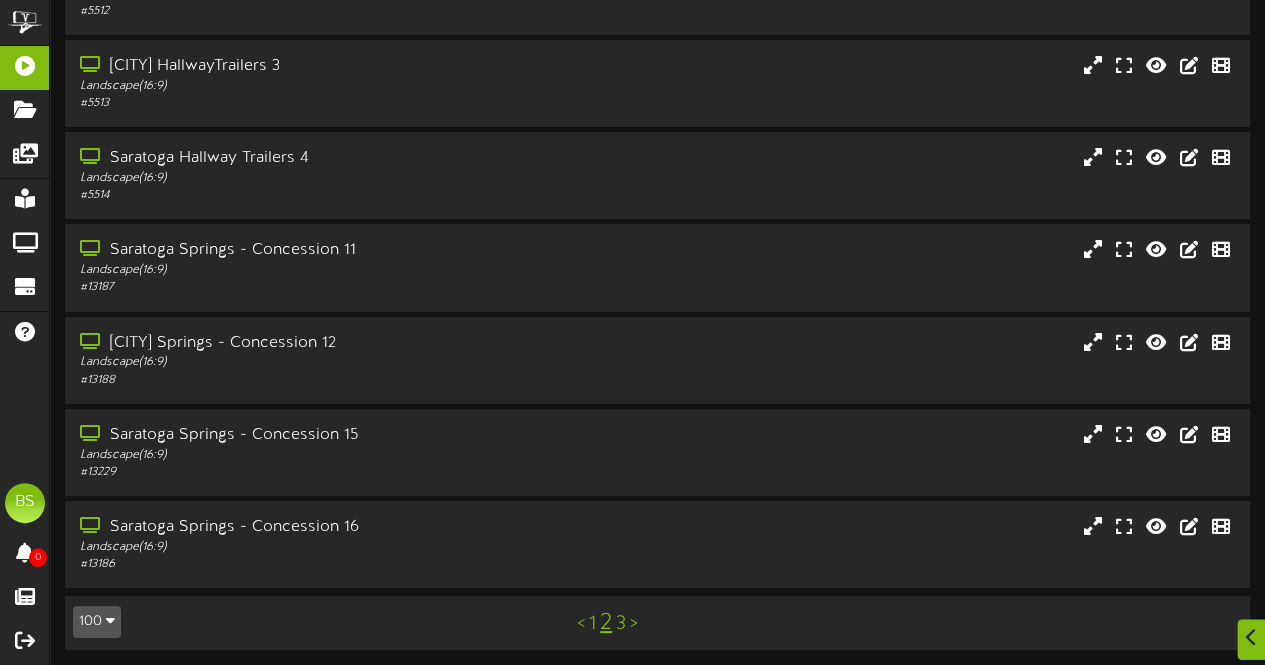 click on "3" at bounding box center (621, 624) 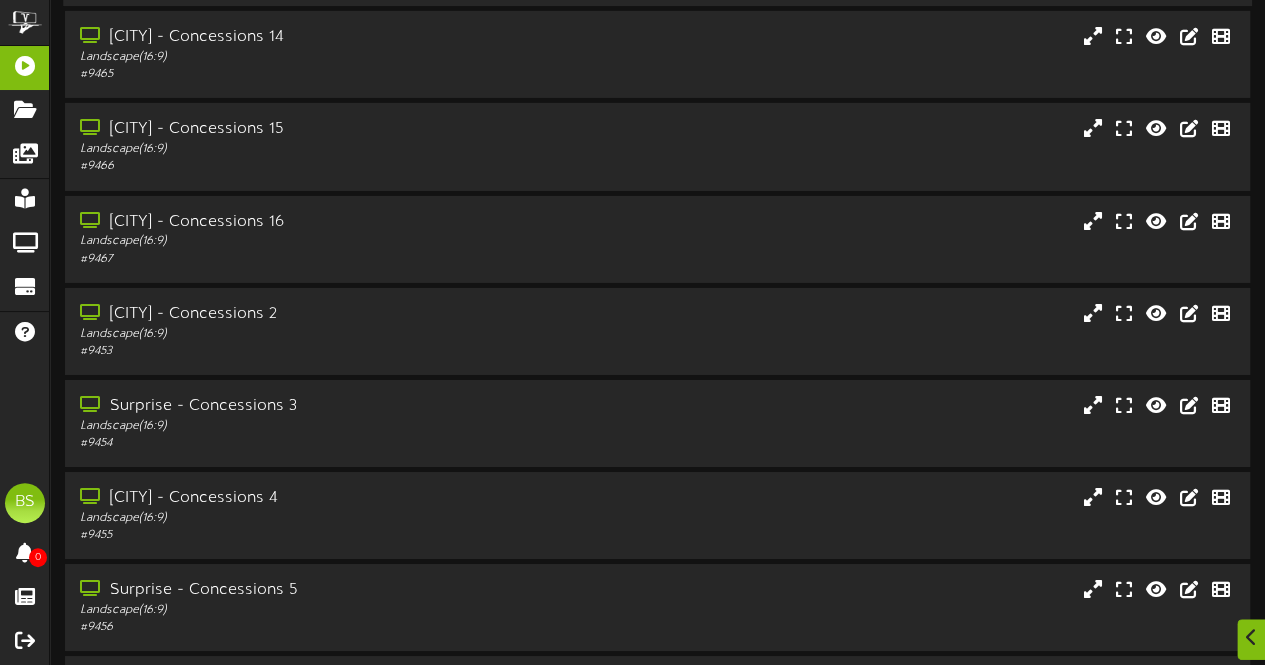 scroll, scrollTop: 3500, scrollLeft: 0, axis: vertical 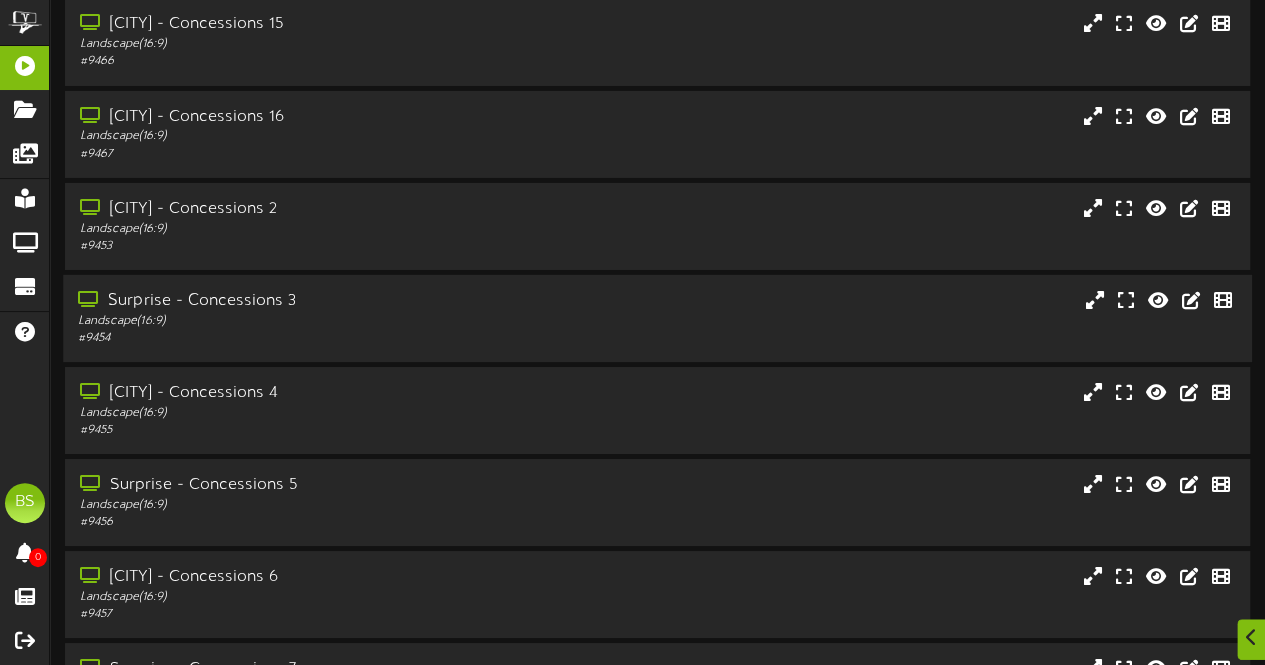 click on "Surprise - Concessions 3" at bounding box center [310, 301] 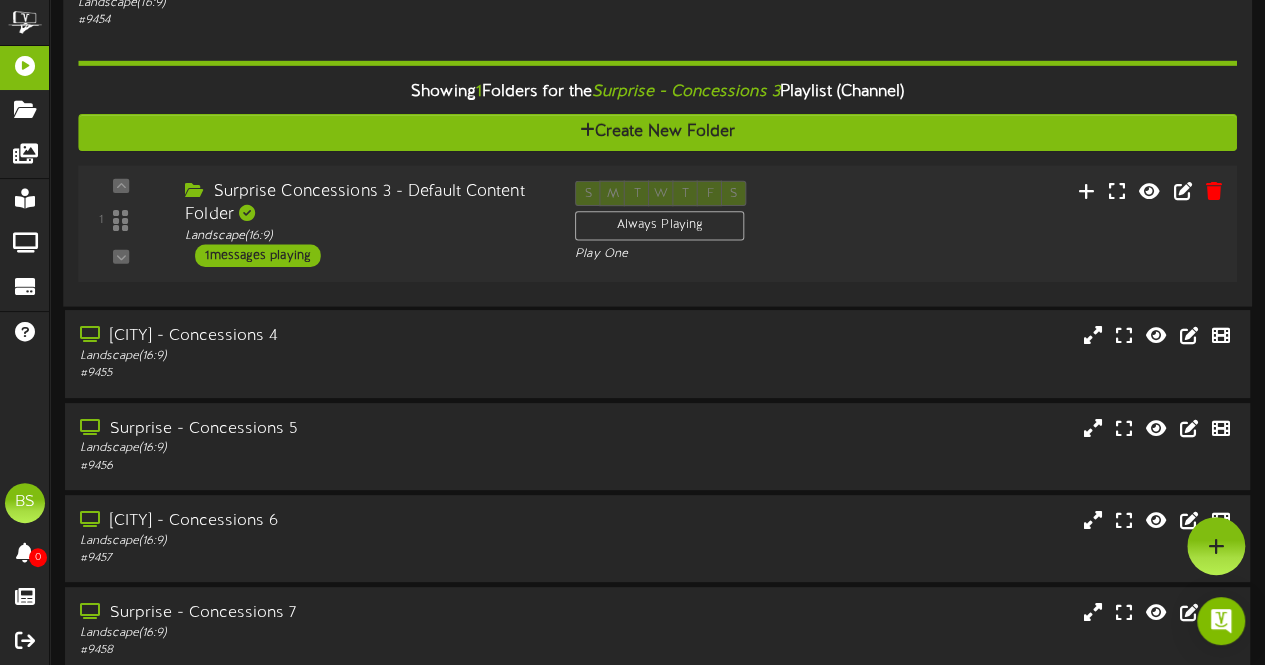 scroll, scrollTop: 3800, scrollLeft: 0, axis: vertical 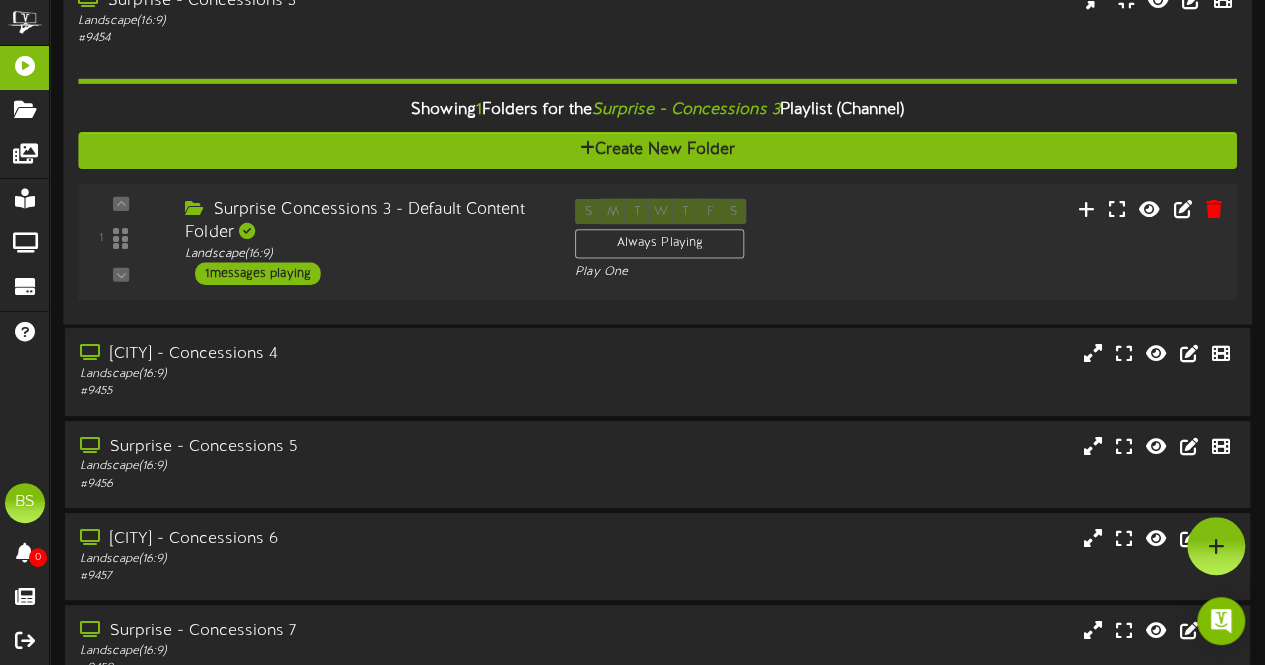 click on "1  messages playing" at bounding box center [258, 273] 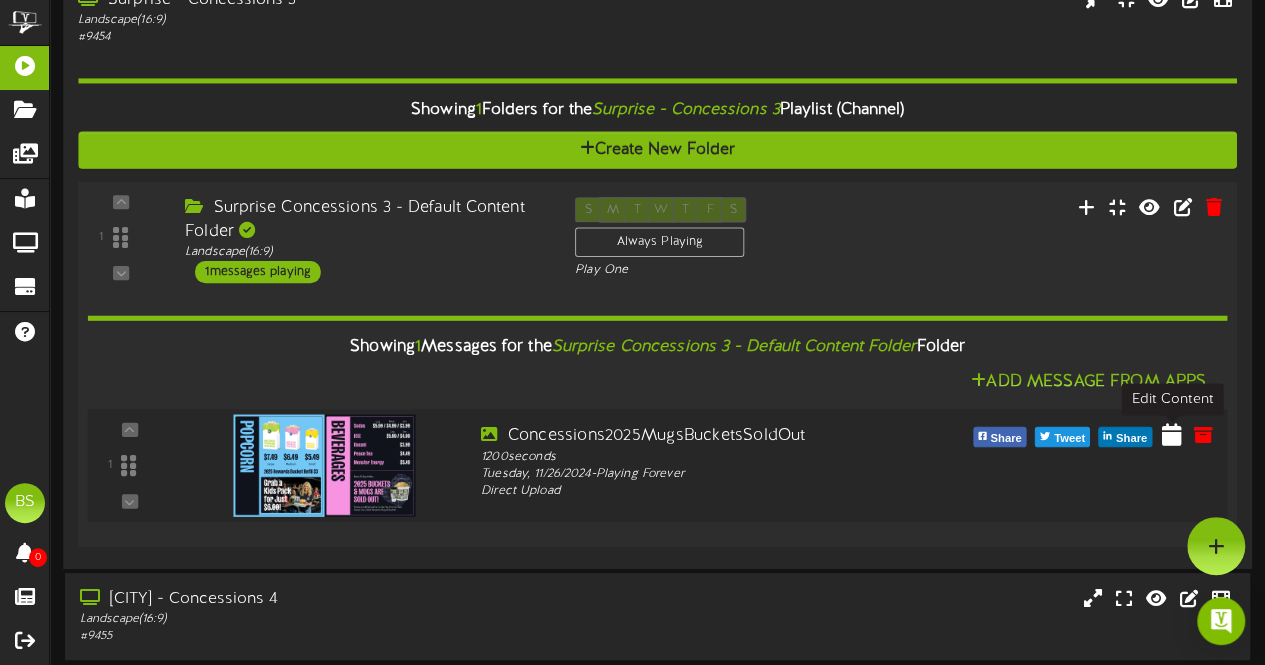 click at bounding box center [1172, 433] 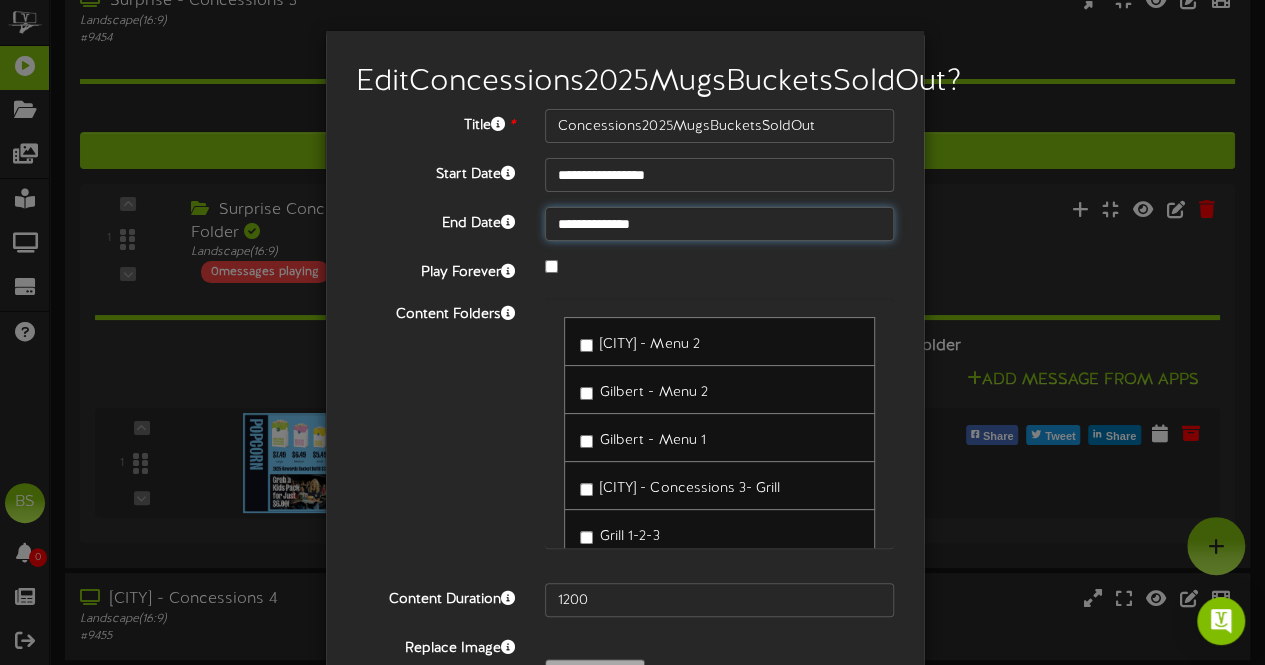 click on "**********" at bounding box center (719, 224) 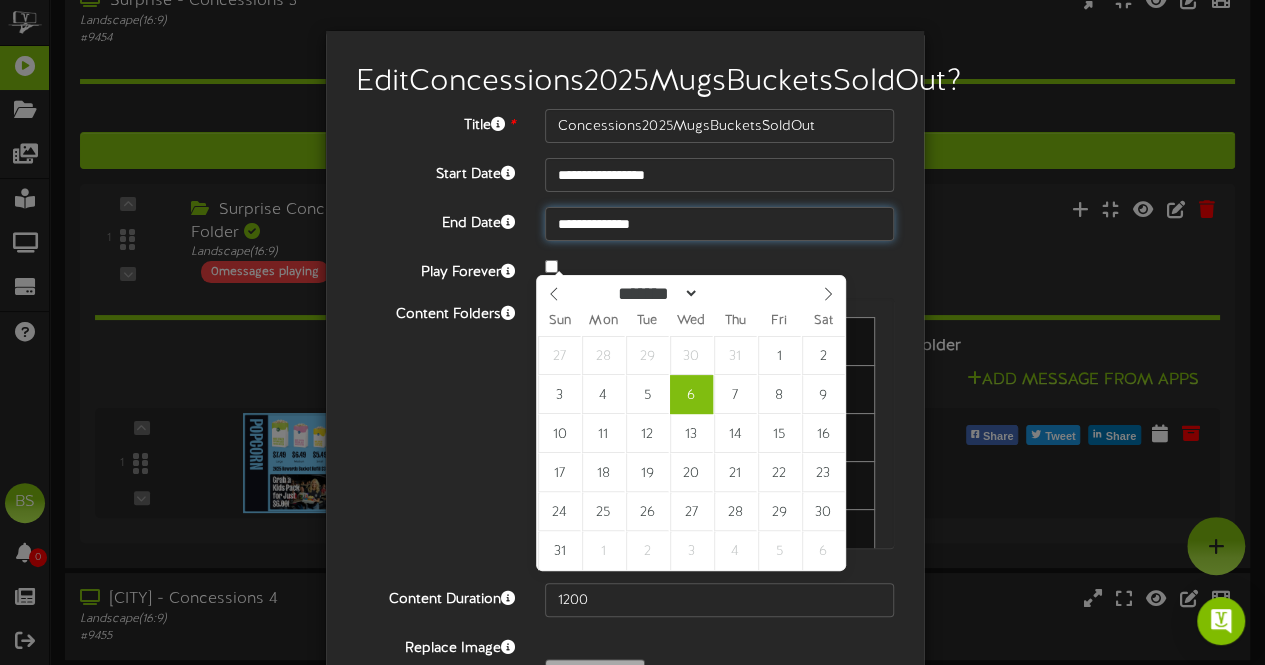 type on "**********" 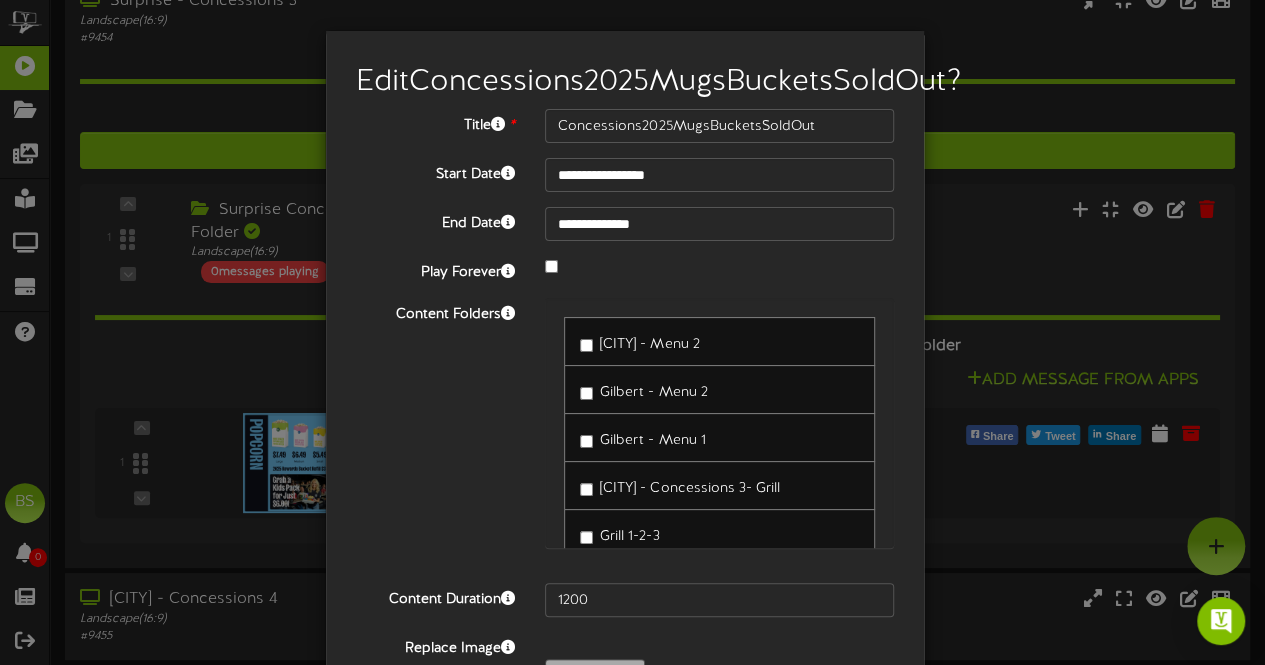 click on "Content Folders
[CITY] - Menu 2
[CITY] - Menu 2
[CITY] - Menu 1" at bounding box center [625, 433] 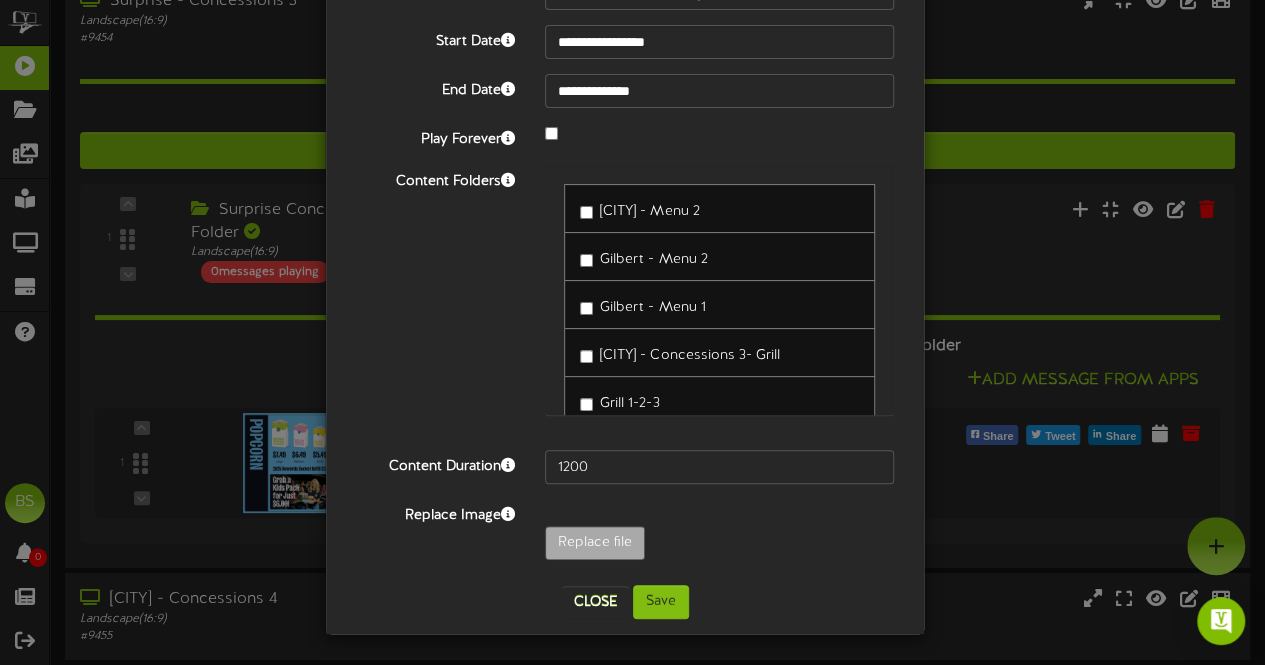 scroll, scrollTop: 163, scrollLeft: 0, axis: vertical 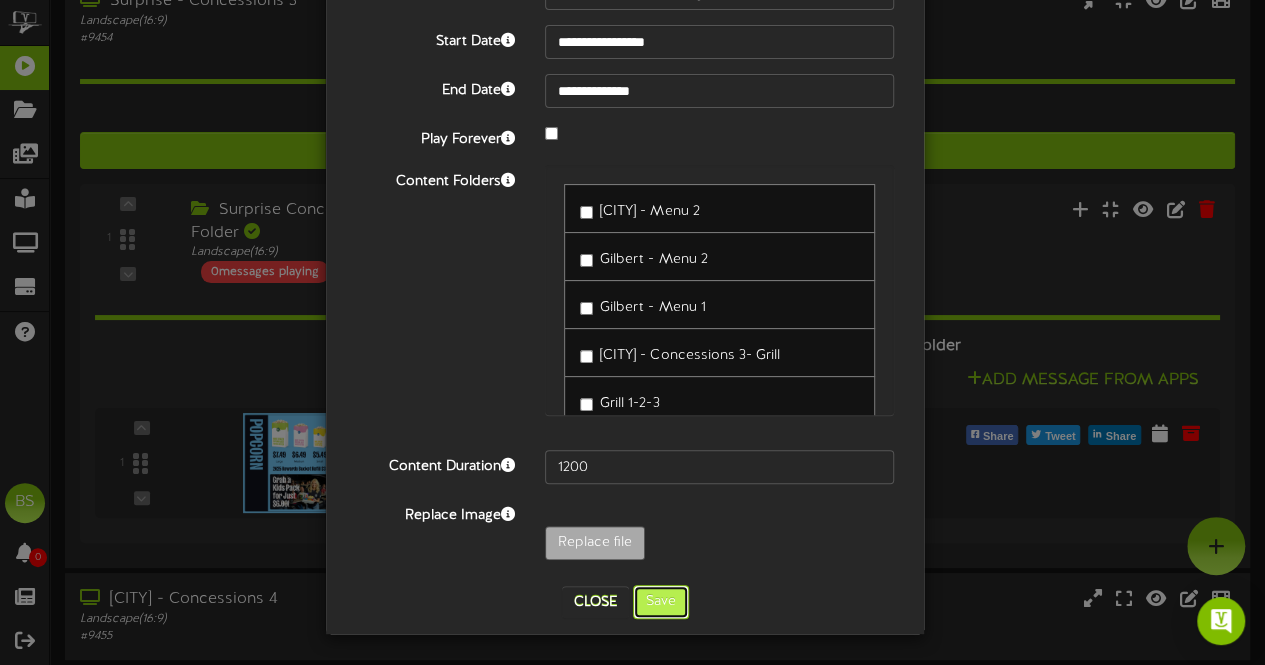 click on "Save" at bounding box center (661, 602) 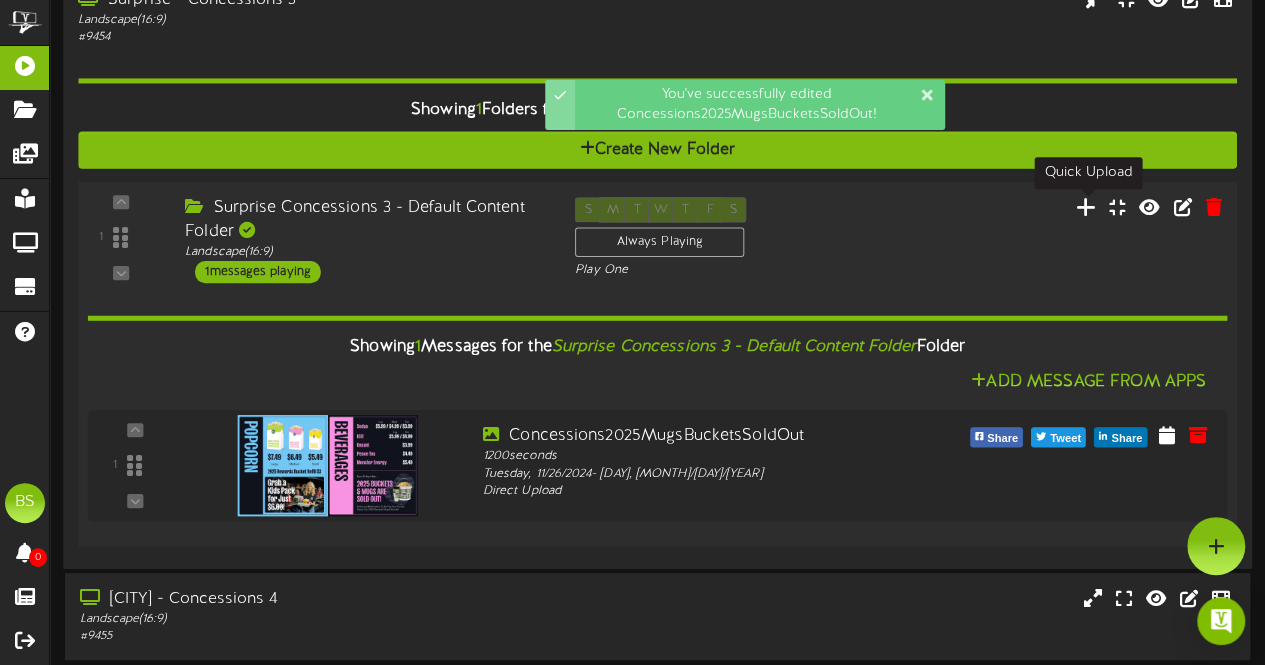 click at bounding box center [1086, 206] 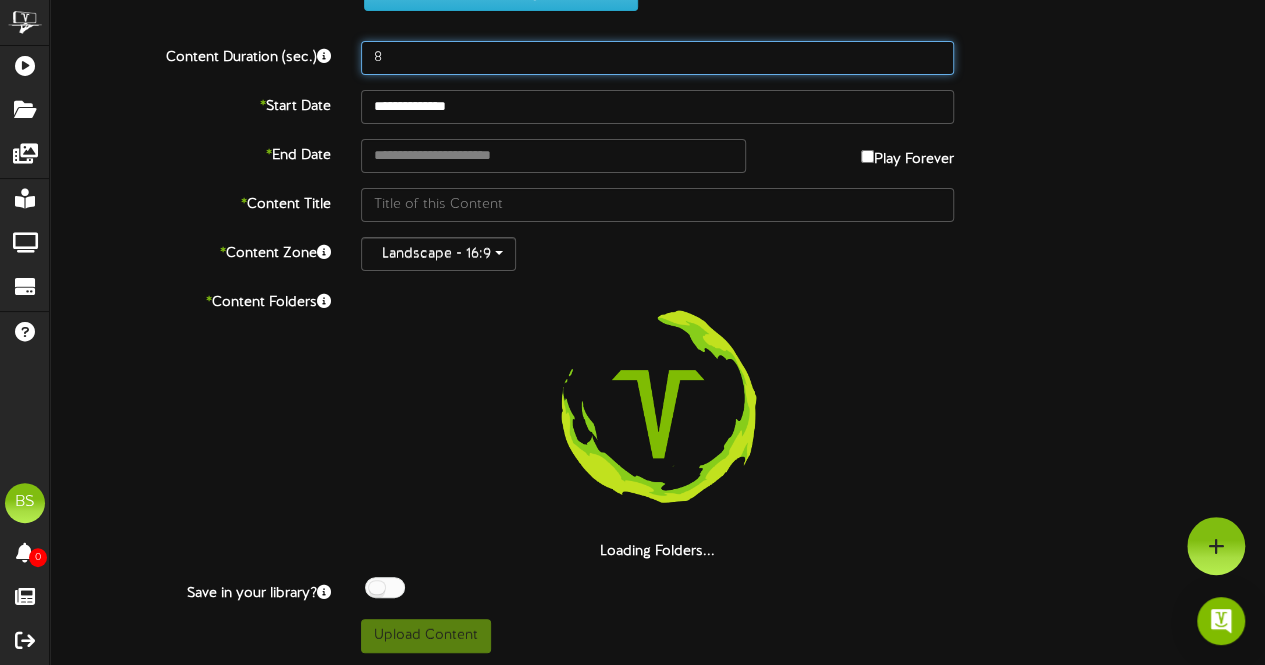 click on "8" at bounding box center (657, 58) 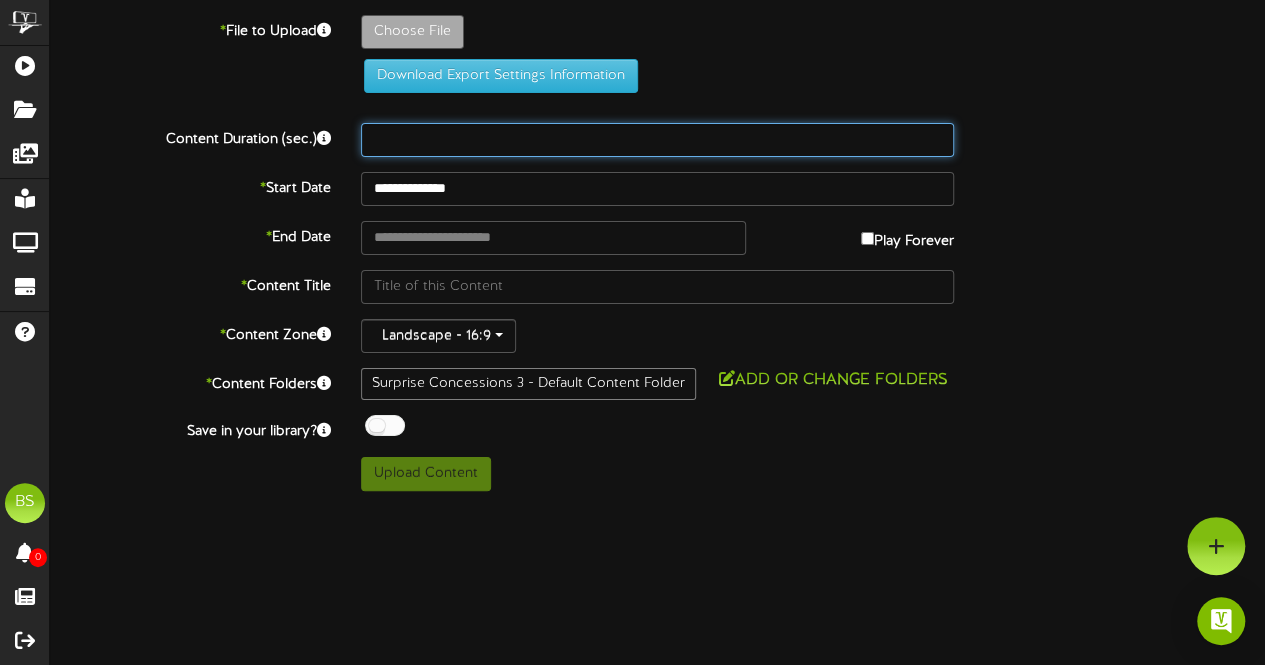 scroll, scrollTop: 0, scrollLeft: 0, axis: both 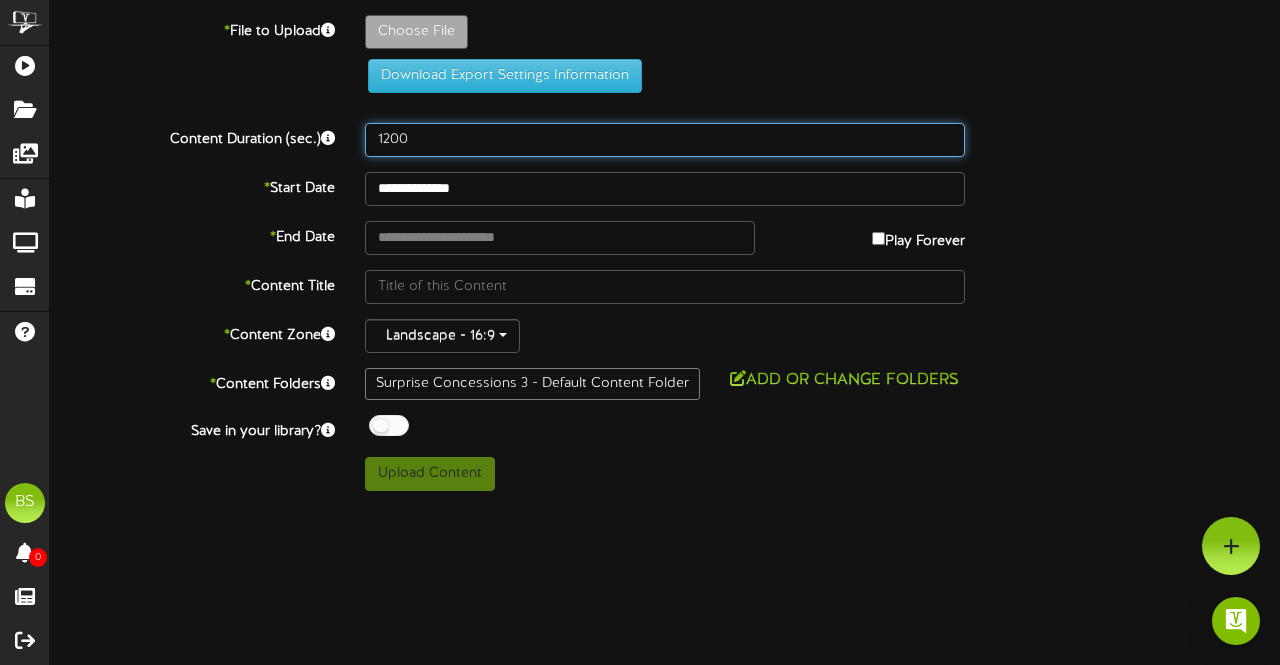 type on "1200" 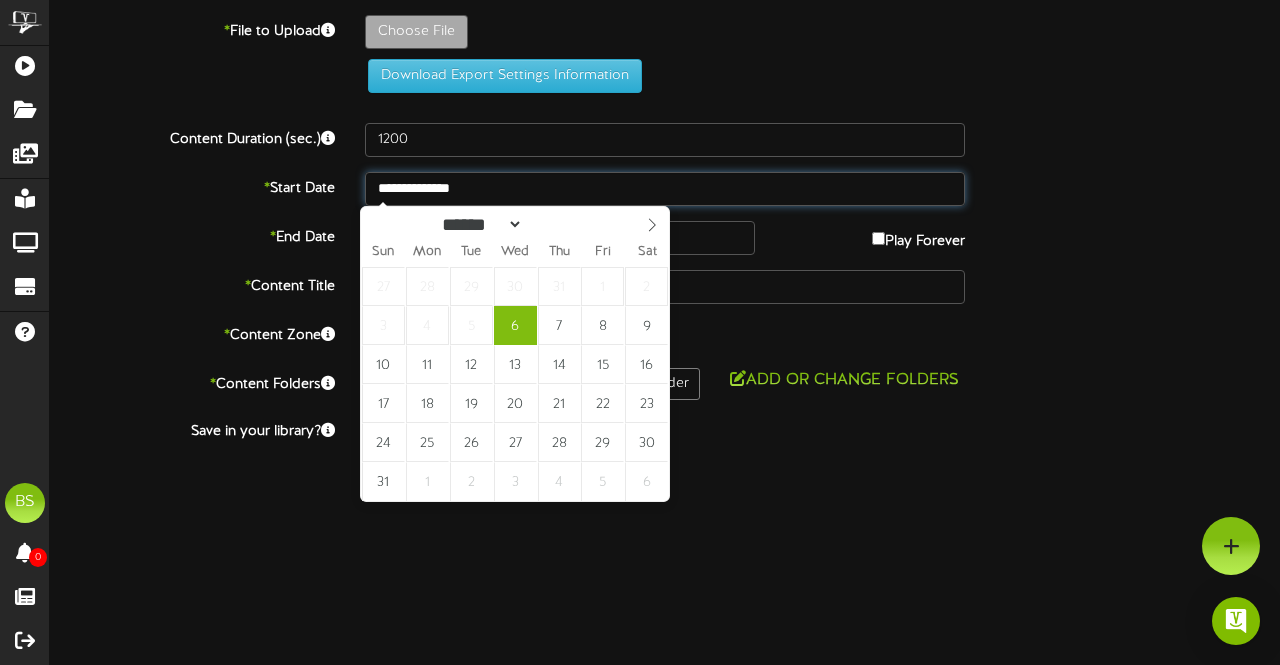 click on "**********" at bounding box center [665, 189] 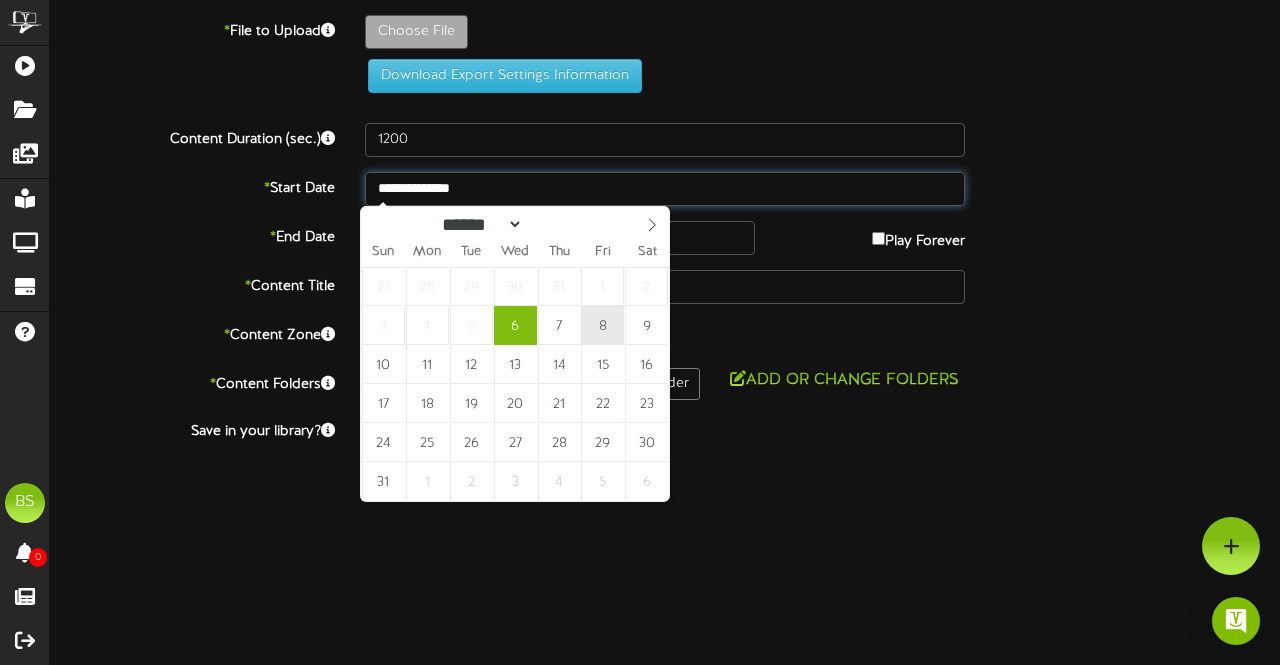 type on "**********" 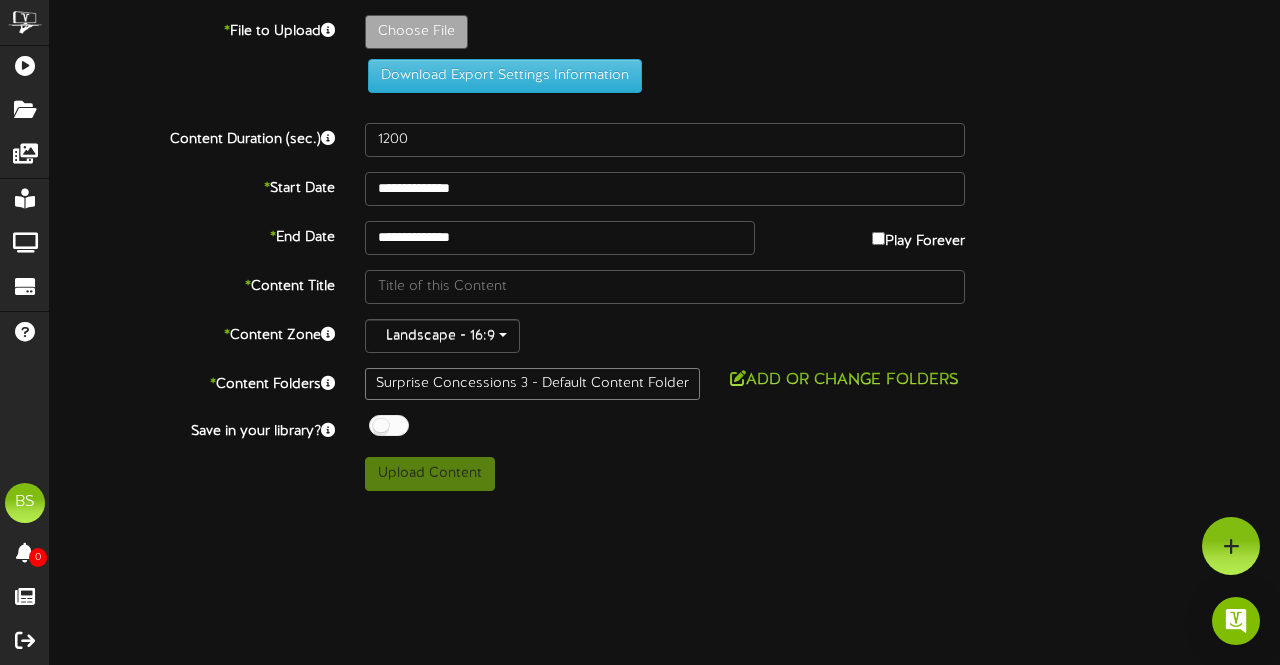 drag, startPoint x: 392, startPoint y: 411, endPoint x: 384, endPoint y: 419, distance: 11.313708 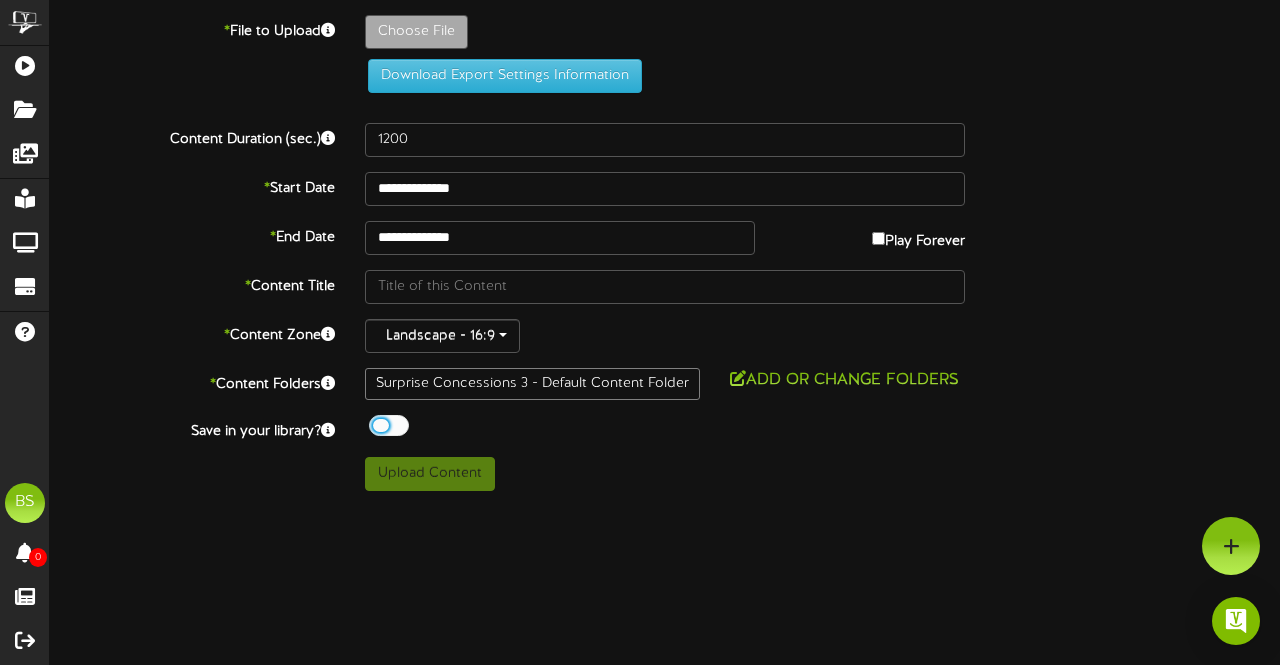 click at bounding box center [389, 425] 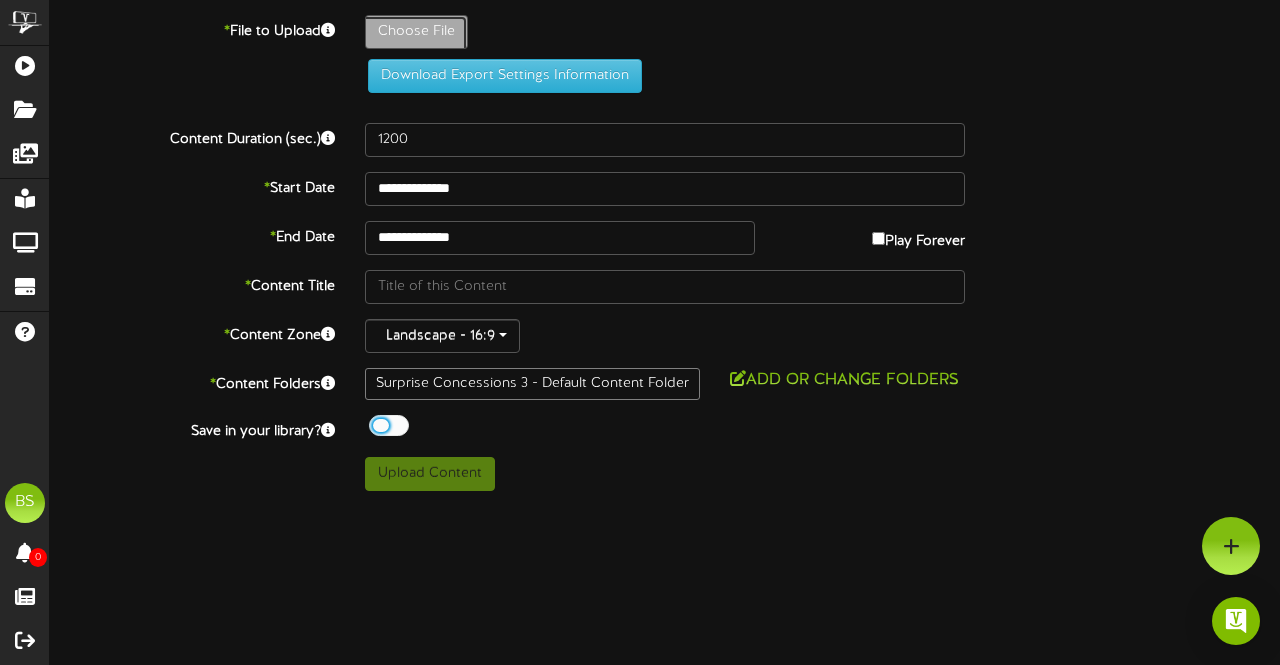 click on "Choose File" at bounding box center [-621, 87] 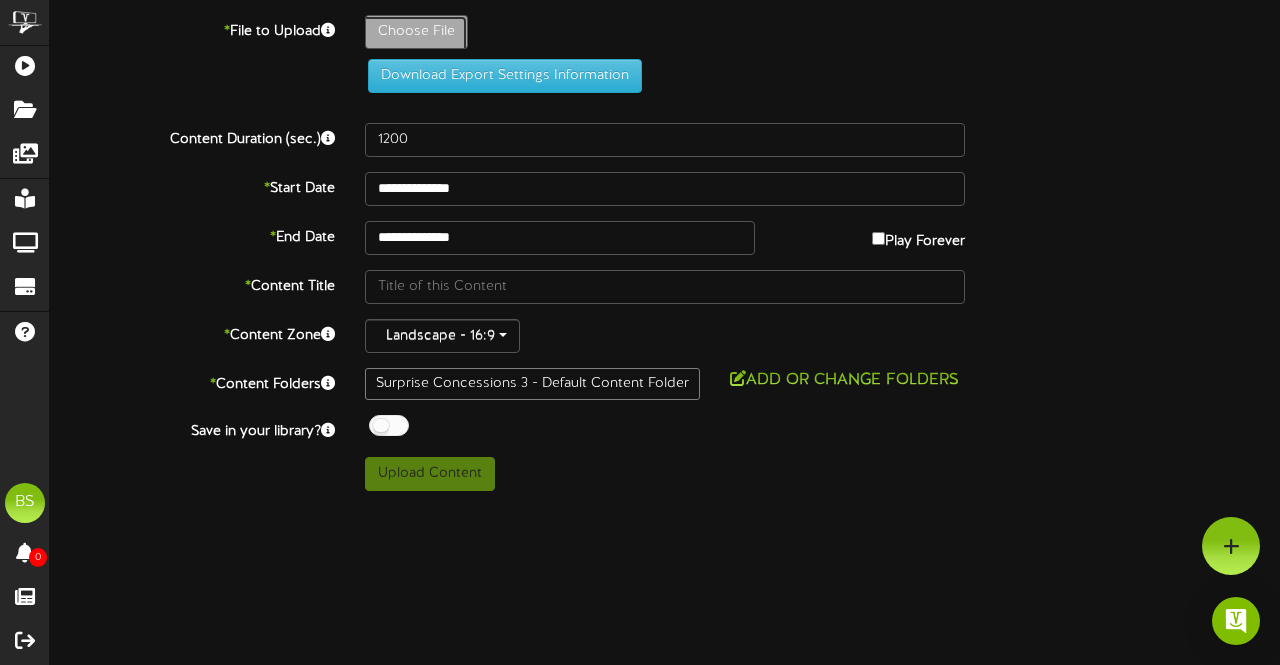type on "**********" 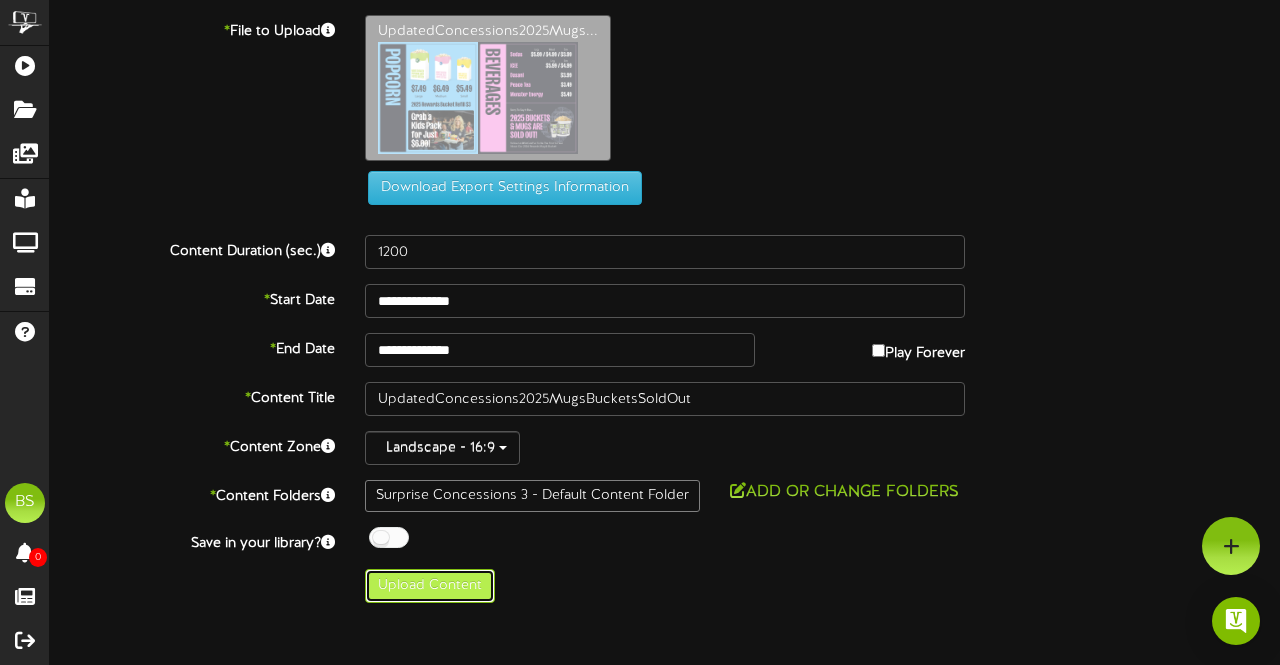 drag, startPoint x: 458, startPoint y: 585, endPoint x: 471, endPoint y: 581, distance: 13.601471 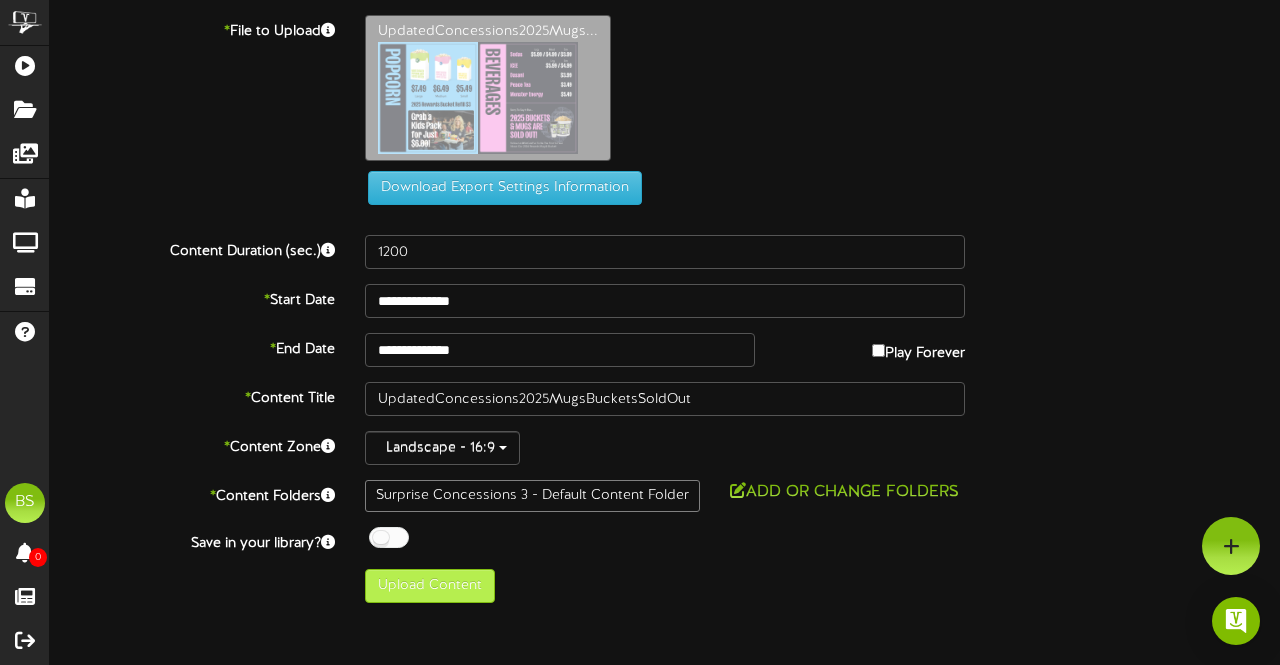type on "**********" 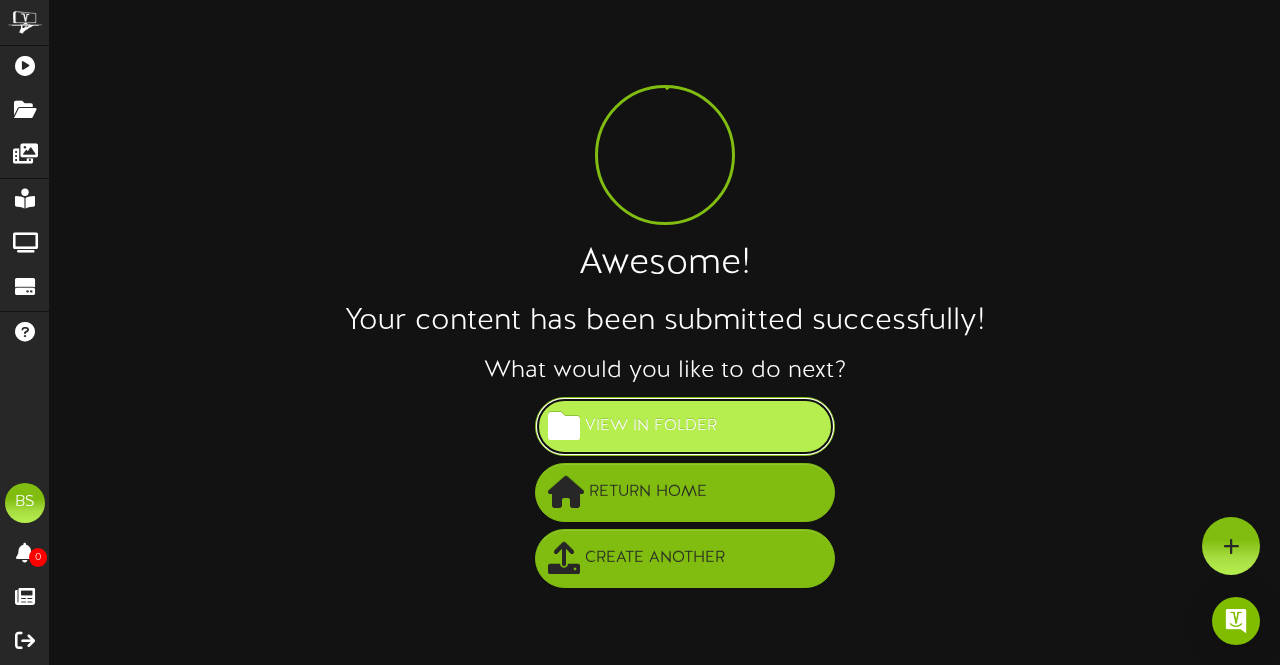 click on "View in Folder" at bounding box center (685, 426) 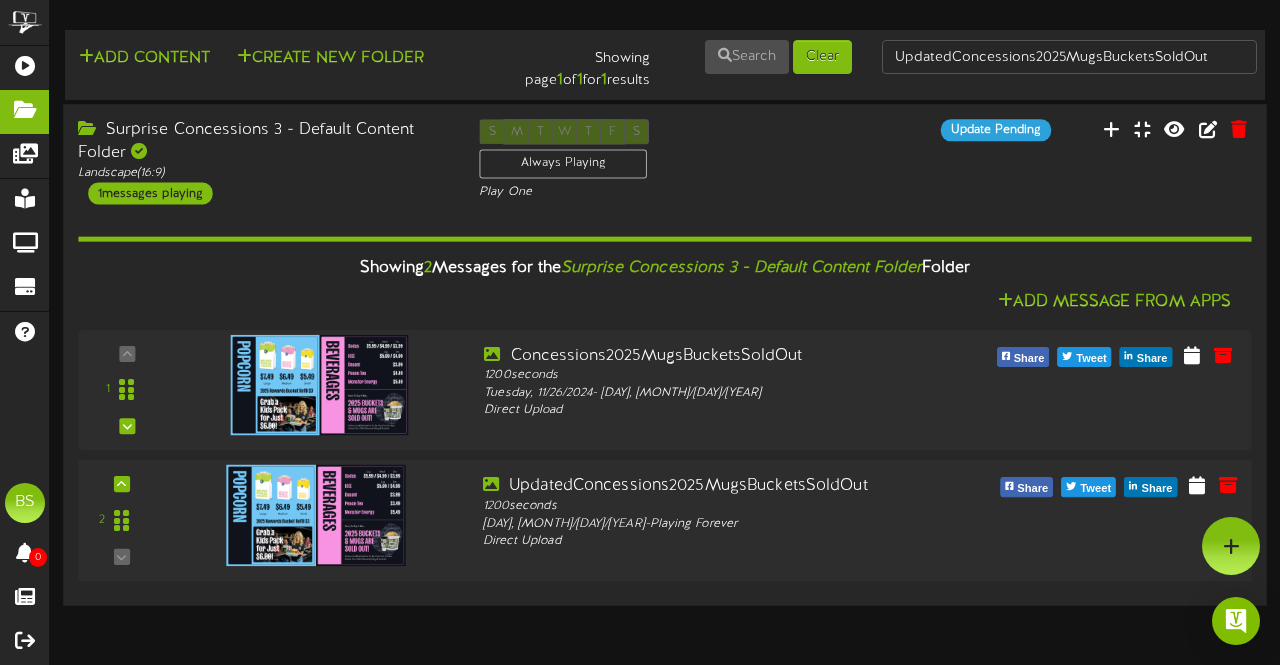 click at bounding box center (316, 514) 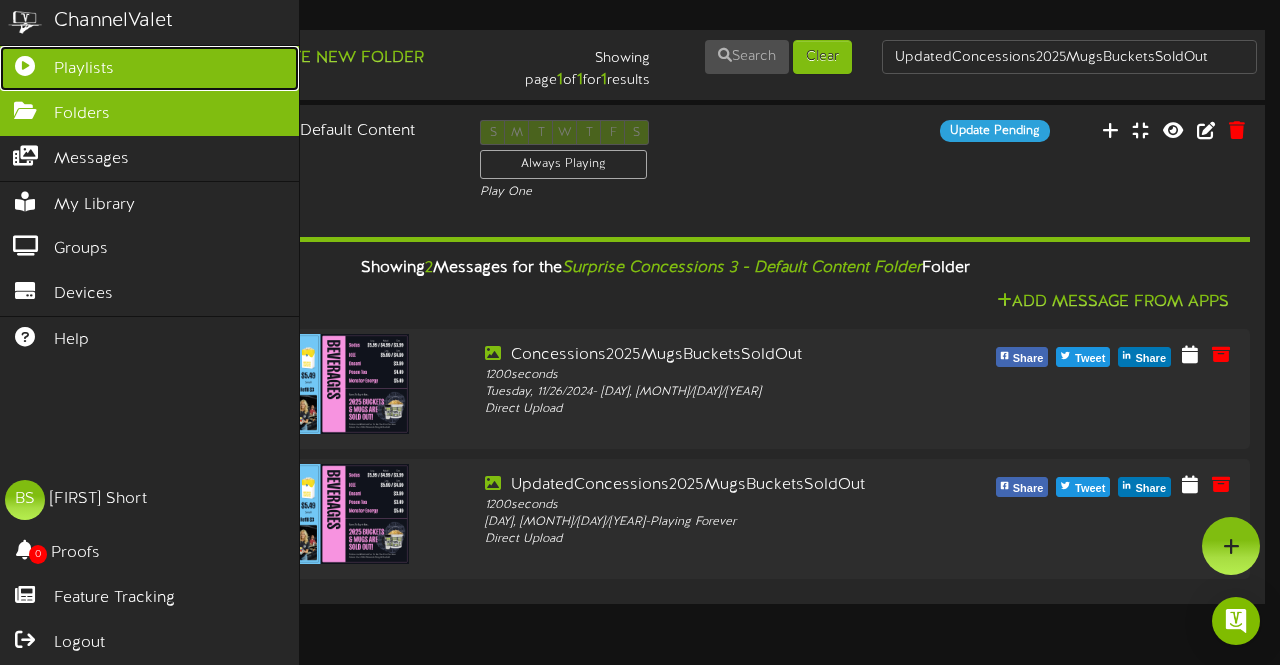 drag, startPoint x: 96, startPoint y: 70, endPoint x: 112, endPoint y: 79, distance: 18.35756 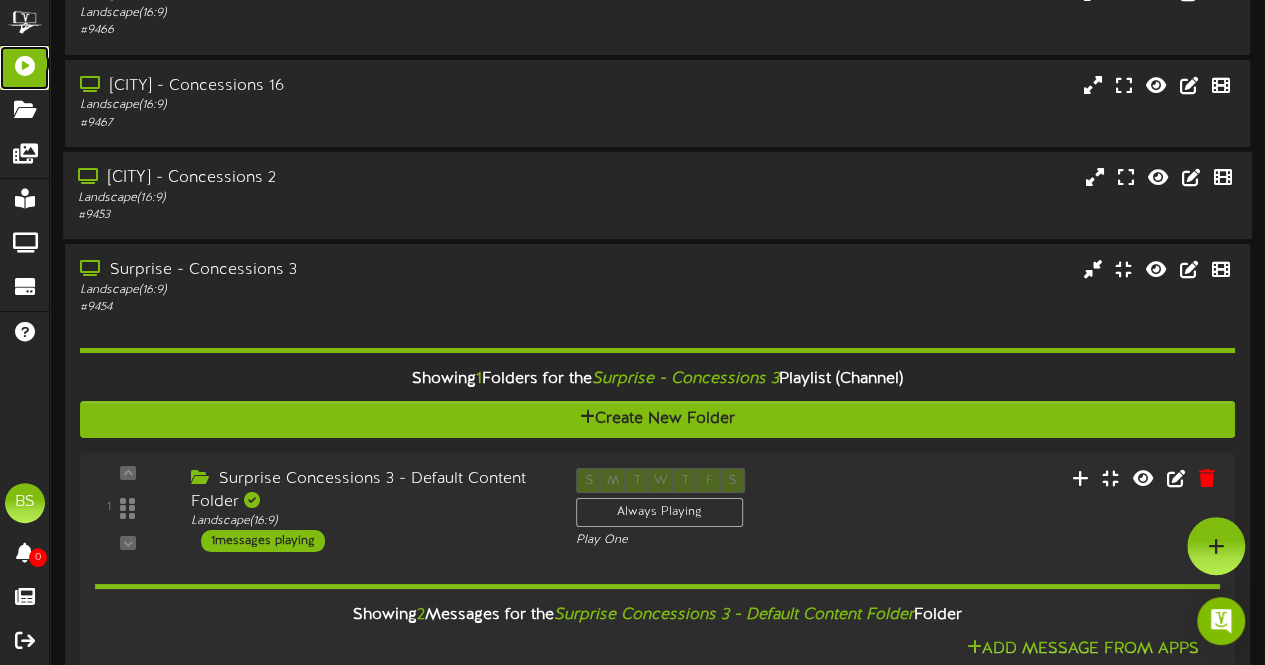 scroll, scrollTop: 3500, scrollLeft: 0, axis: vertical 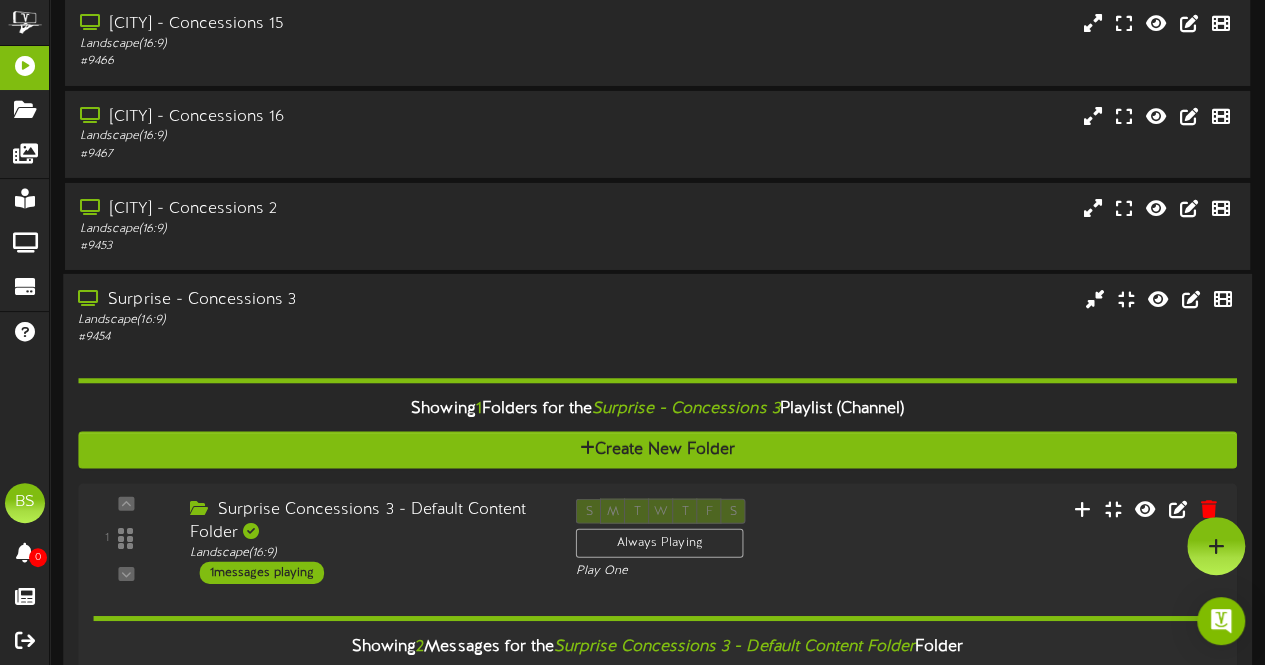 drag, startPoint x: 213, startPoint y: 301, endPoint x: 457, endPoint y: 237, distance: 252.25385 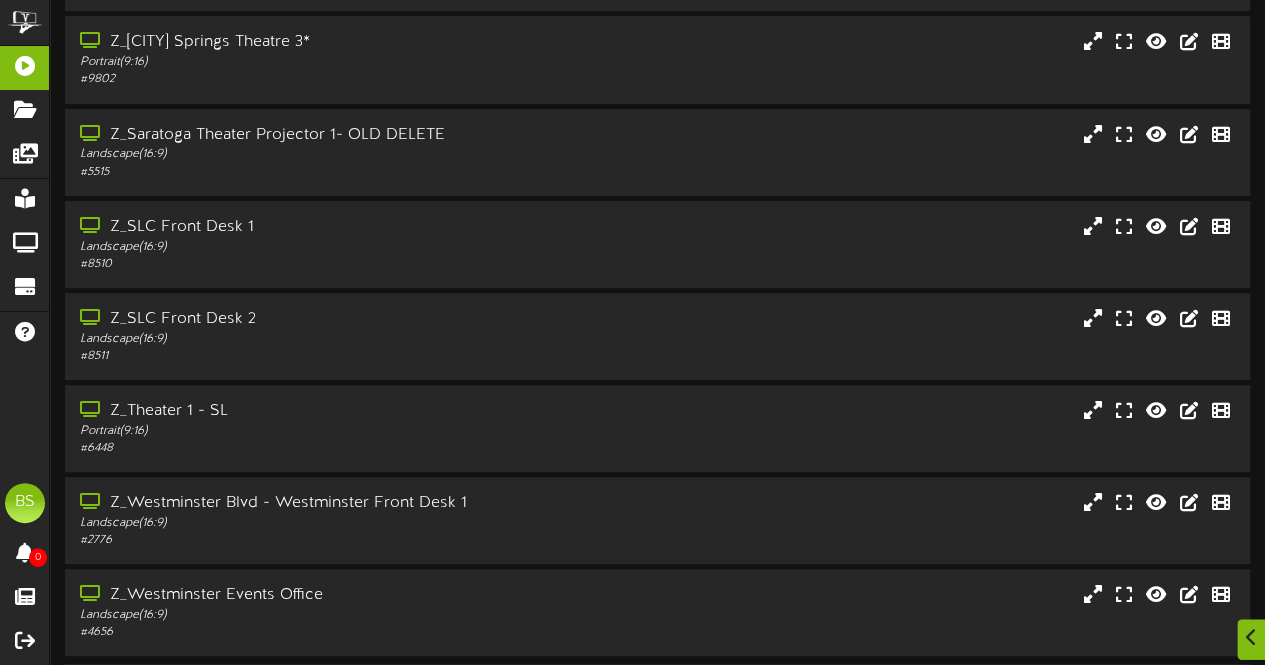 scroll, scrollTop: 7980, scrollLeft: 0, axis: vertical 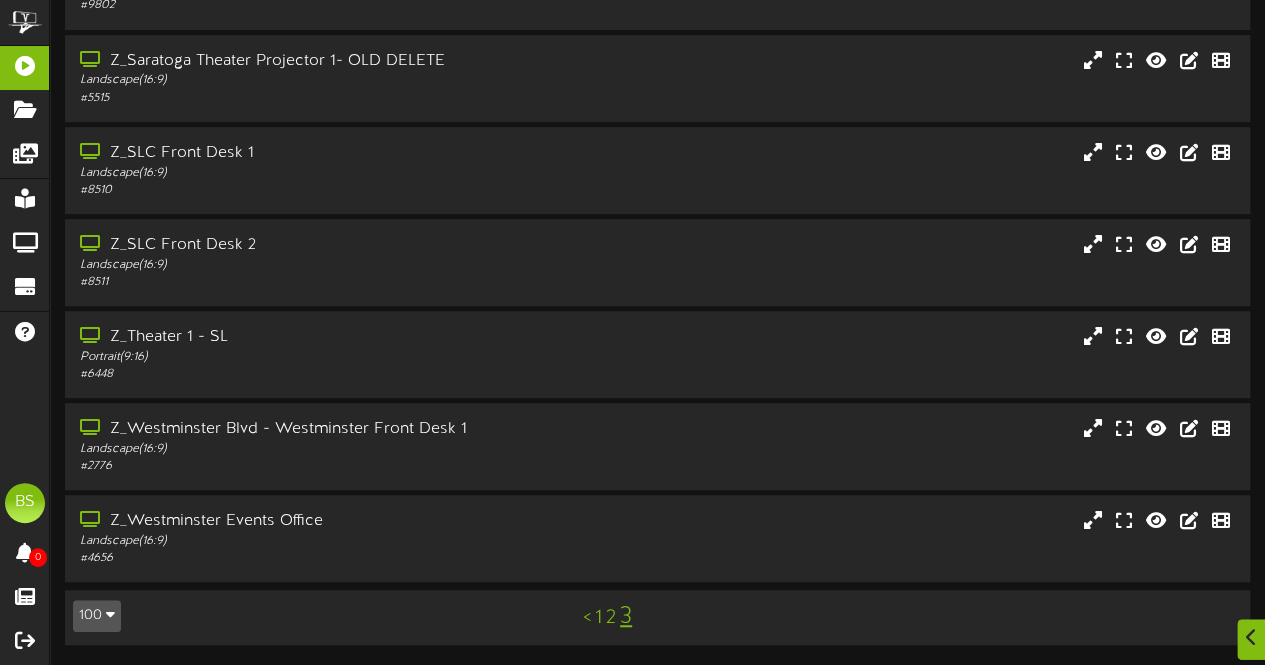 click on "2" at bounding box center [611, 618] 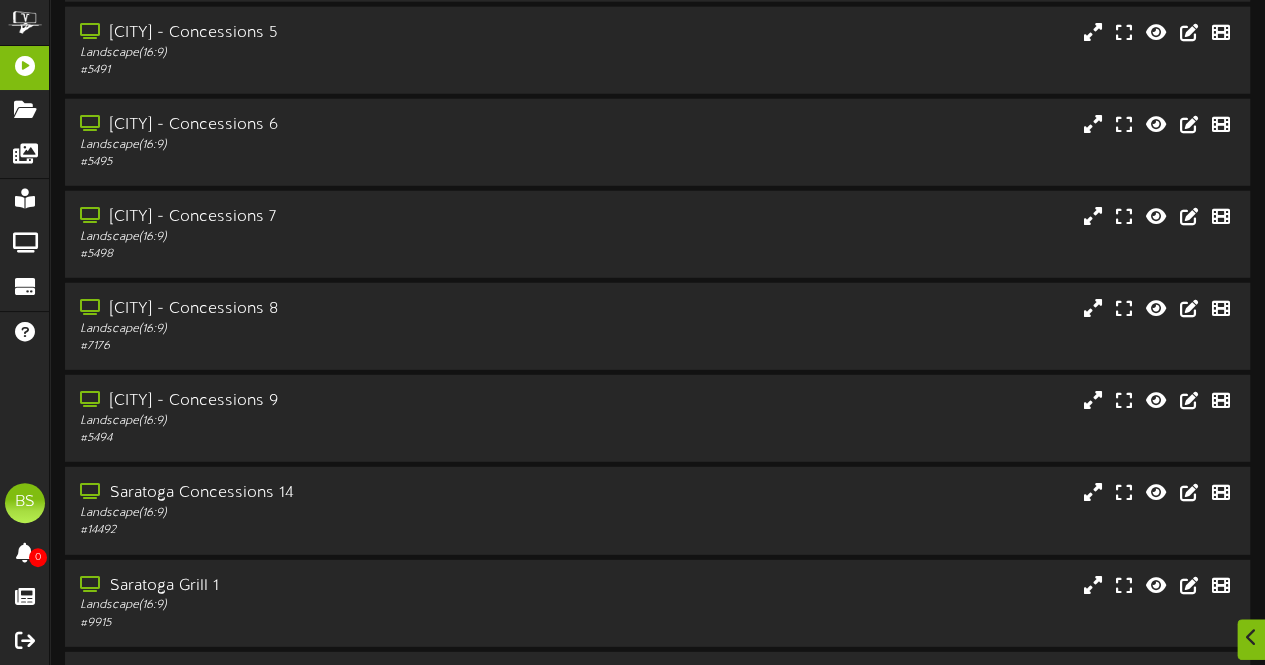 scroll, scrollTop: 11200, scrollLeft: 0, axis: vertical 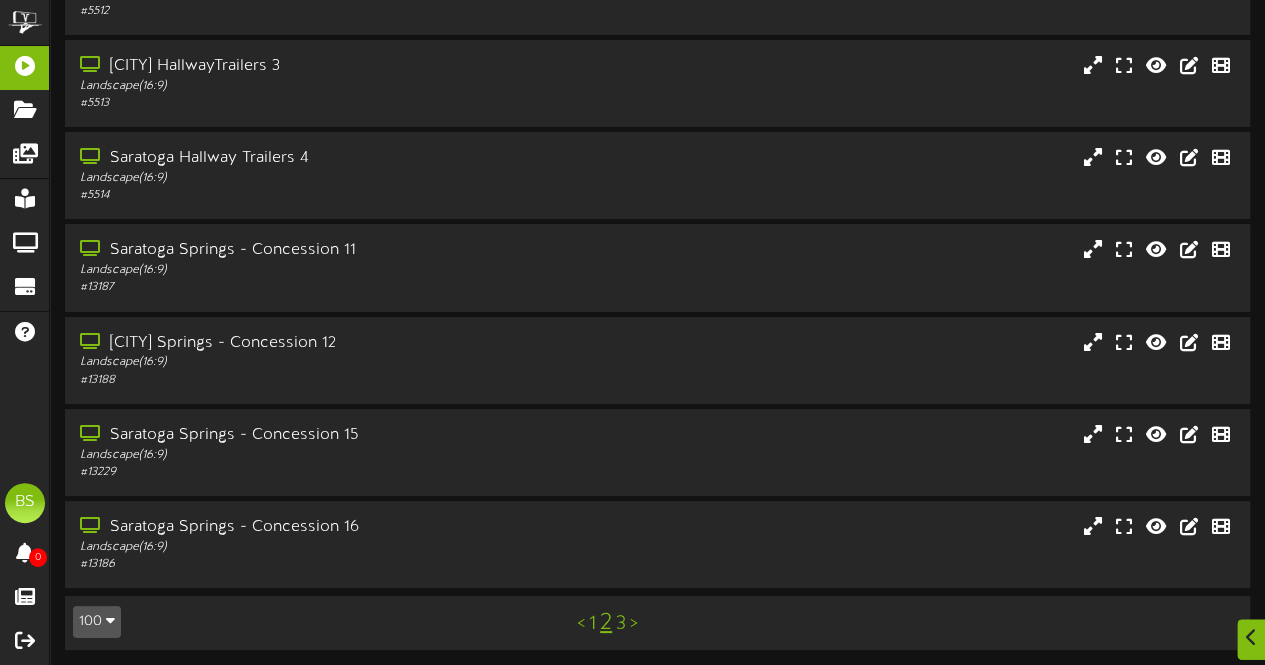 click on "1" at bounding box center [592, 624] 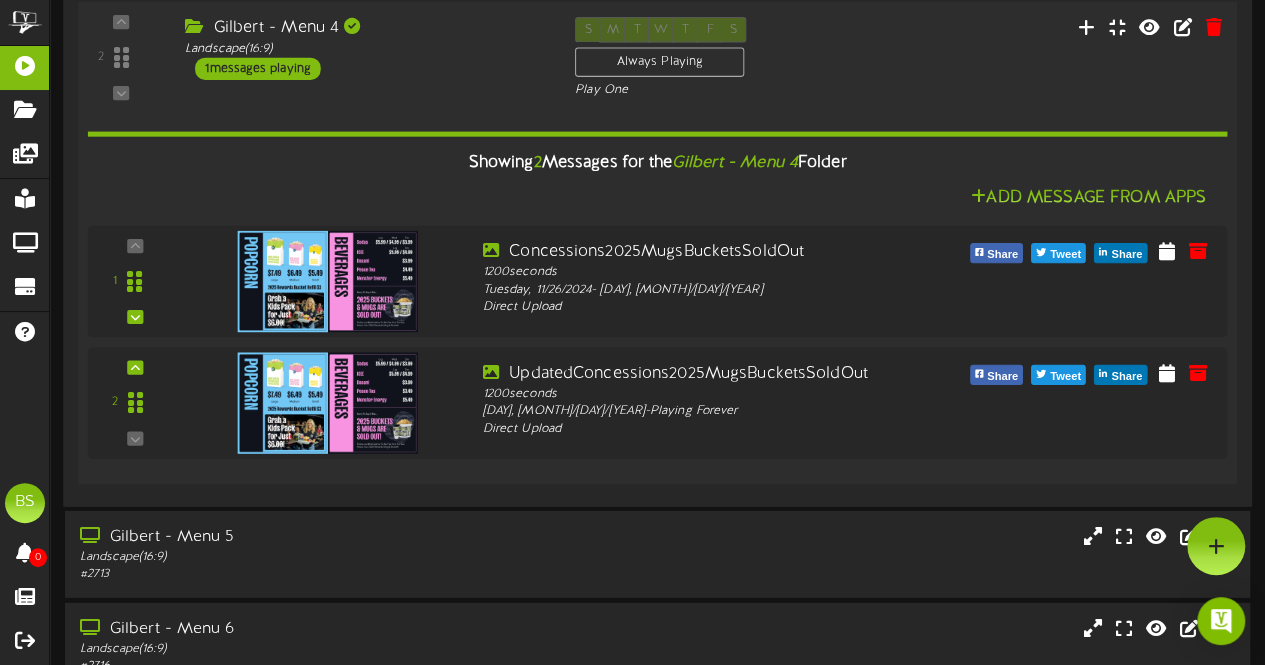 scroll, scrollTop: 10110, scrollLeft: 0, axis: vertical 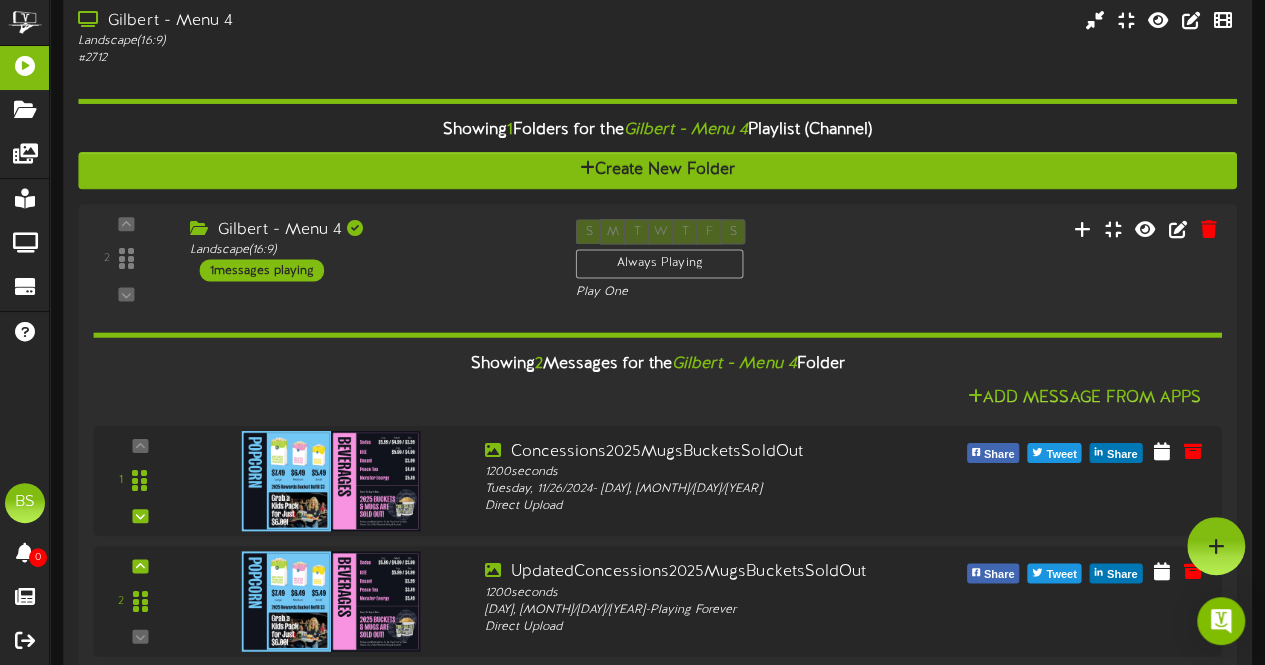 click on "Gilbert - Menu 4" at bounding box center (310, 21) 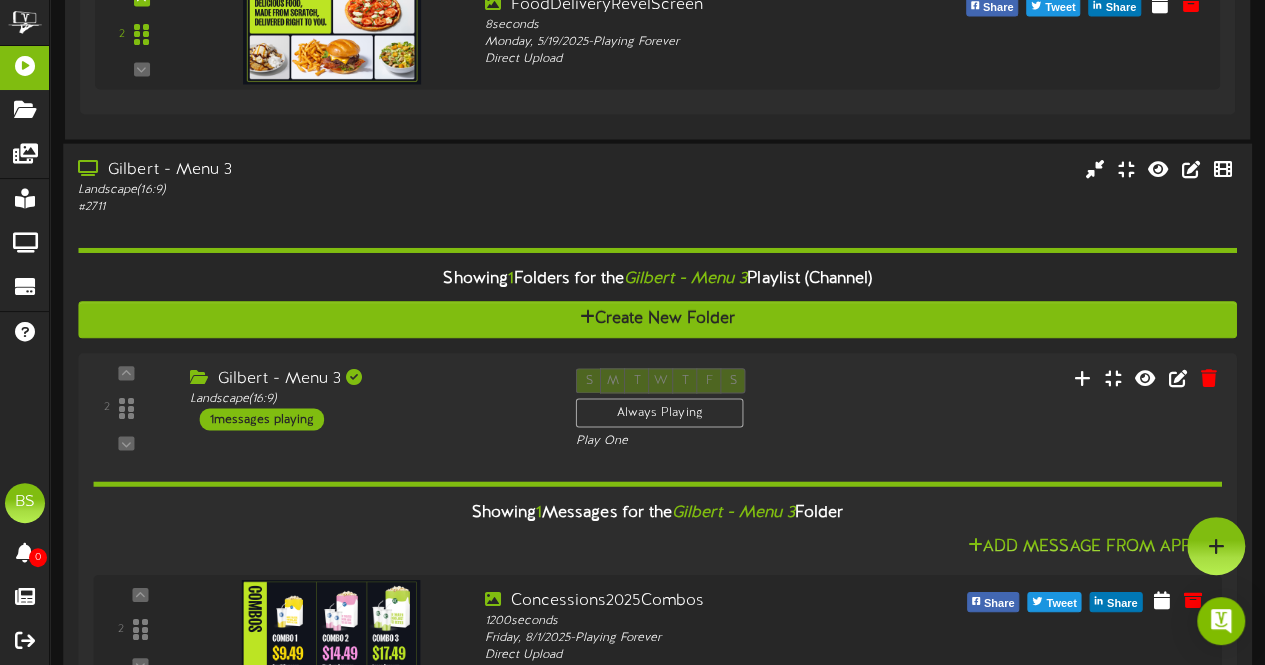scroll, scrollTop: 9312, scrollLeft: 0, axis: vertical 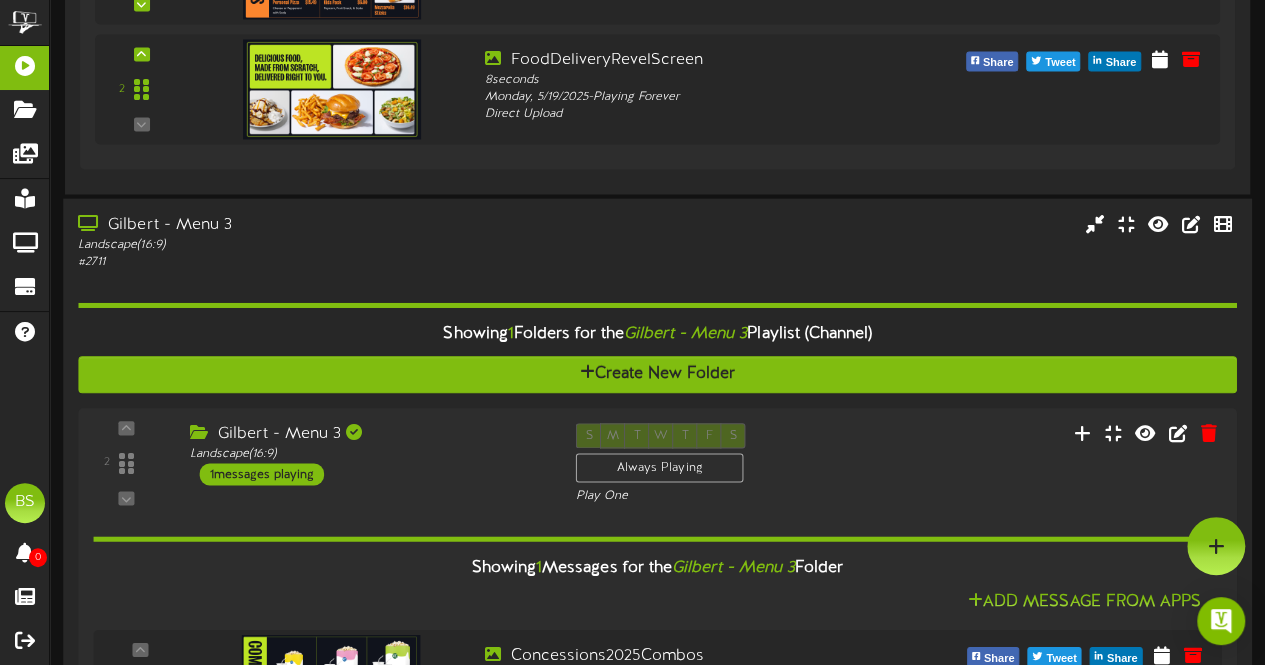 drag, startPoint x: 189, startPoint y: 211, endPoint x: 318, endPoint y: 187, distance: 131.21356 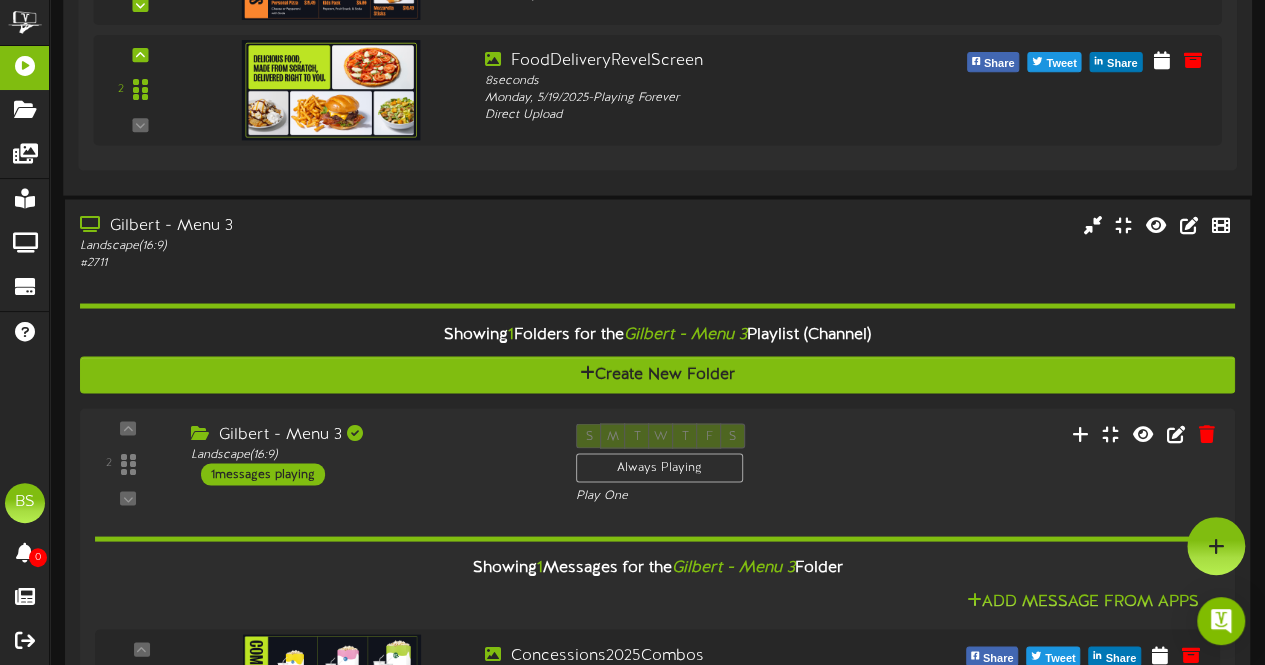 click on "Gilbert - Menu 3" at bounding box center [312, 225] 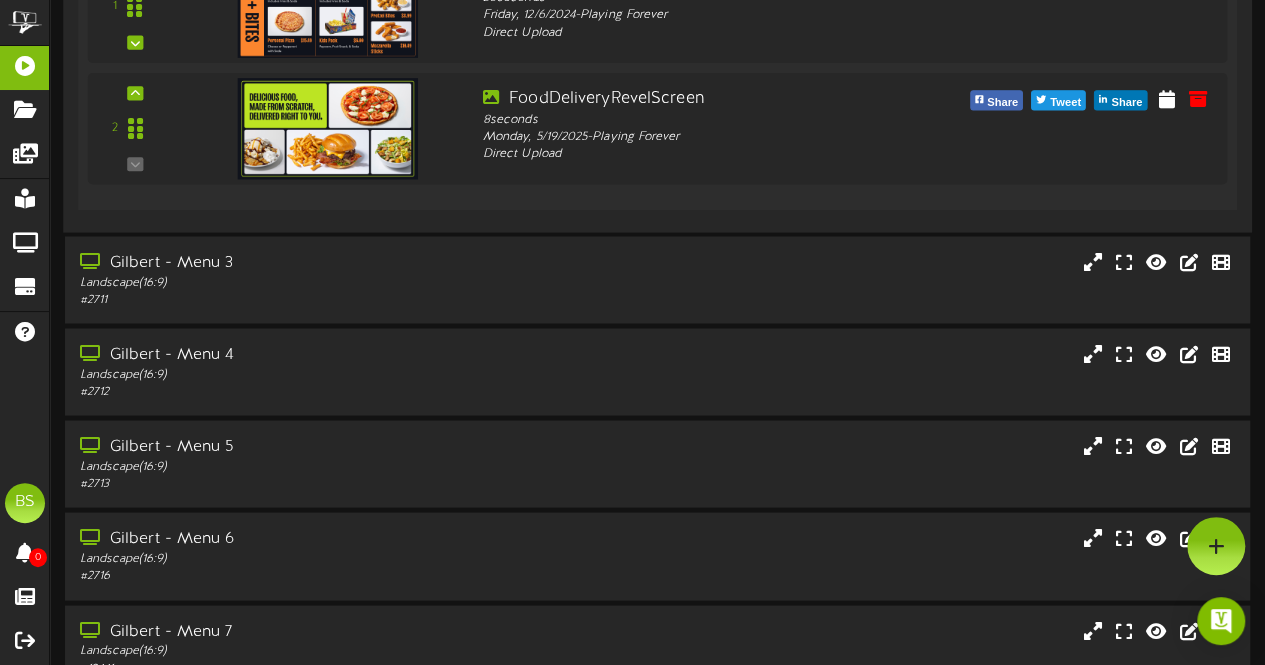 scroll, scrollTop: 8812, scrollLeft: 0, axis: vertical 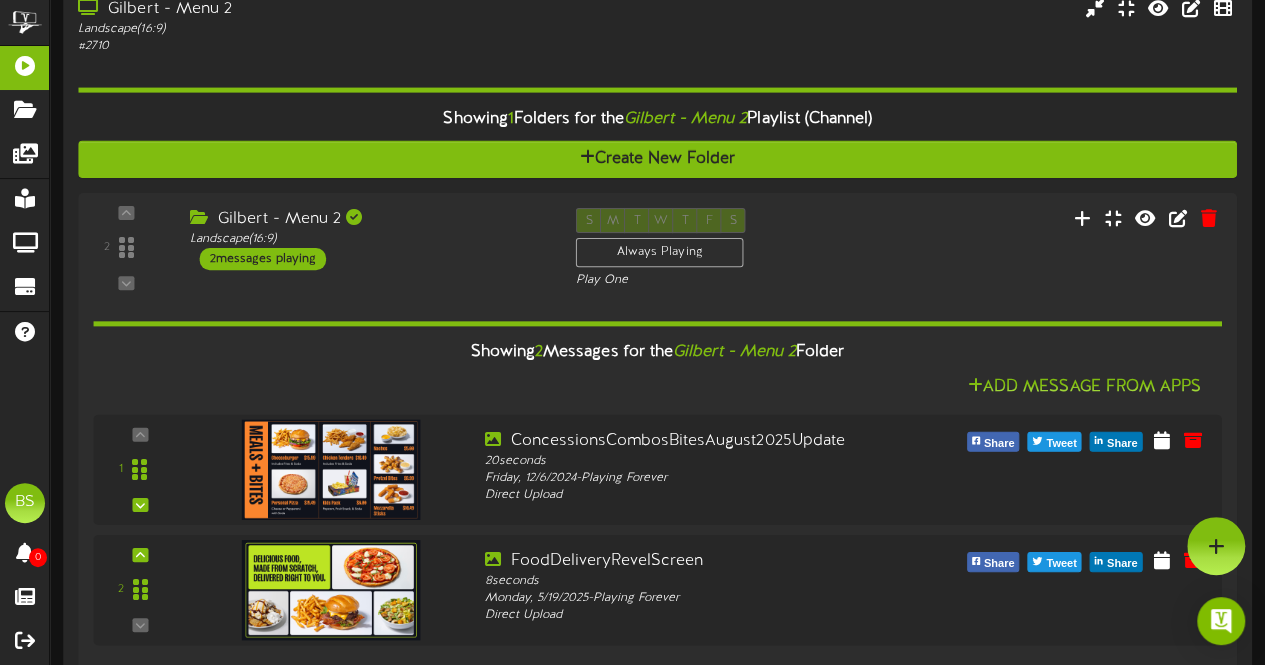 drag, startPoint x: 212, startPoint y: 11, endPoint x: 272, endPoint y: 76, distance: 88.45903 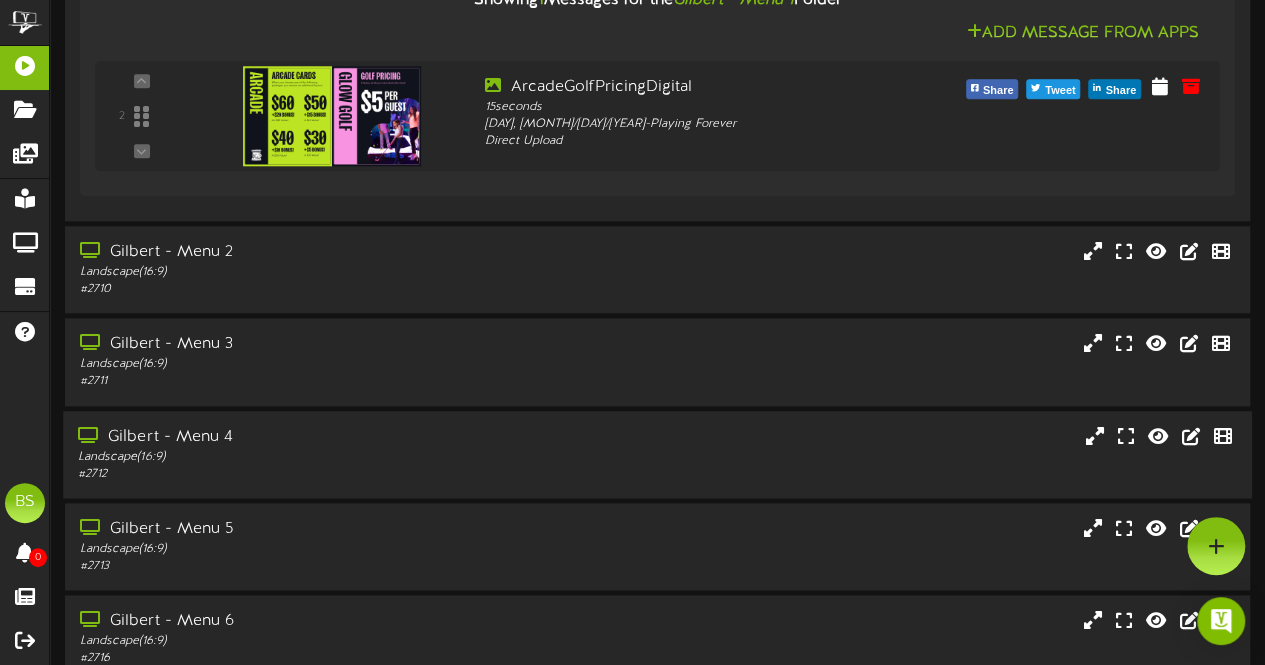scroll, scrollTop: 8212, scrollLeft: 0, axis: vertical 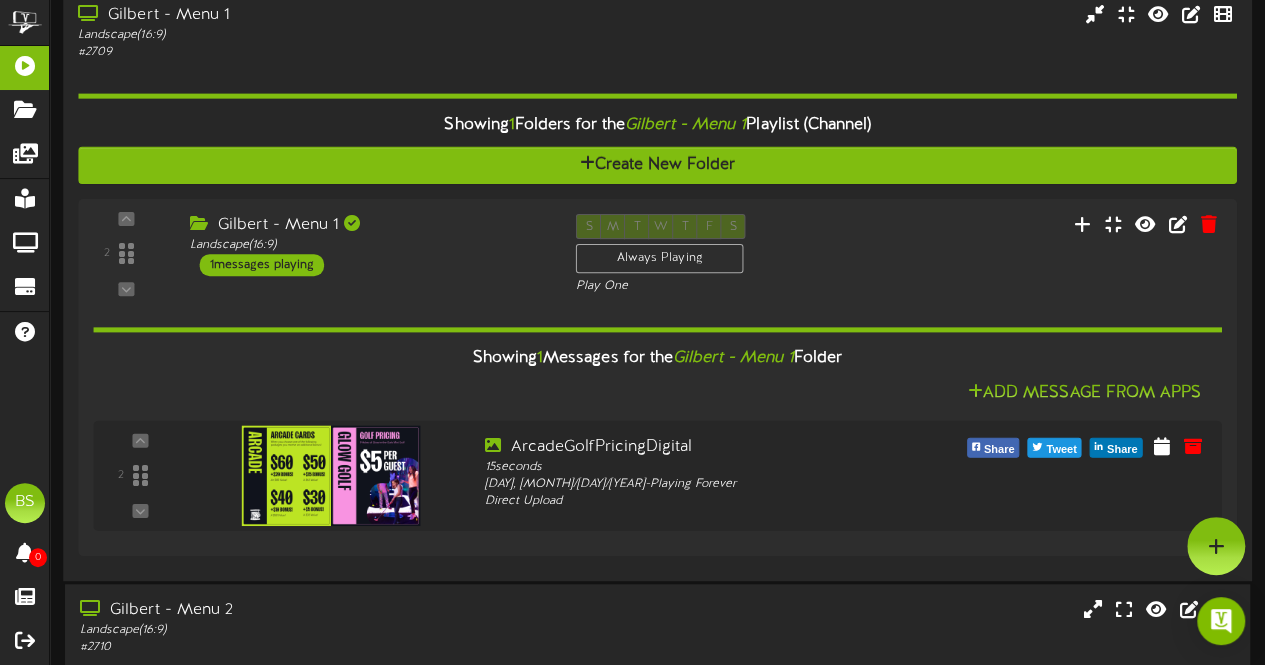 click on "Gilbert - Menu 1" at bounding box center (310, 15) 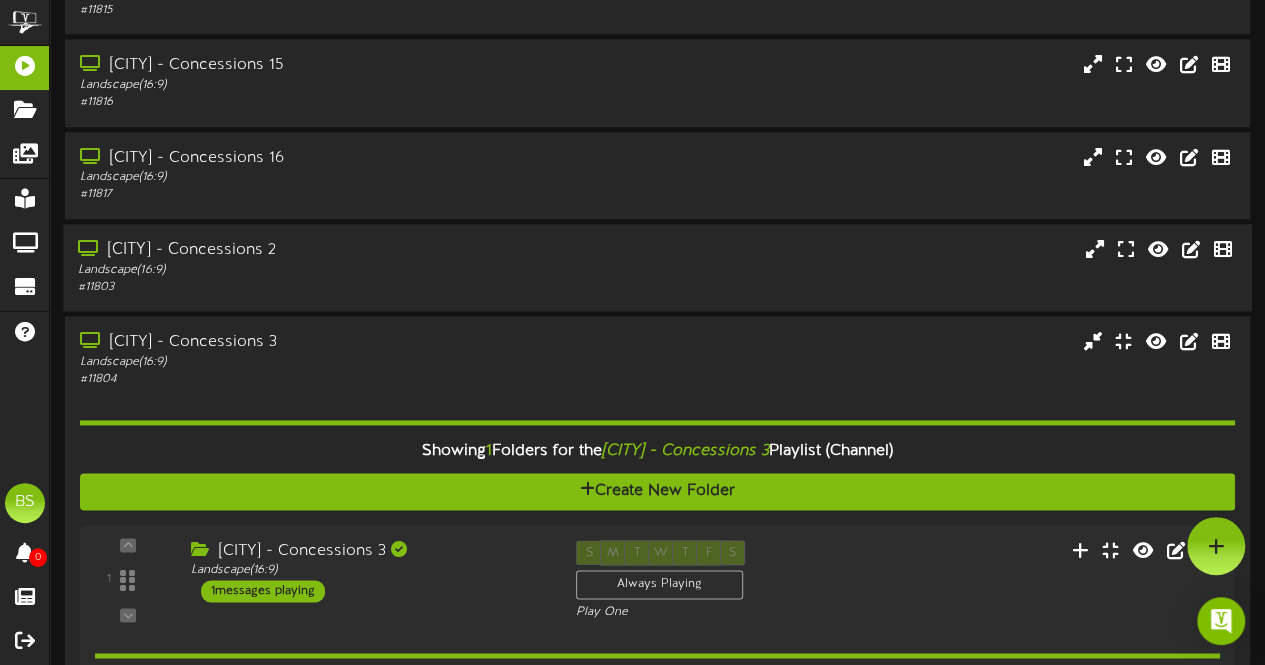 scroll, scrollTop: 4913, scrollLeft: 0, axis: vertical 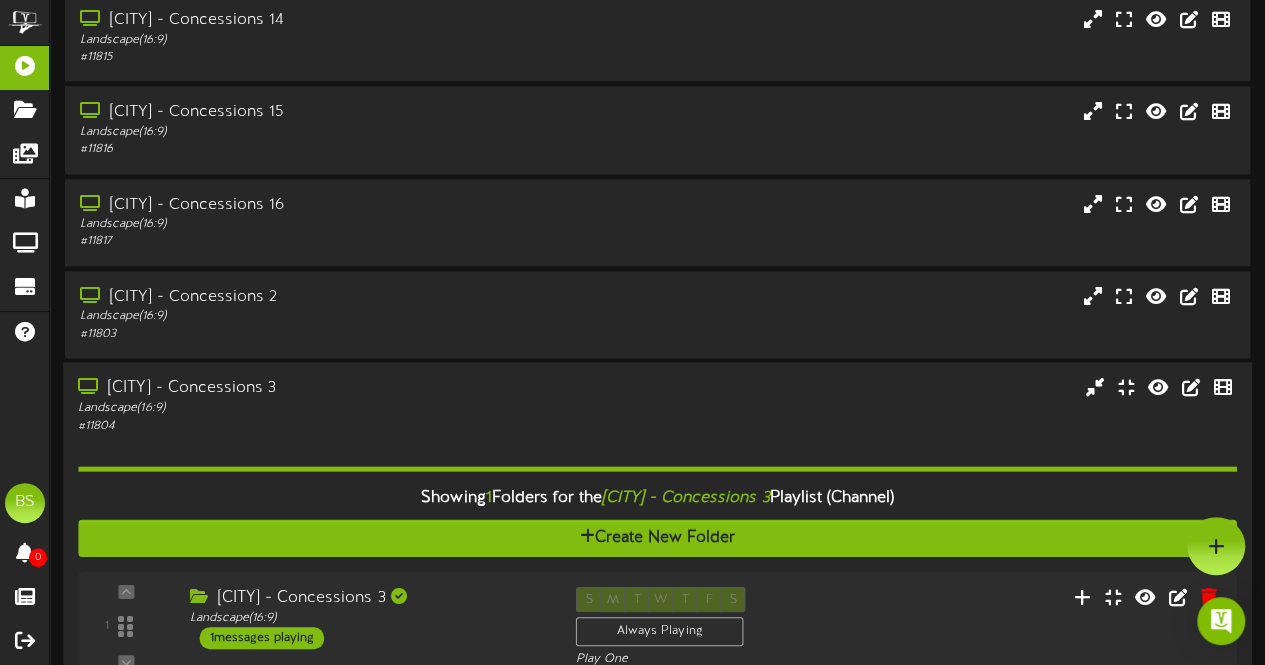 click on "[CITY] - Concessions 3" at bounding box center [310, 388] 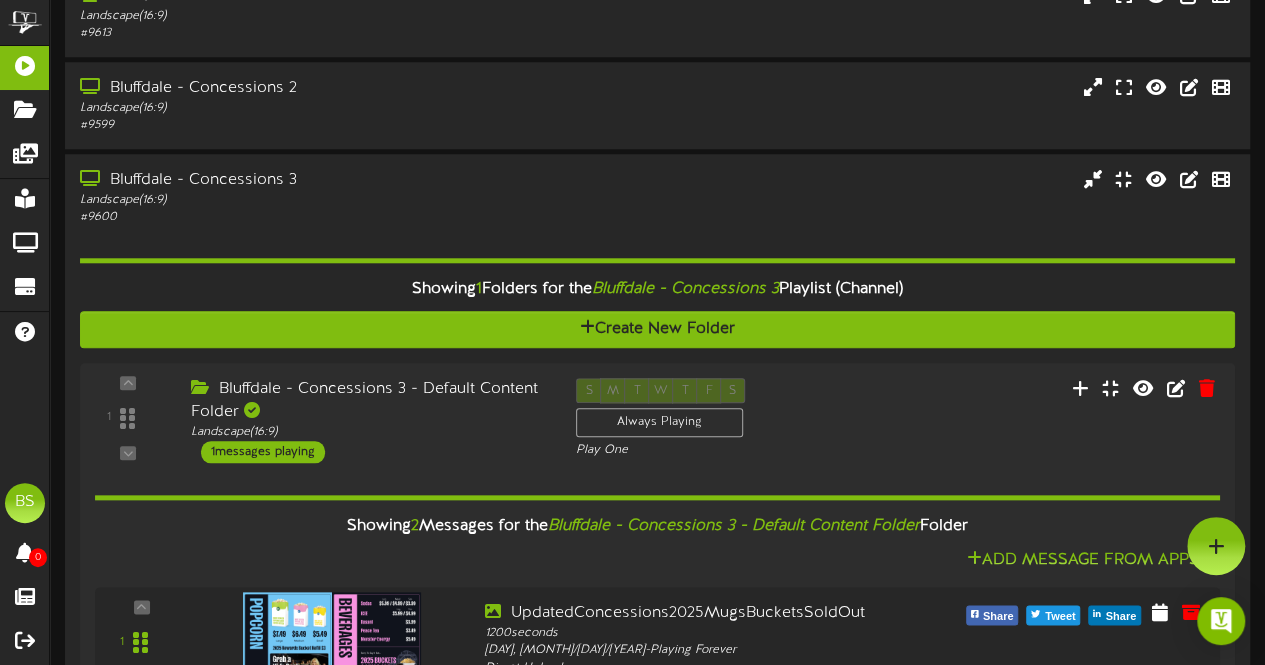 scroll, scrollTop: 813, scrollLeft: 0, axis: vertical 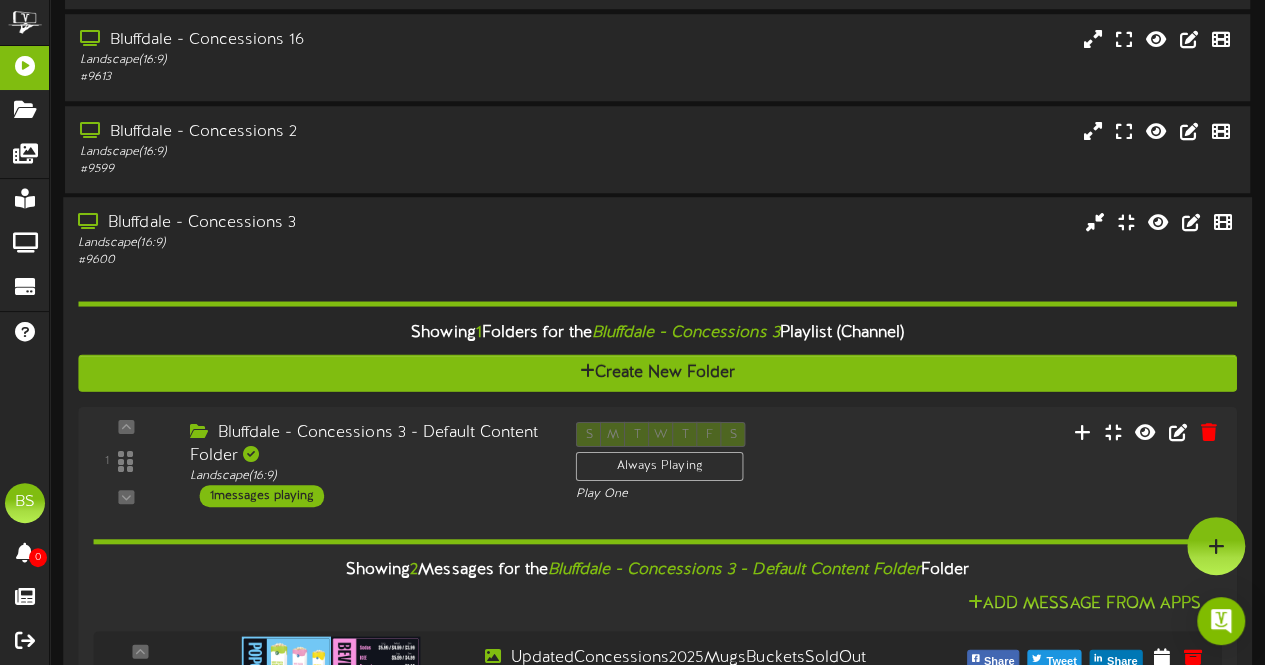 click on "Bluffdale - Concessions 3" at bounding box center [310, 223] 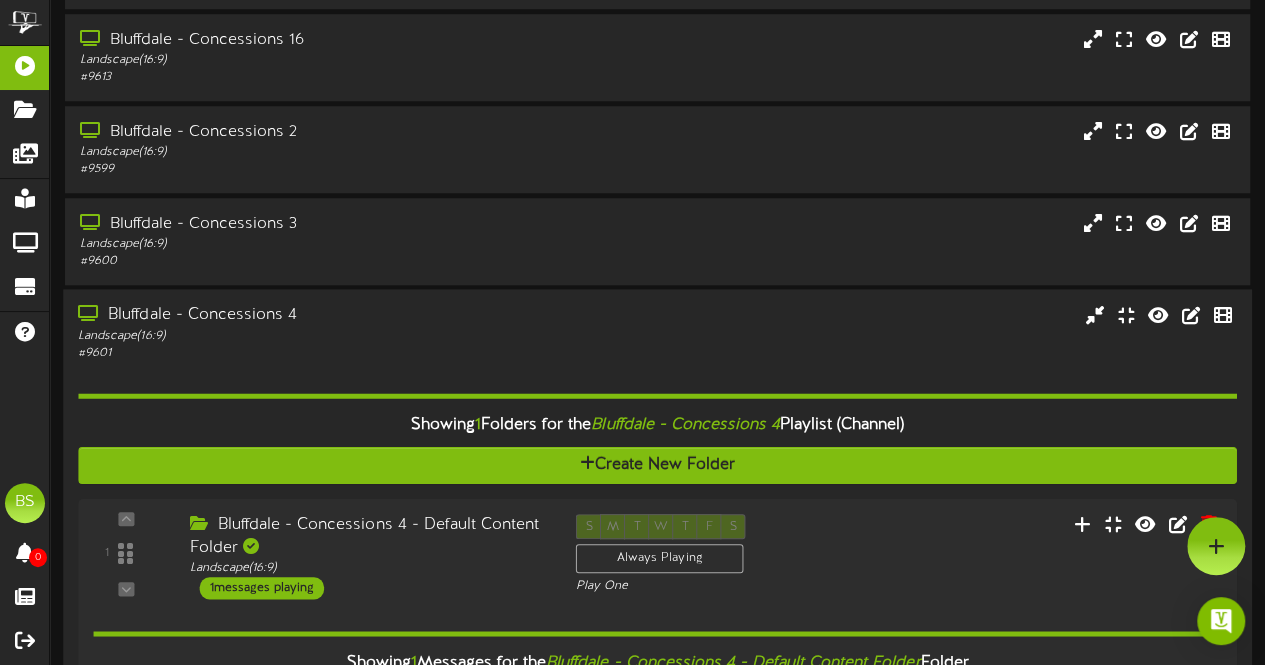 click on "Bluffdale - Concessions 4" at bounding box center [310, 315] 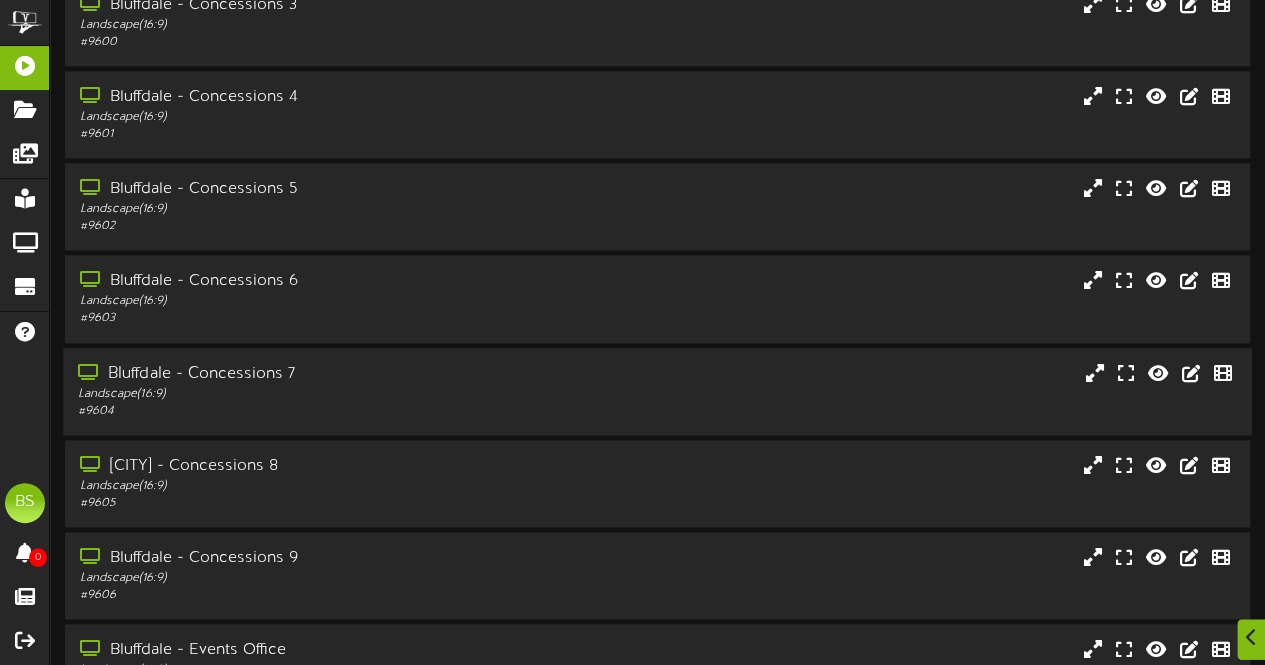 scroll, scrollTop: 1100, scrollLeft: 0, axis: vertical 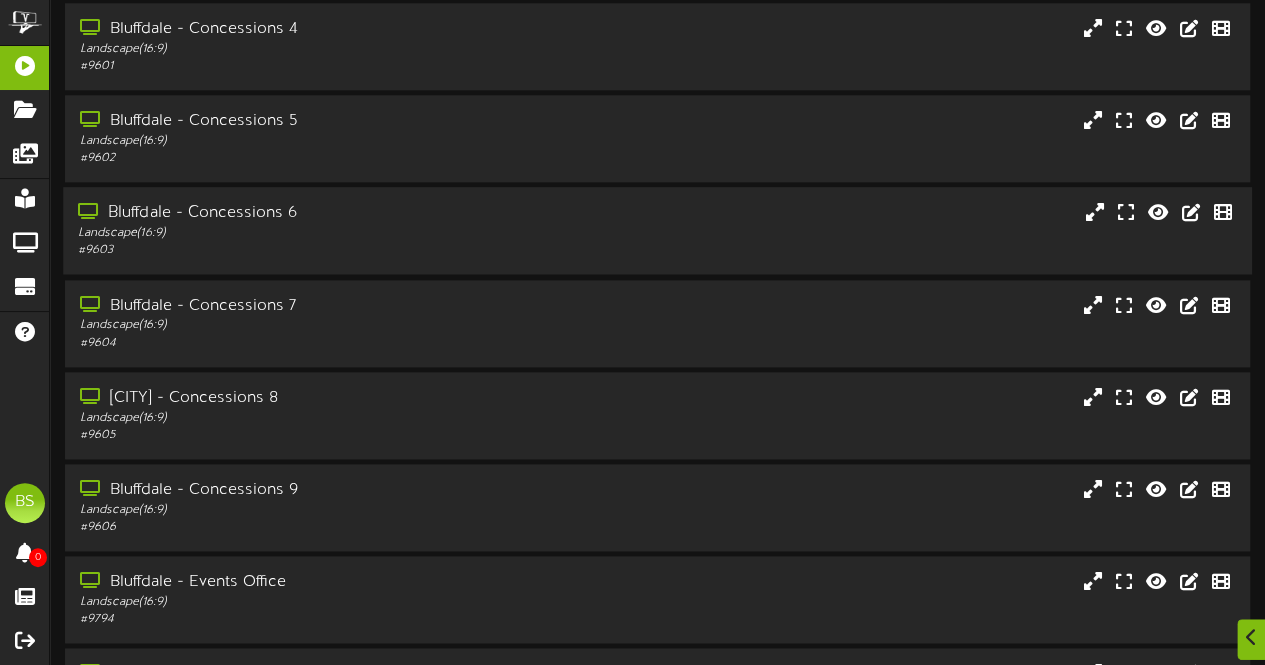 click on "Bluffdale - Concessions 6" at bounding box center (310, 213) 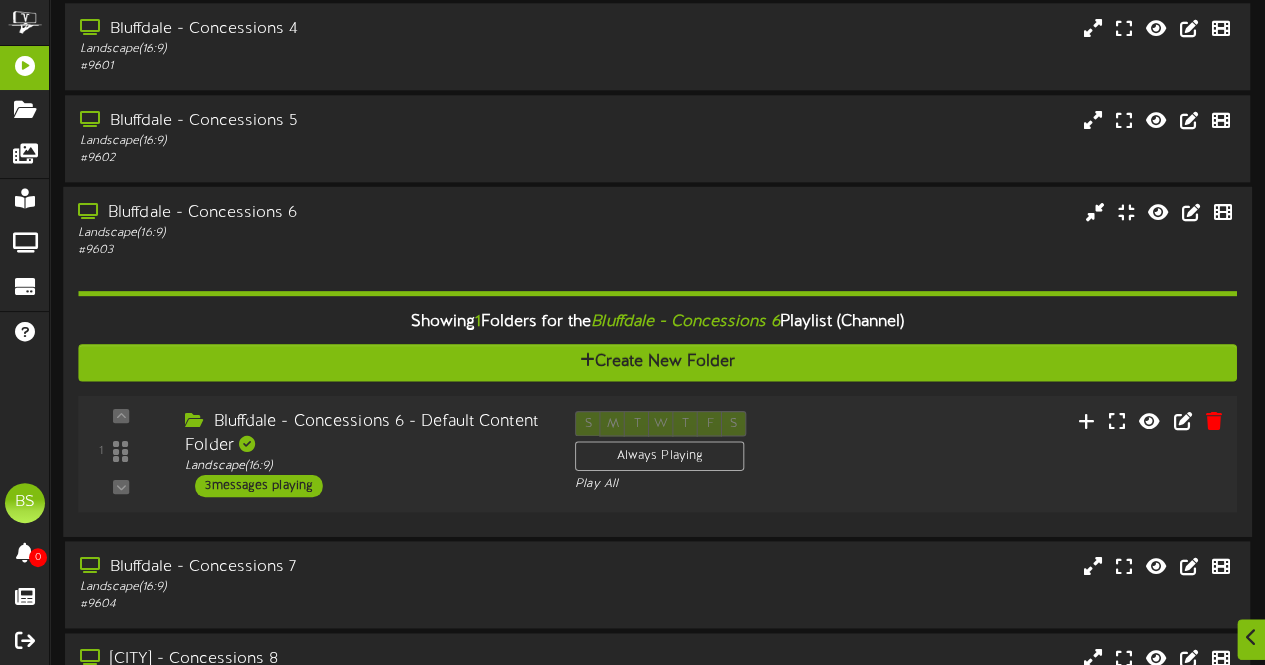 click on "3  messages playing" at bounding box center [259, 486] 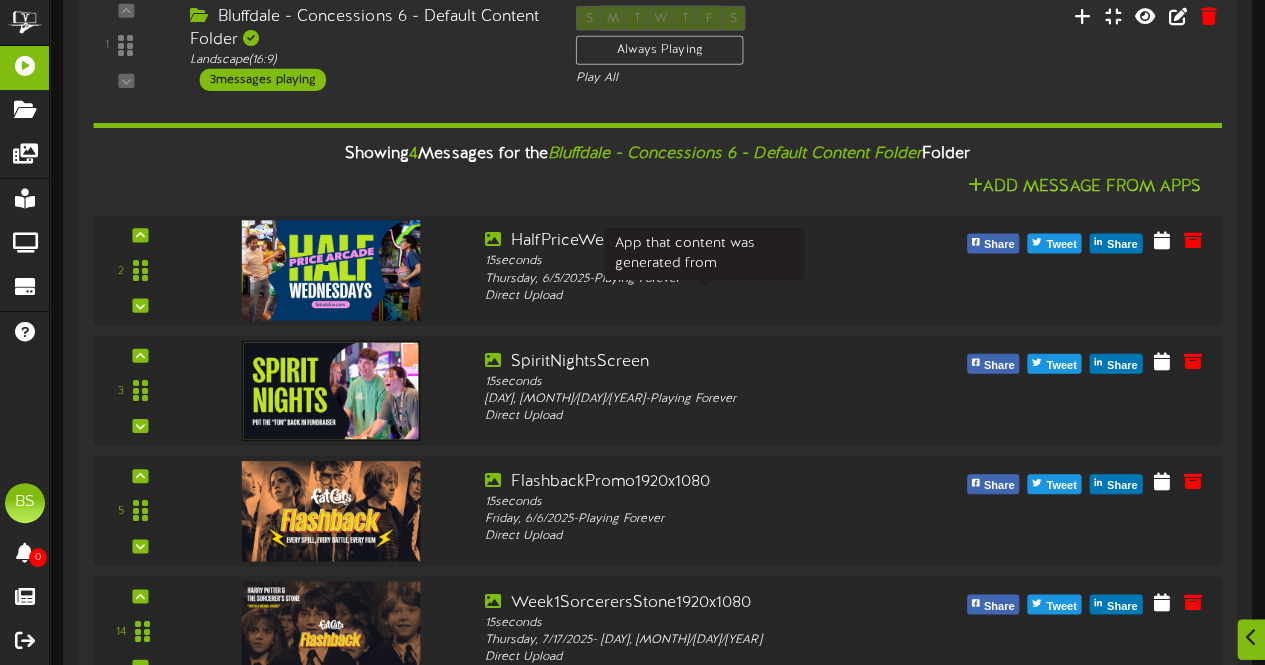 scroll, scrollTop: 1600, scrollLeft: 0, axis: vertical 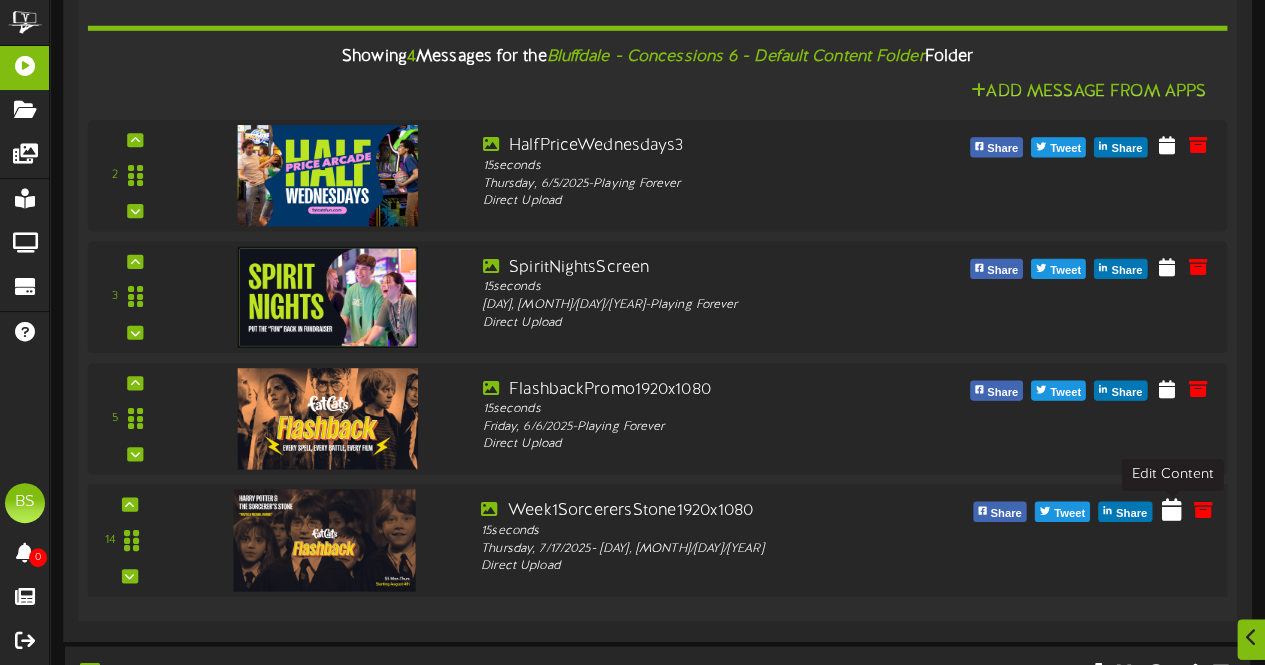 click at bounding box center [1172, 508] 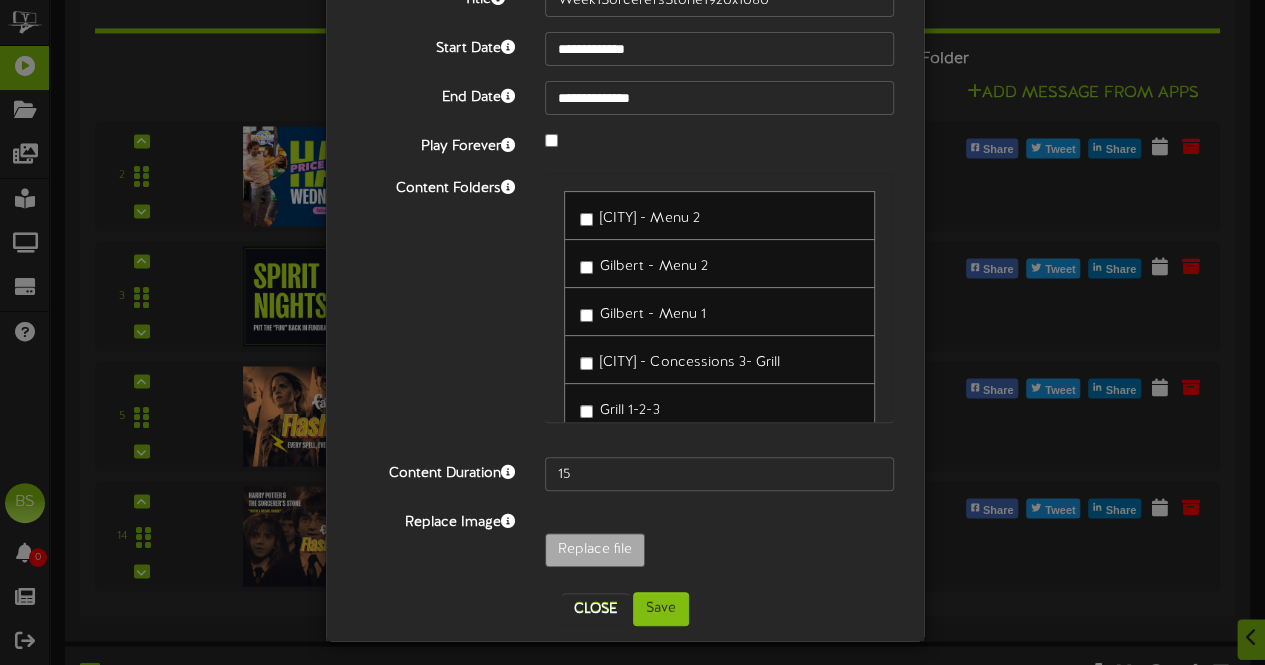scroll, scrollTop: 130, scrollLeft: 0, axis: vertical 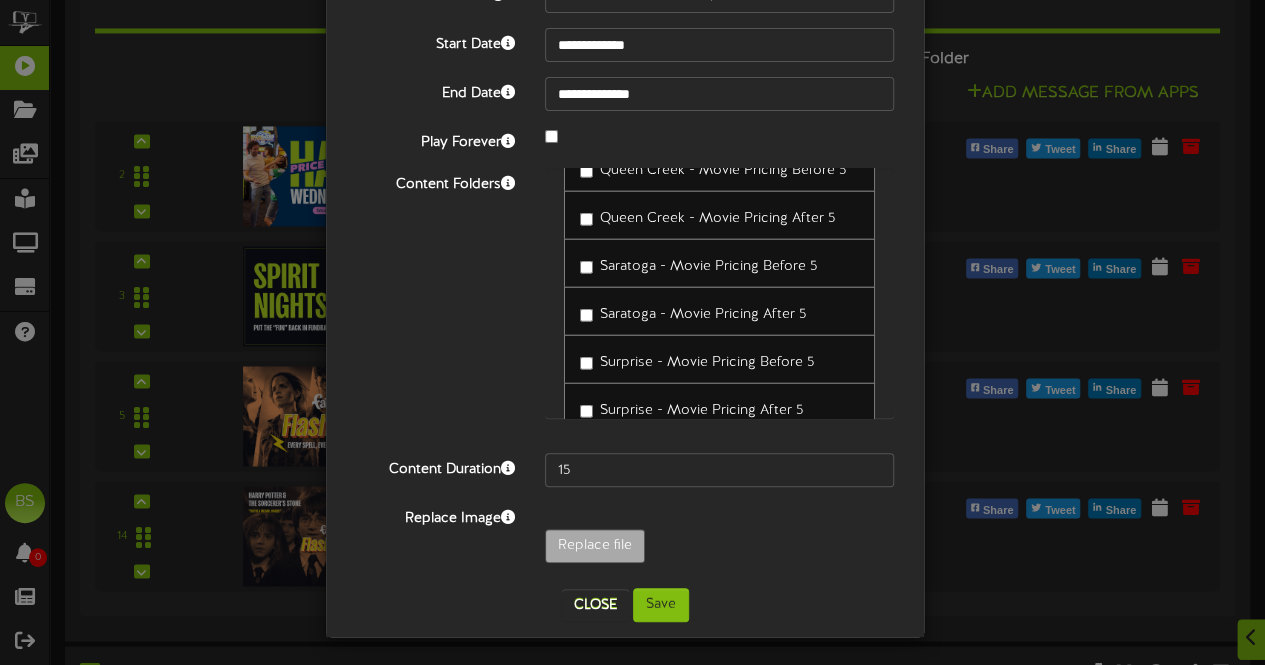 drag, startPoint x: 880, startPoint y: 408, endPoint x: 888, endPoint y: 323, distance: 85.37564 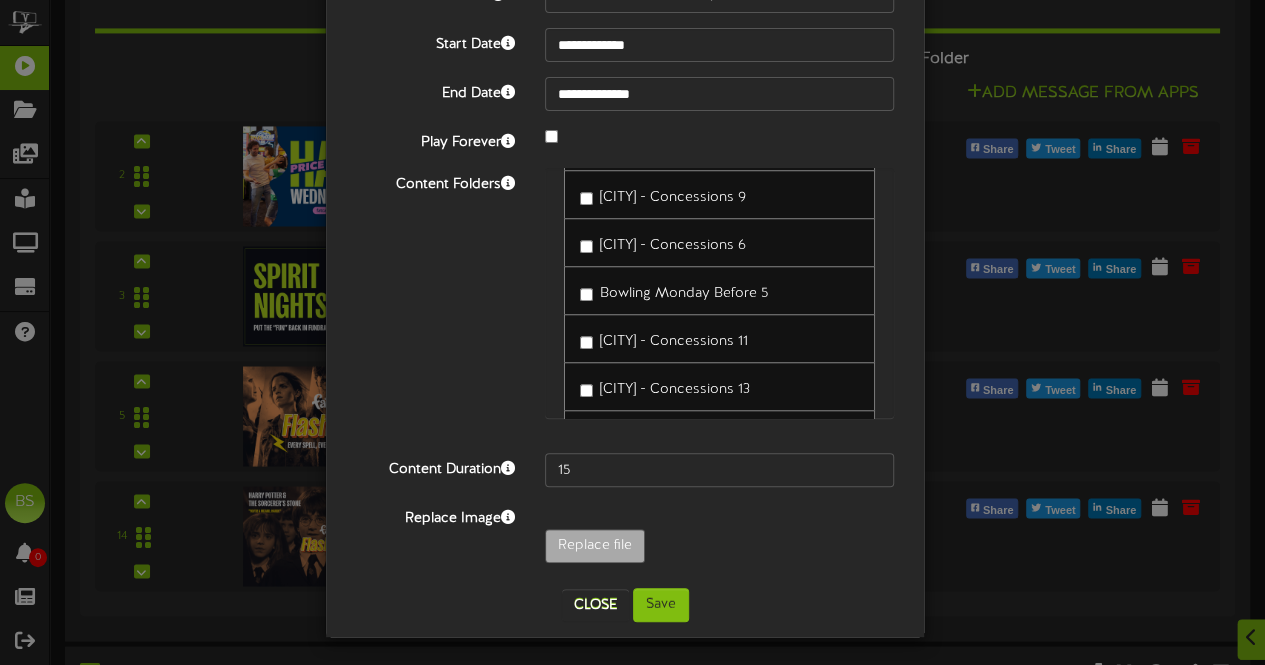 scroll, scrollTop: 0, scrollLeft: 0, axis: both 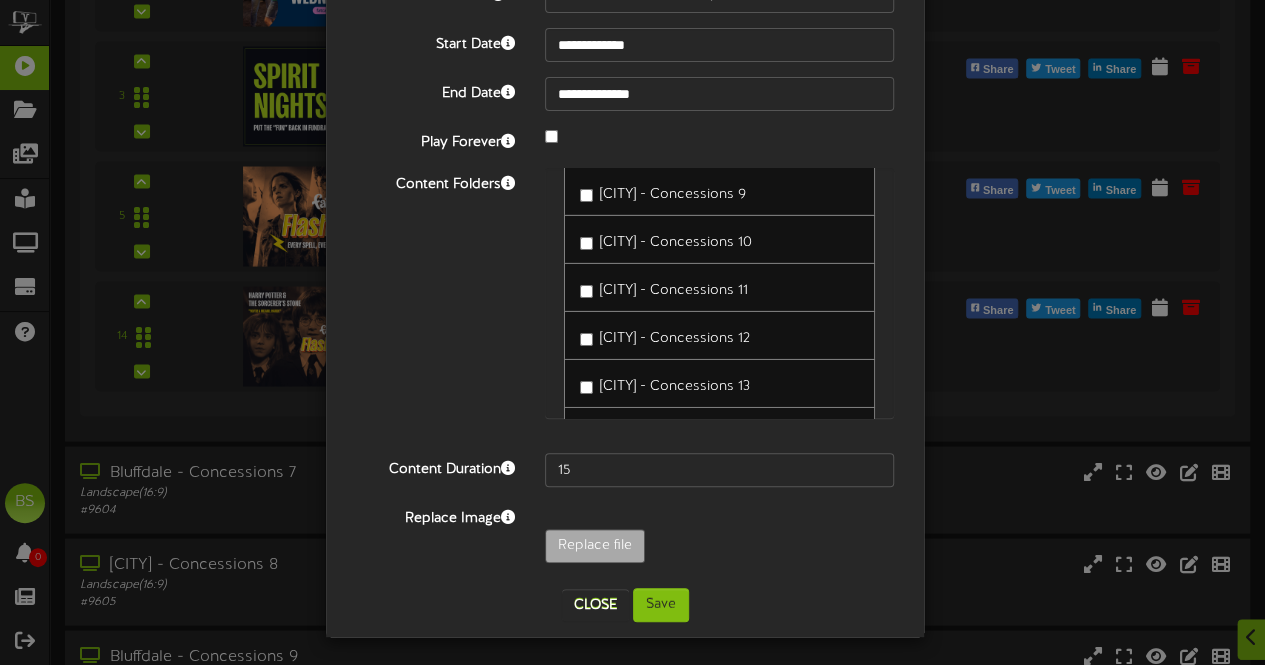 drag, startPoint x: 886, startPoint y: 352, endPoint x: 879, endPoint y: 209, distance: 143.17122 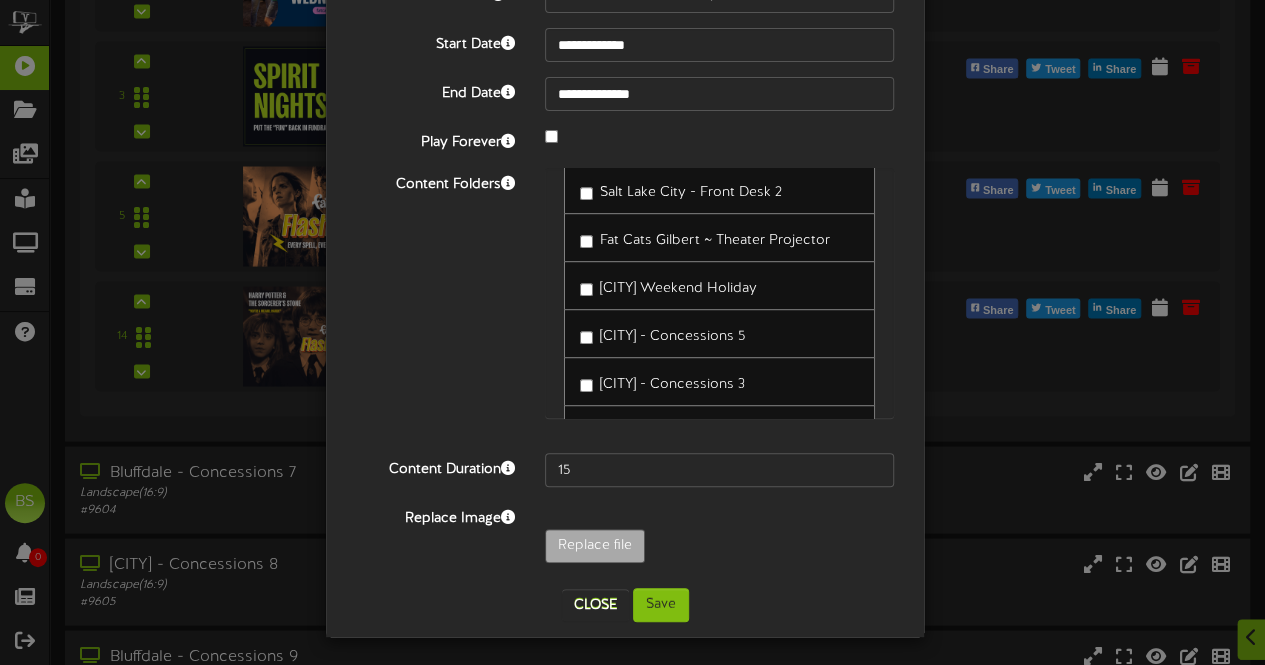 scroll, scrollTop: 525, scrollLeft: 0, axis: vertical 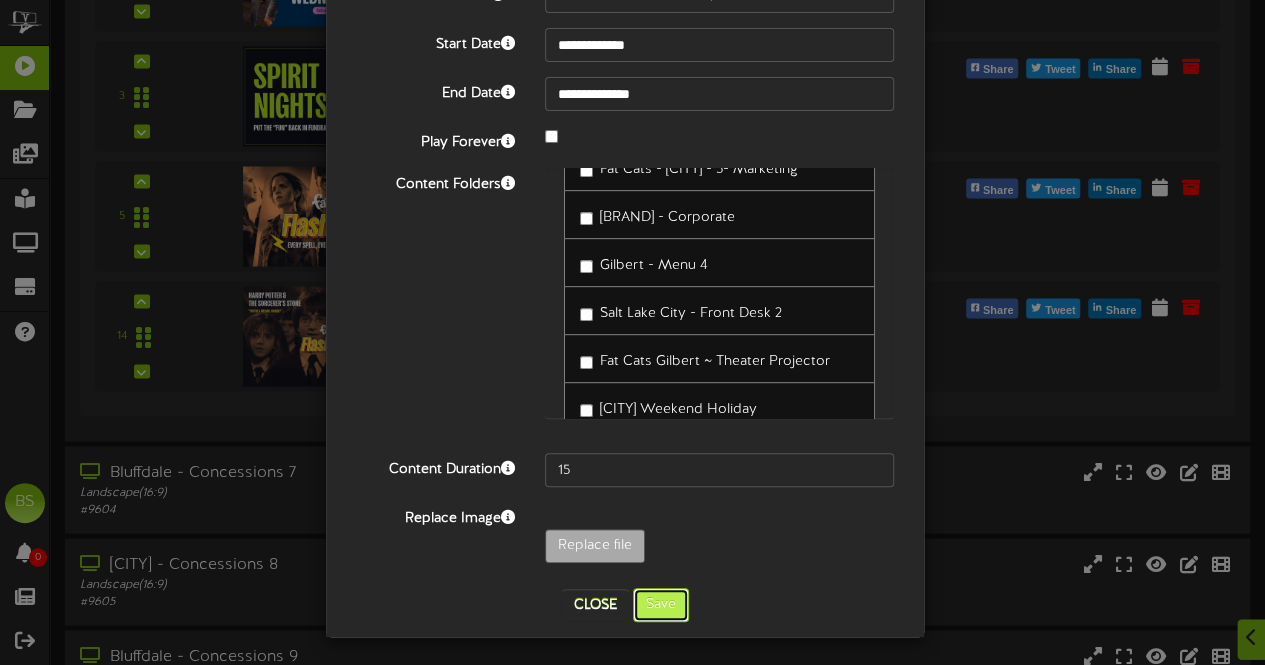 click on "Save" at bounding box center (661, 605) 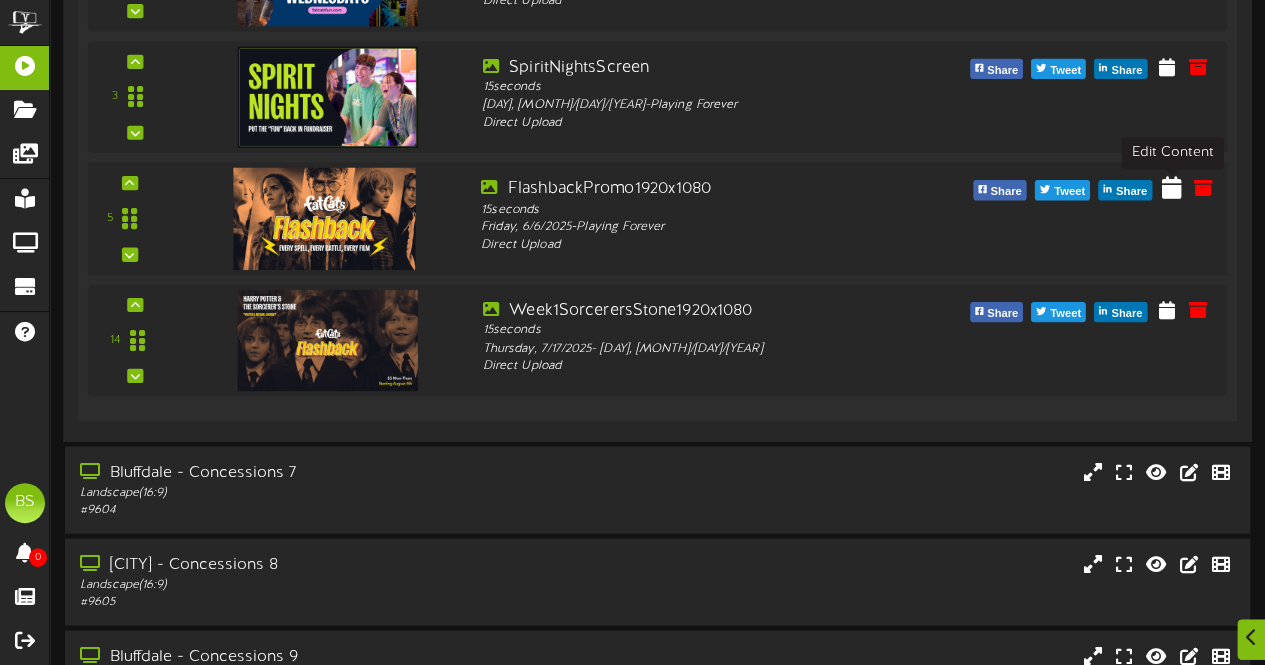 click at bounding box center (1172, 187) 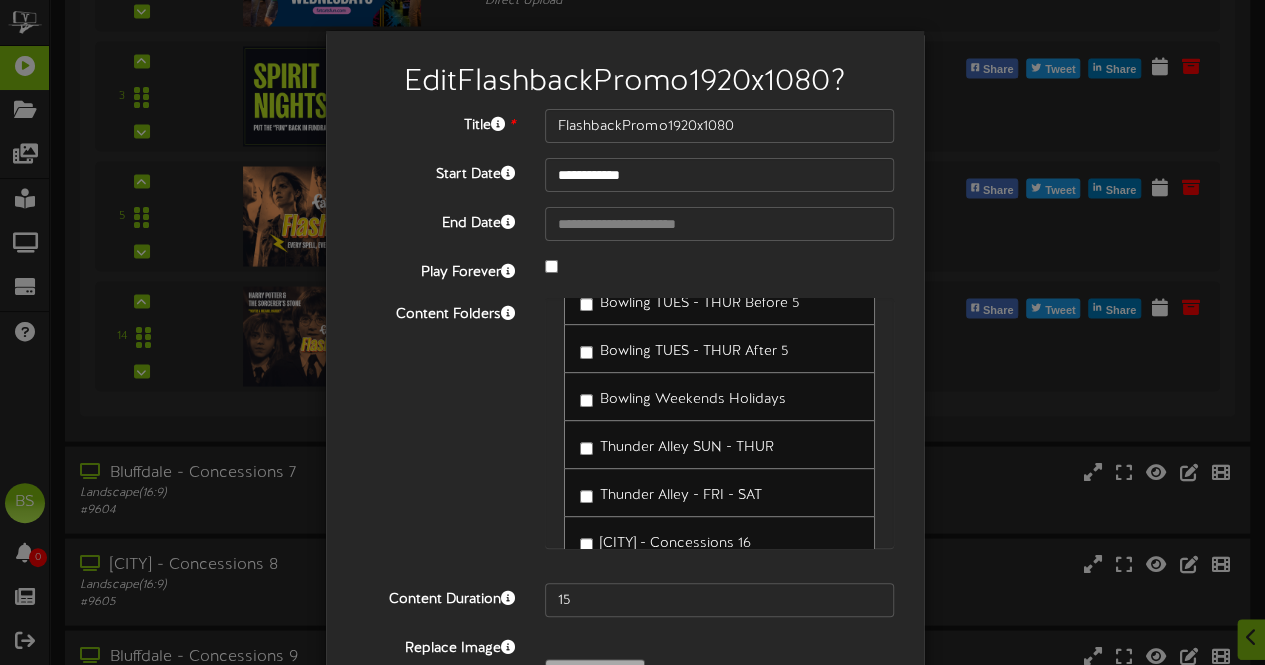 scroll, scrollTop: 12000, scrollLeft: 0, axis: vertical 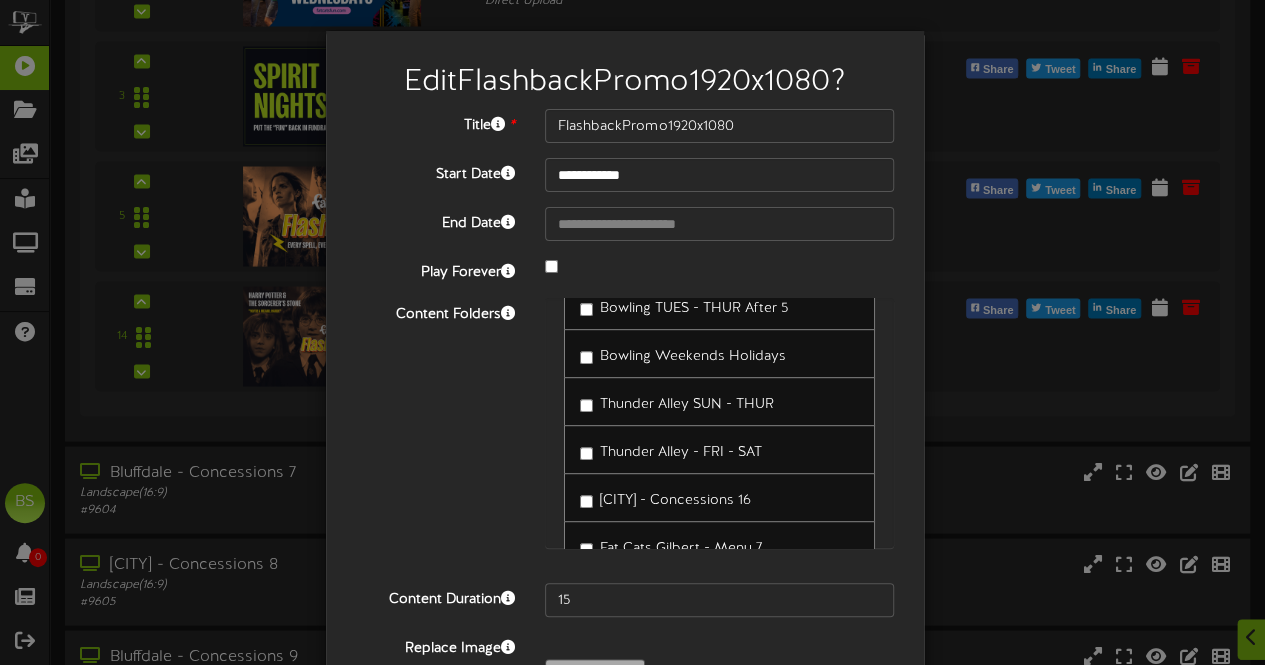 click on "**********" at bounding box center [632, 332] 